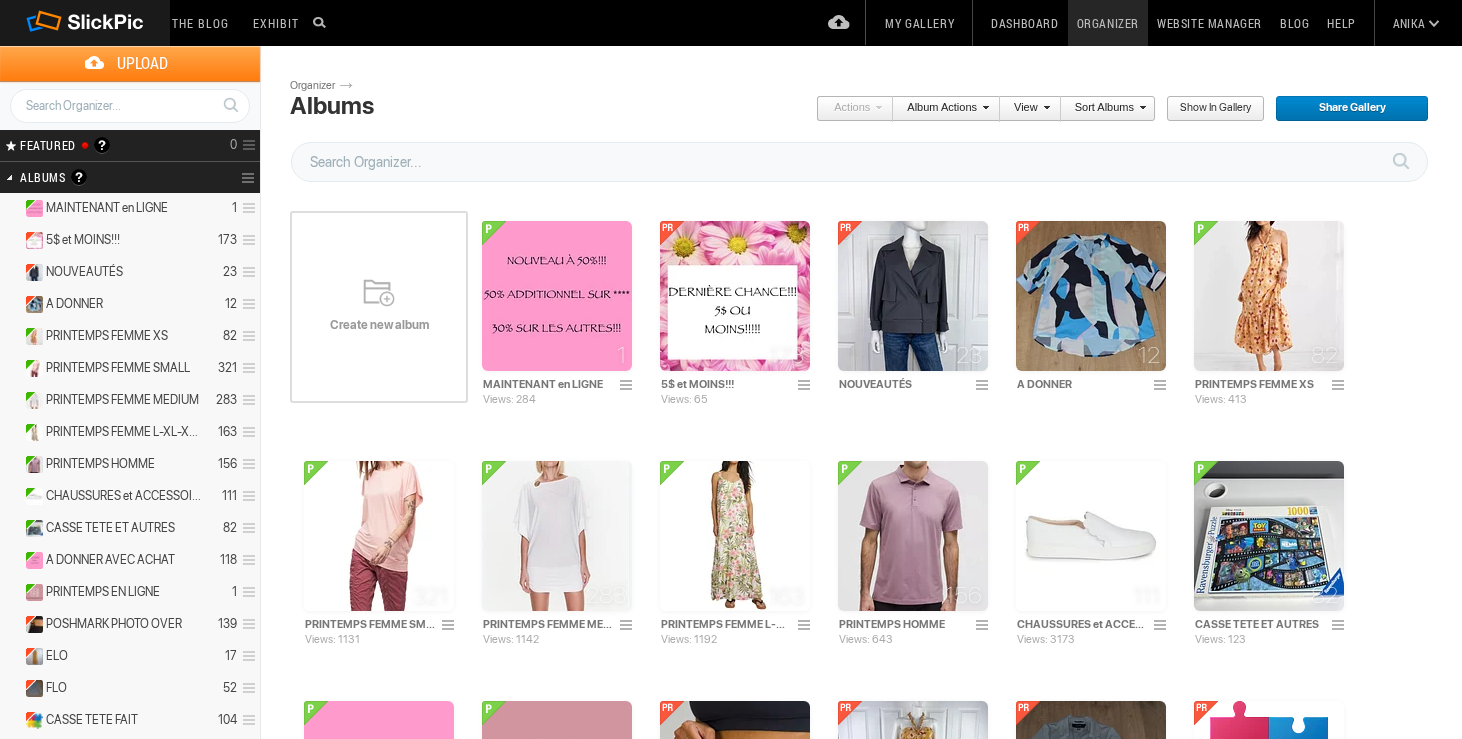 scroll, scrollTop: 0, scrollLeft: 0, axis: both 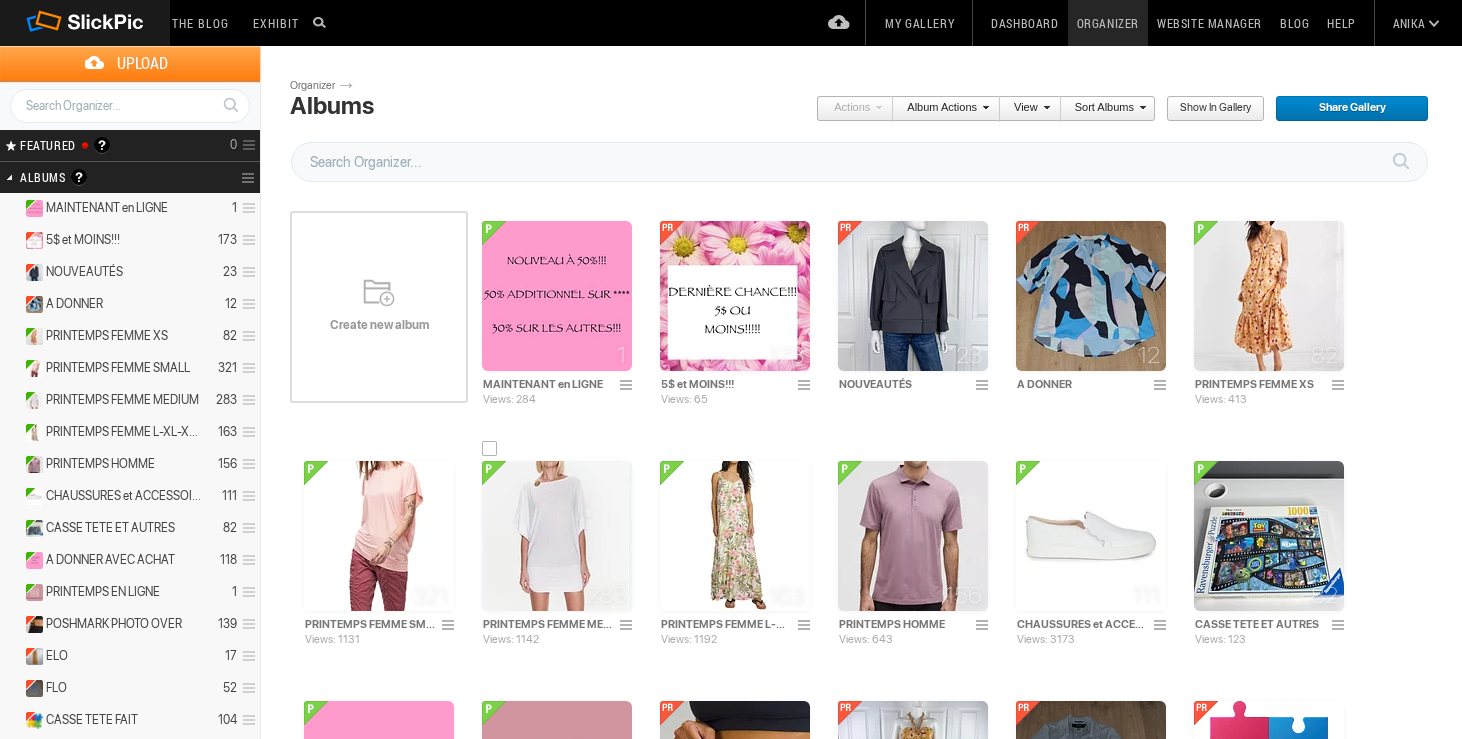 click at bounding box center (557, 536) 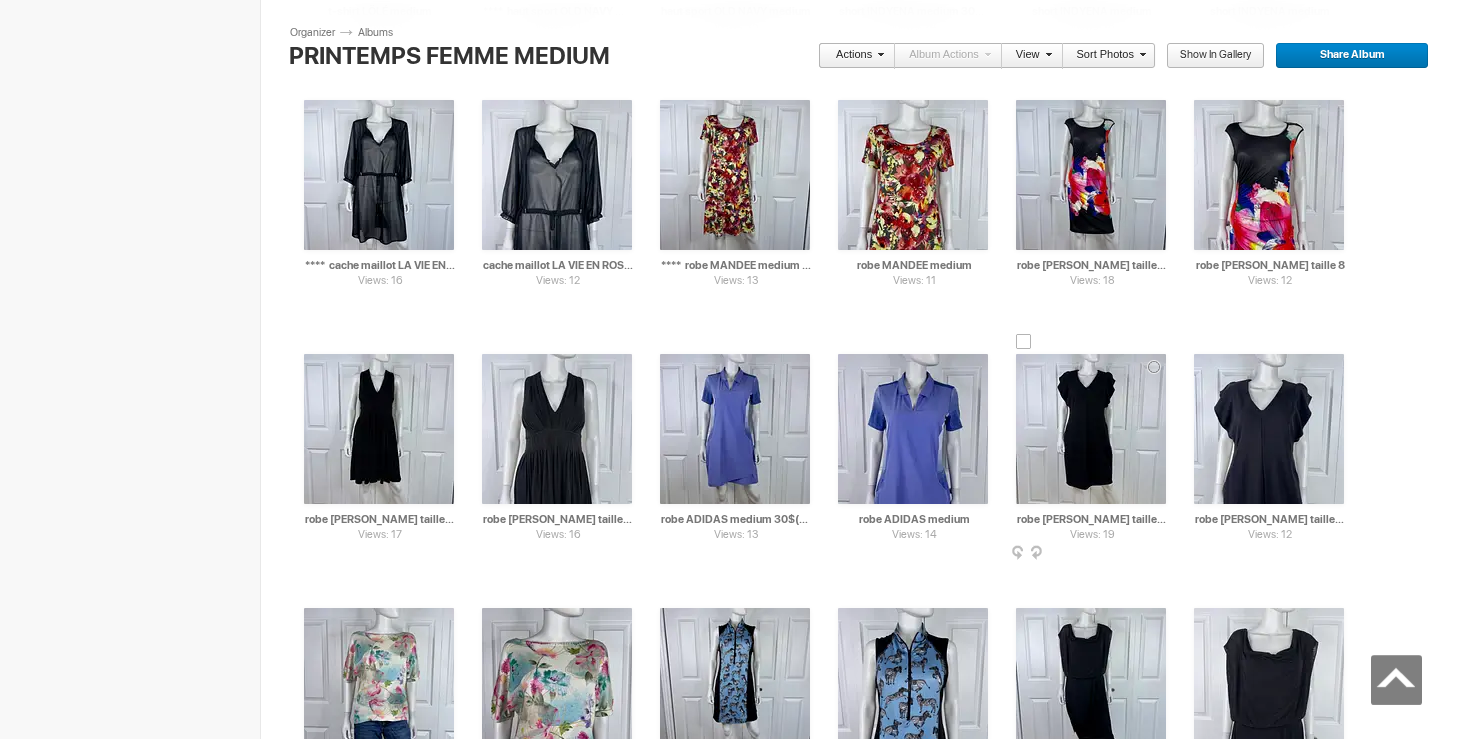 scroll, scrollTop: 6762, scrollLeft: 0, axis: vertical 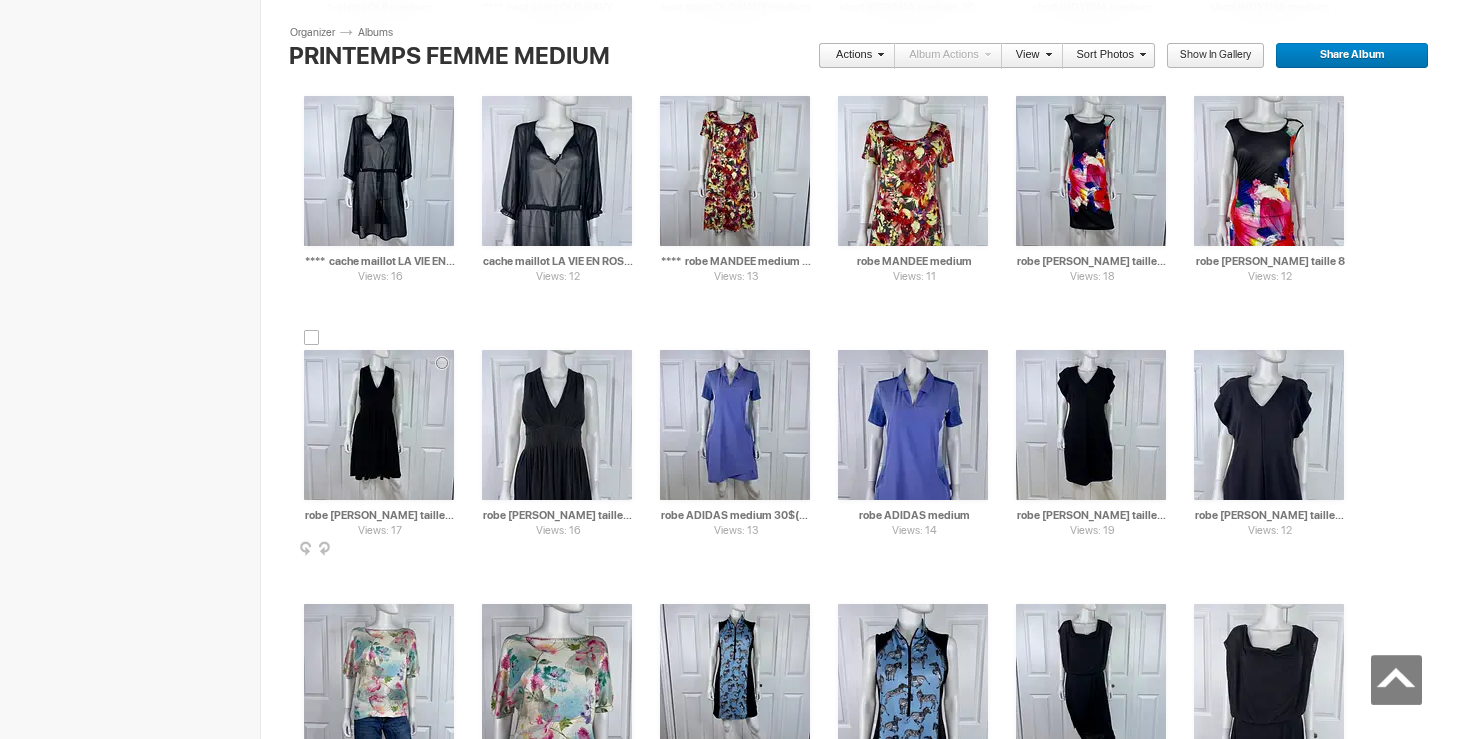 click at bounding box center (379, 425) 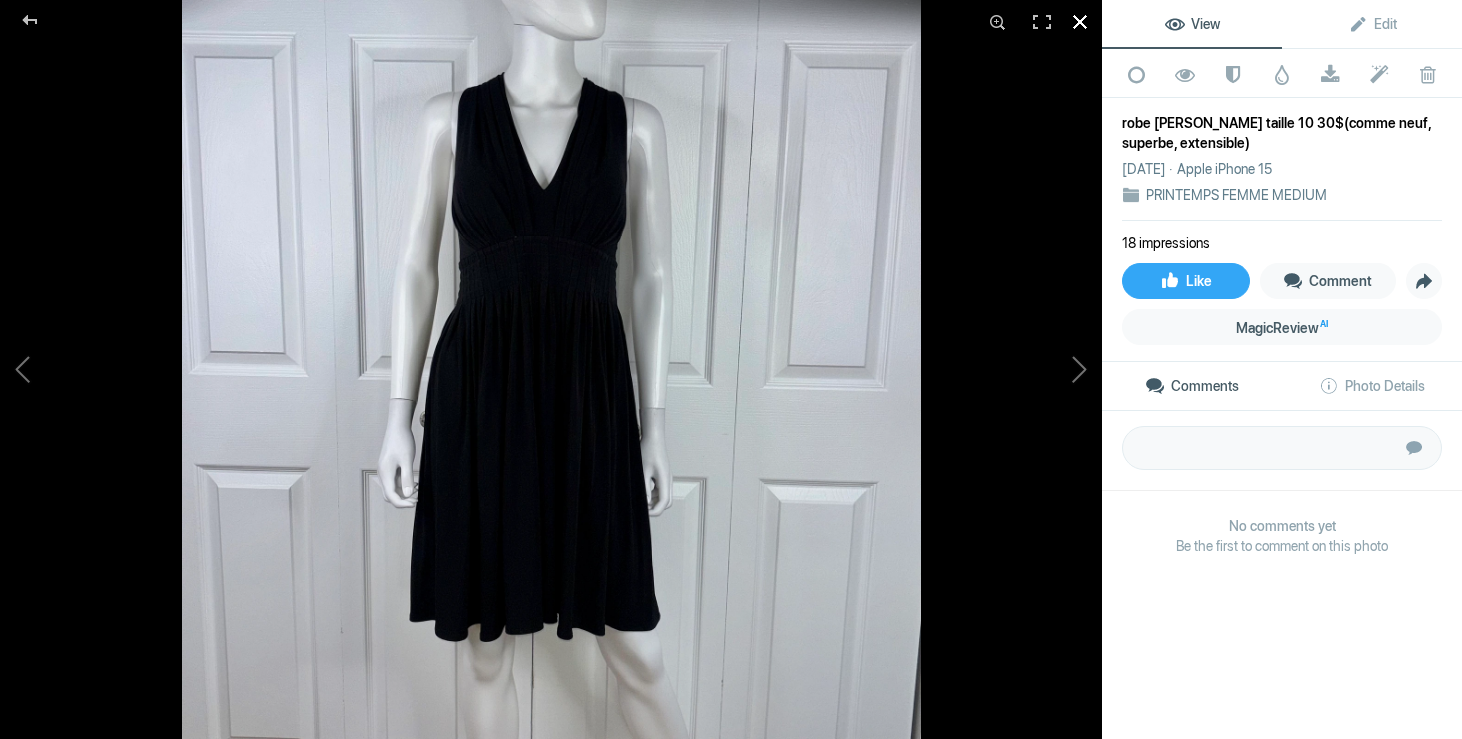 click 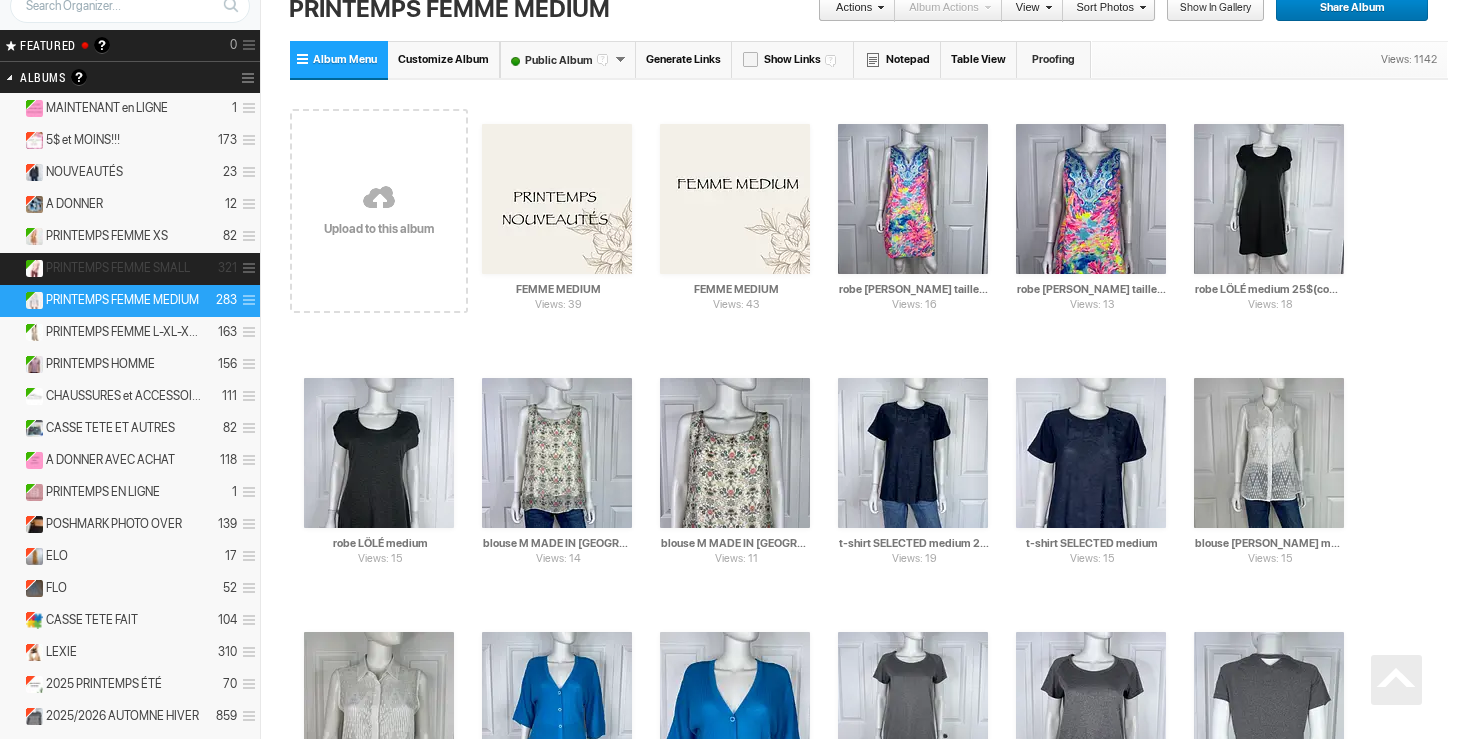 scroll, scrollTop: 0, scrollLeft: 0, axis: both 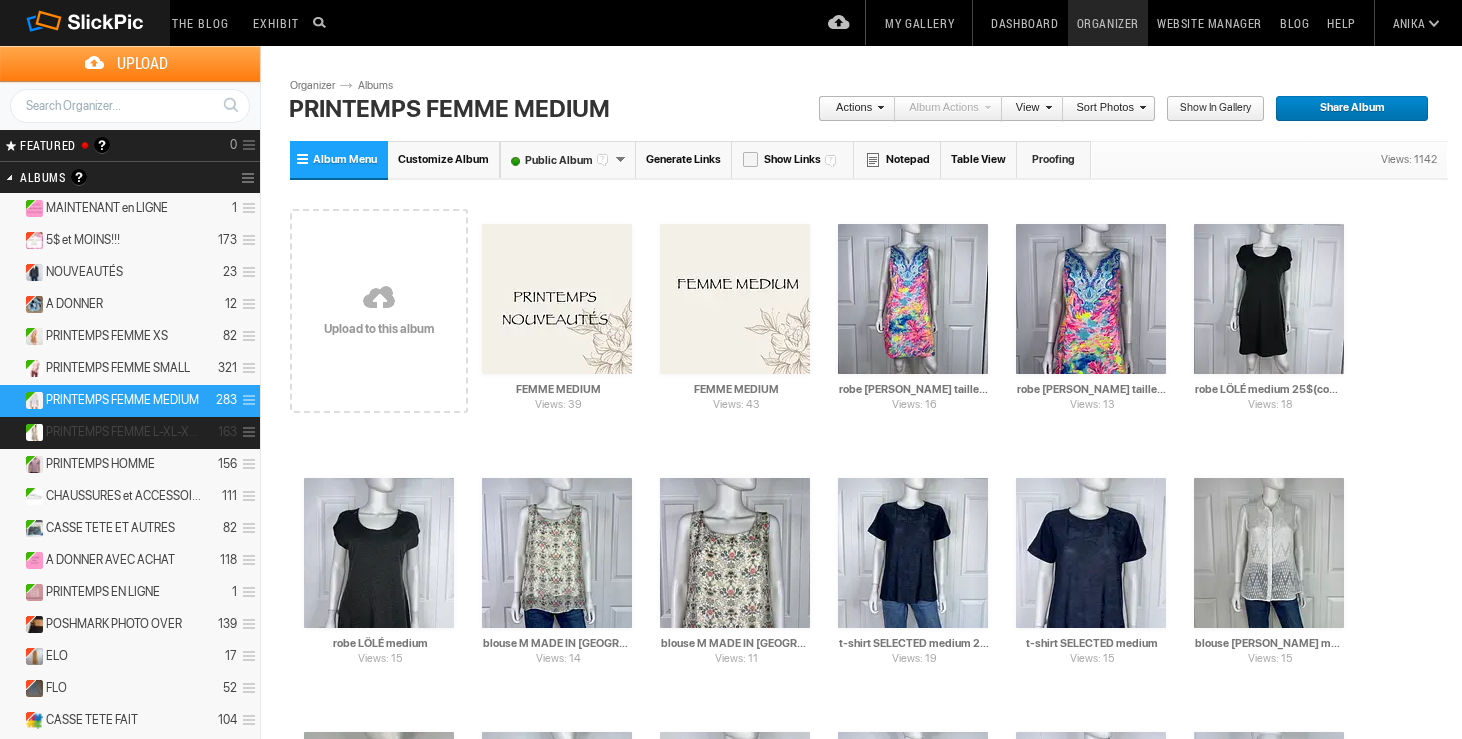 click on "PRINTEMPS FEMME L-XL-XXL" at bounding box center [124, 432] 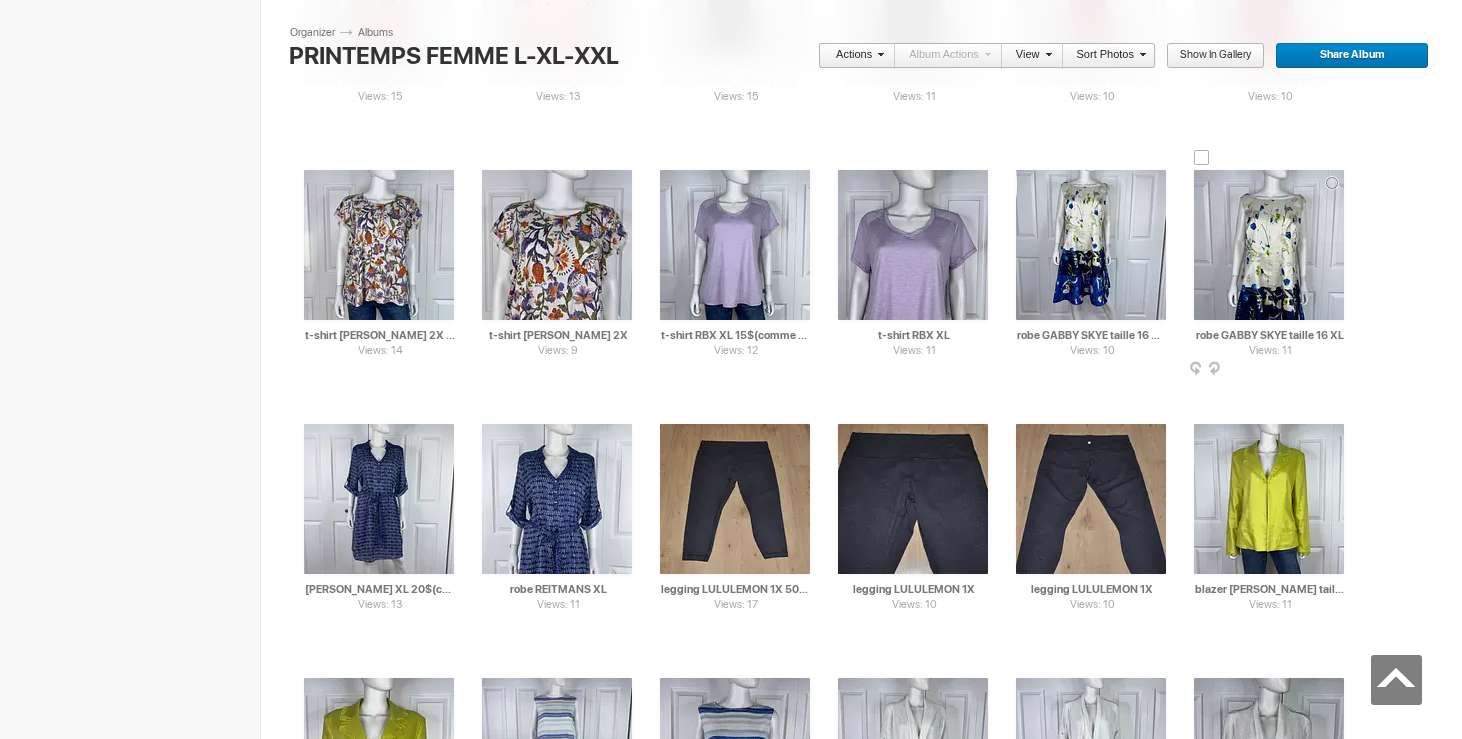 scroll, scrollTop: 4407, scrollLeft: 0, axis: vertical 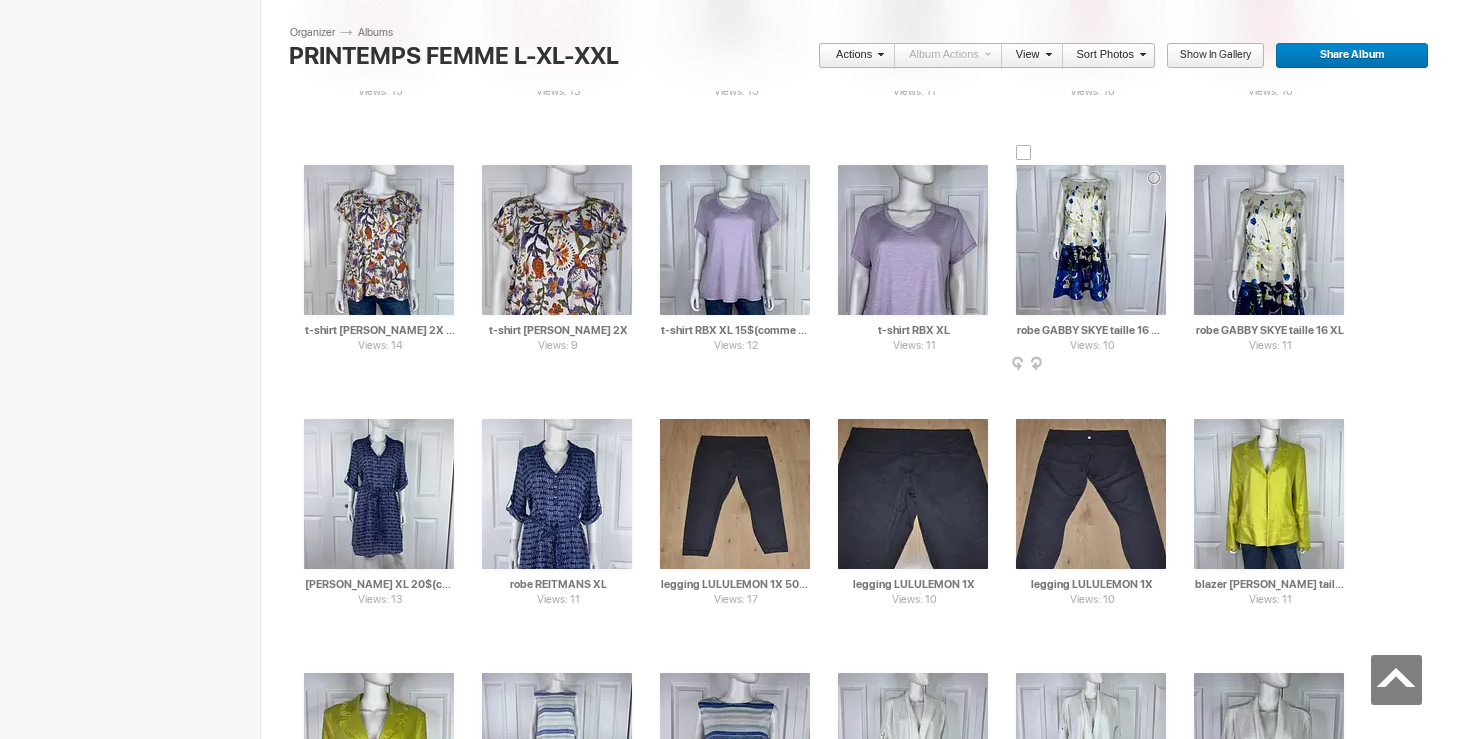 click at bounding box center [1091, 240] 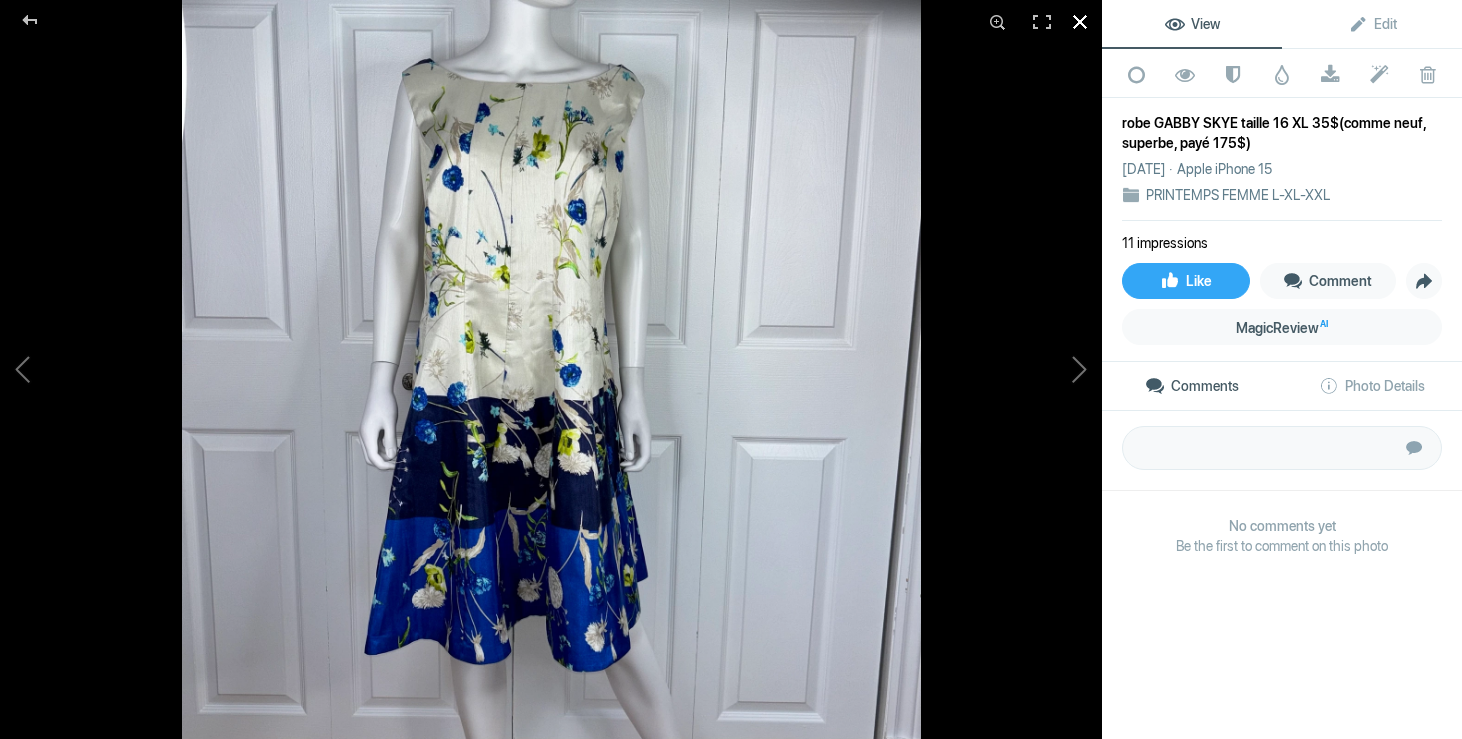 click 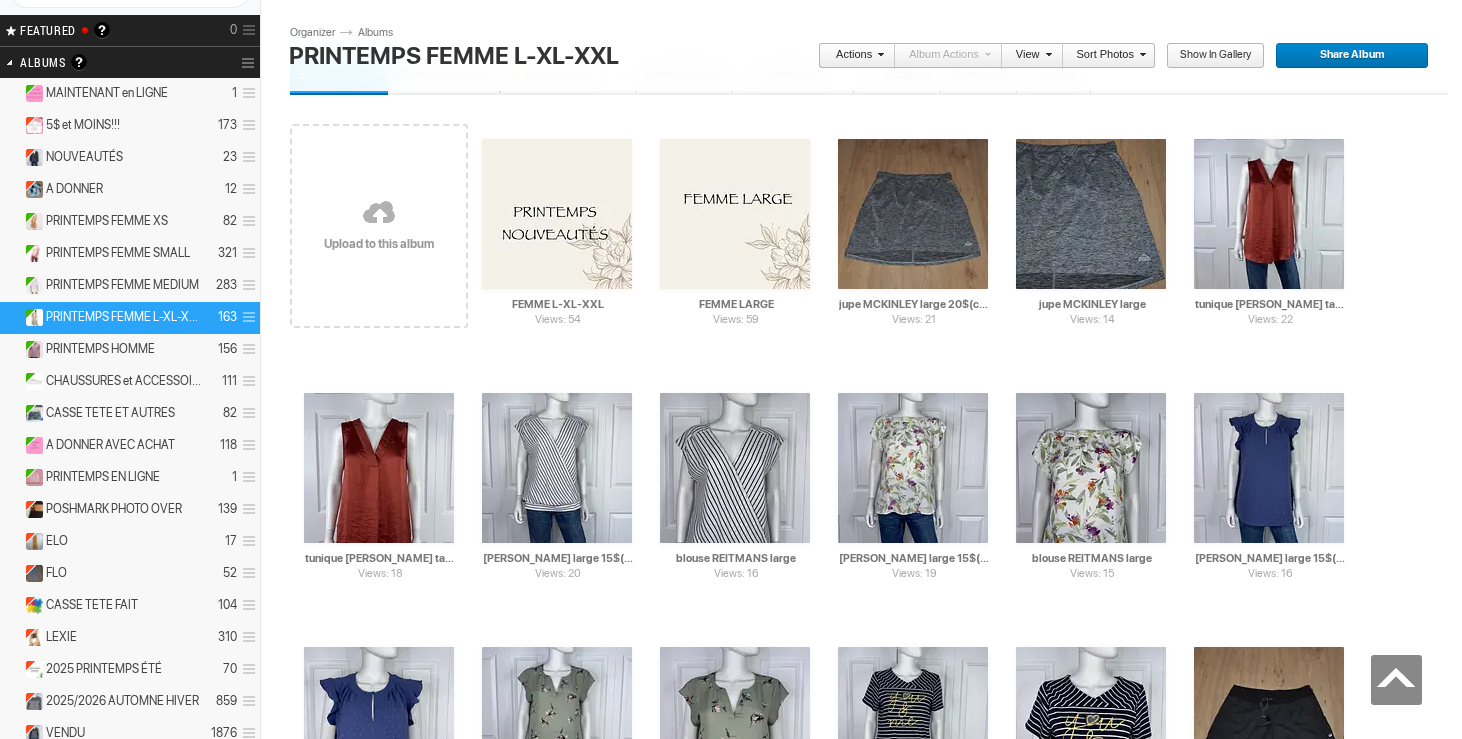 scroll, scrollTop: 0, scrollLeft: 0, axis: both 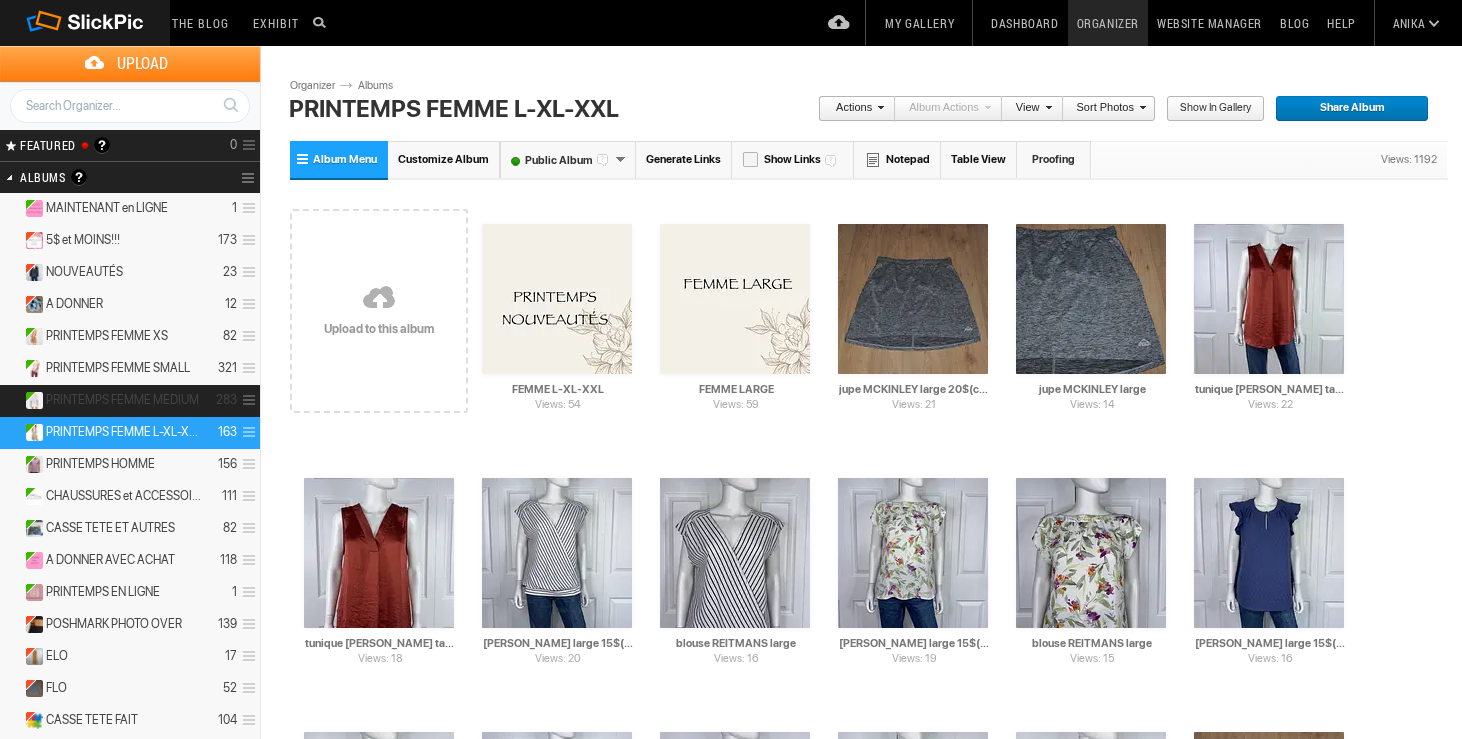 click on "PRINTEMPS FEMME MEDIUM" at bounding box center (122, 400) 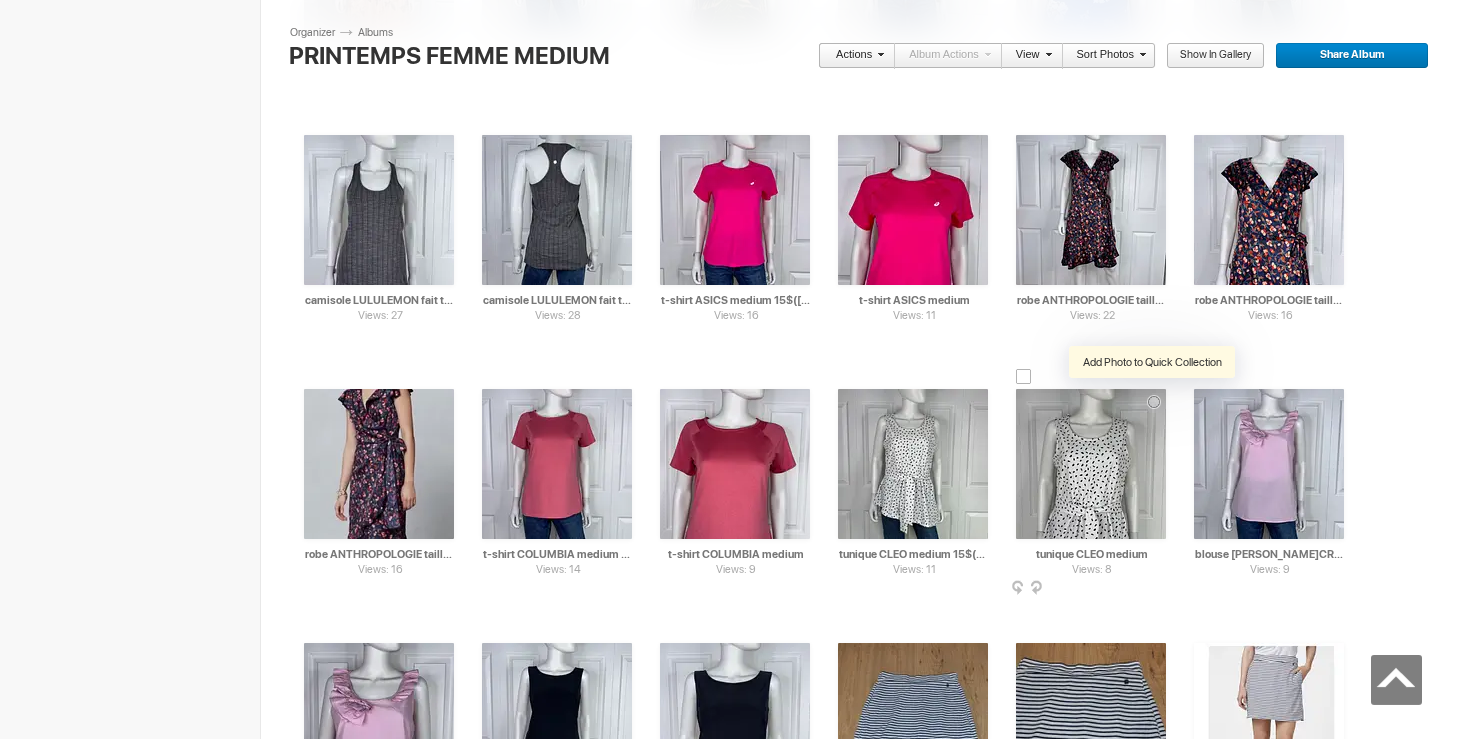 scroll, scrollTop: 1843, scrollLeft: 0, axis: vertical 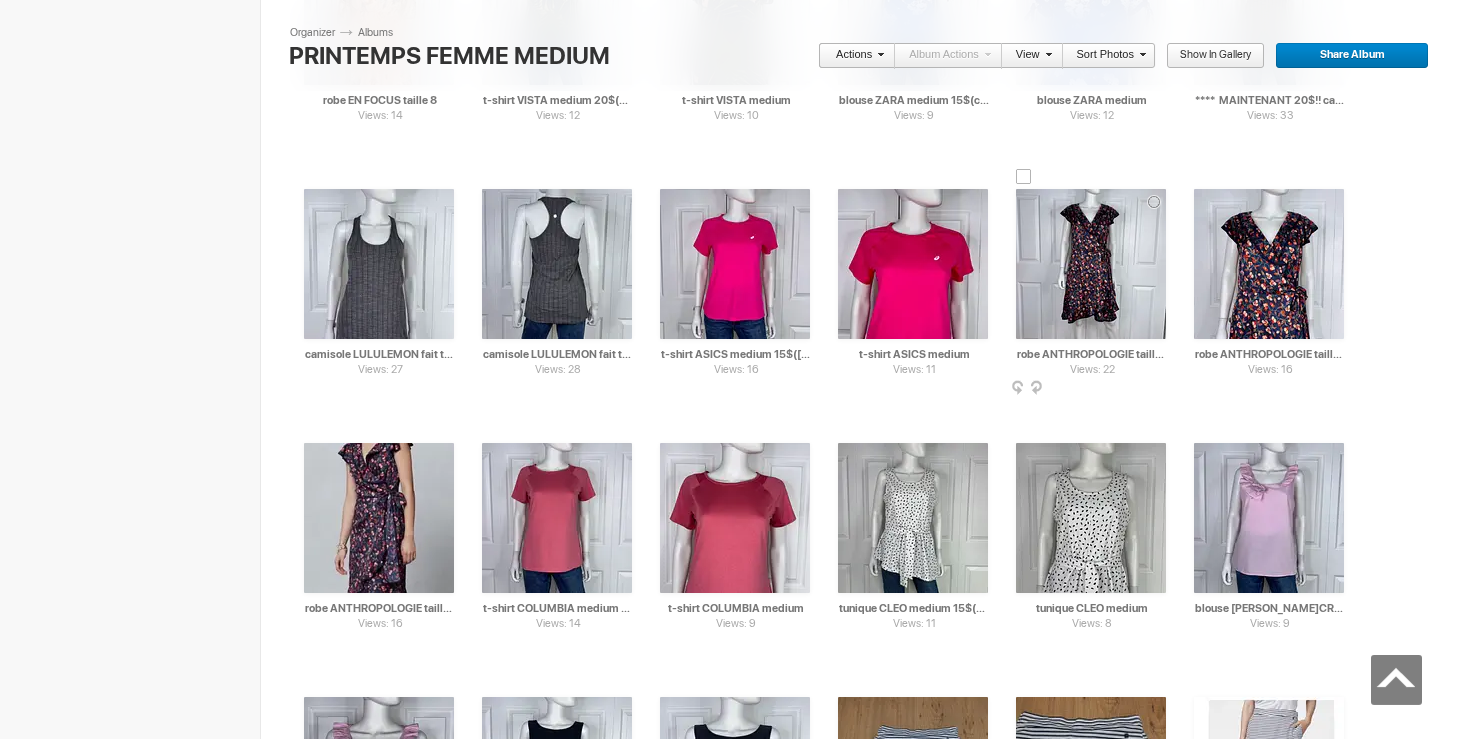 click at bounding box center (1091, 264) 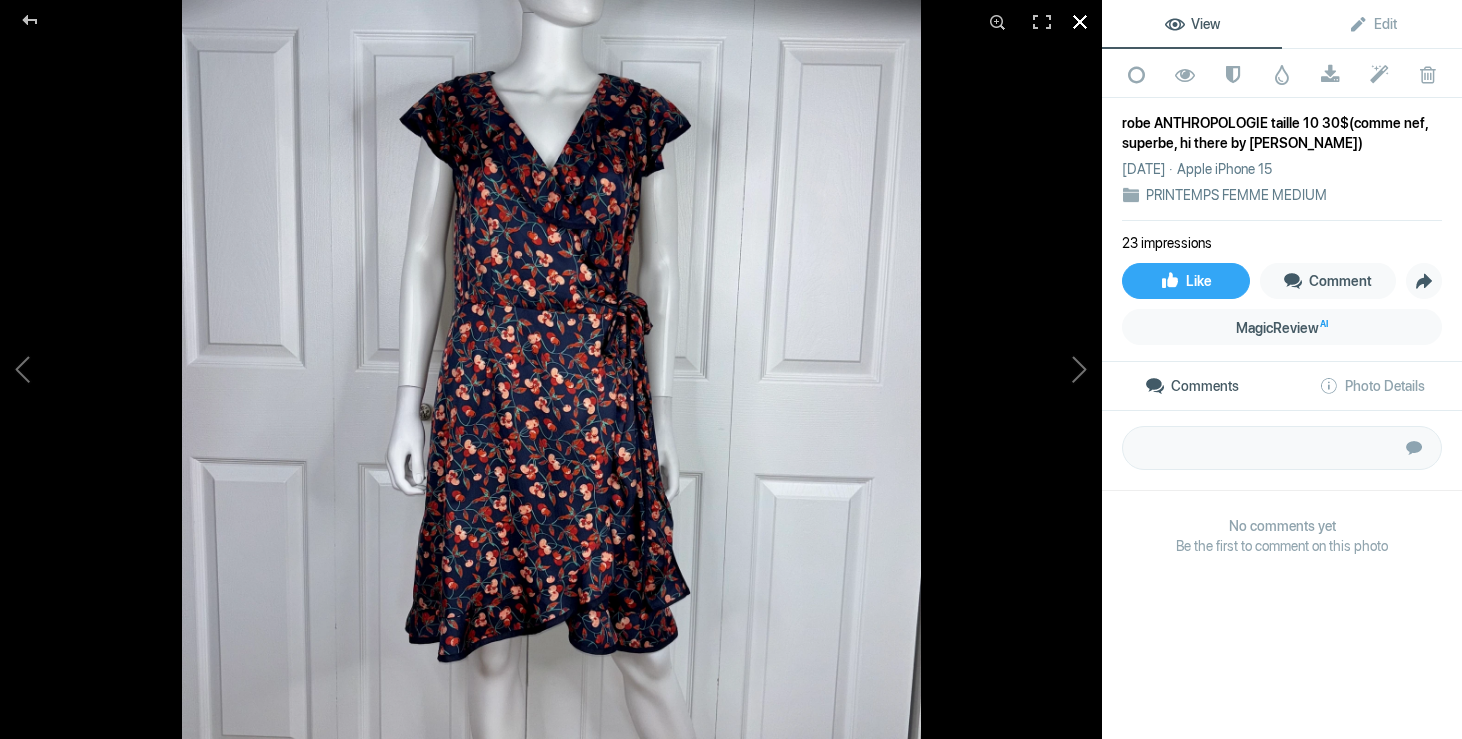 click 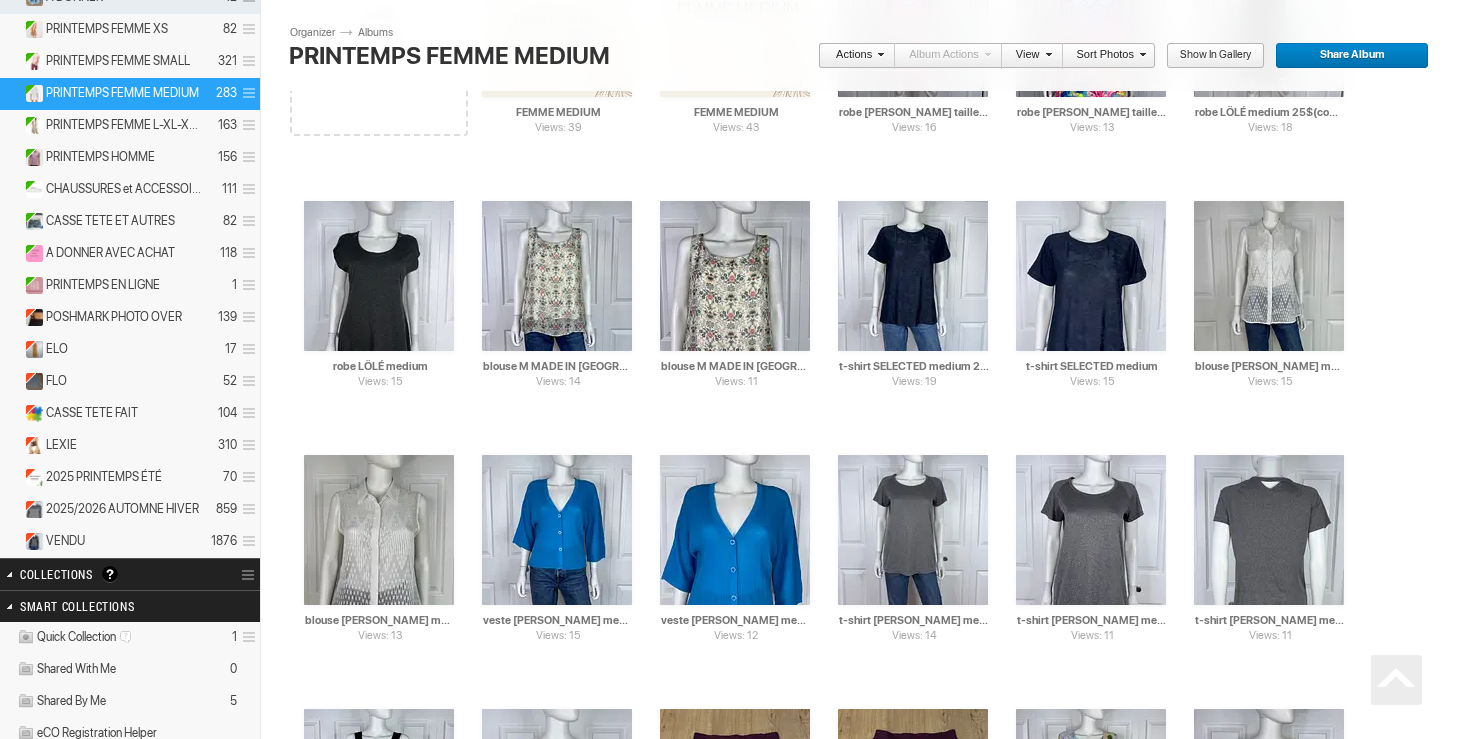 scroll, scrollTop: 112, scrollLeft: 0, axis: vertical 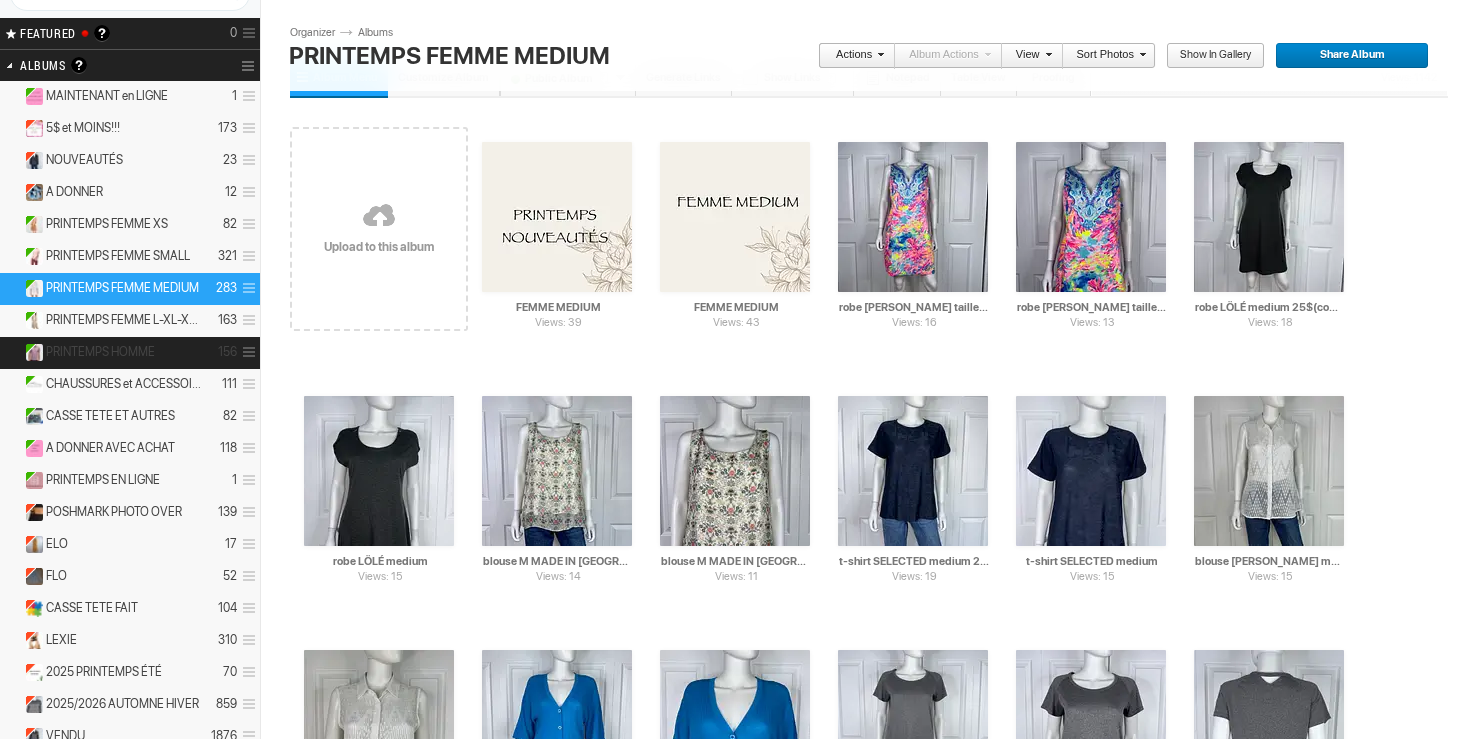 click on "PRINTEMPS HOMME" at bounding box center (100, 352) 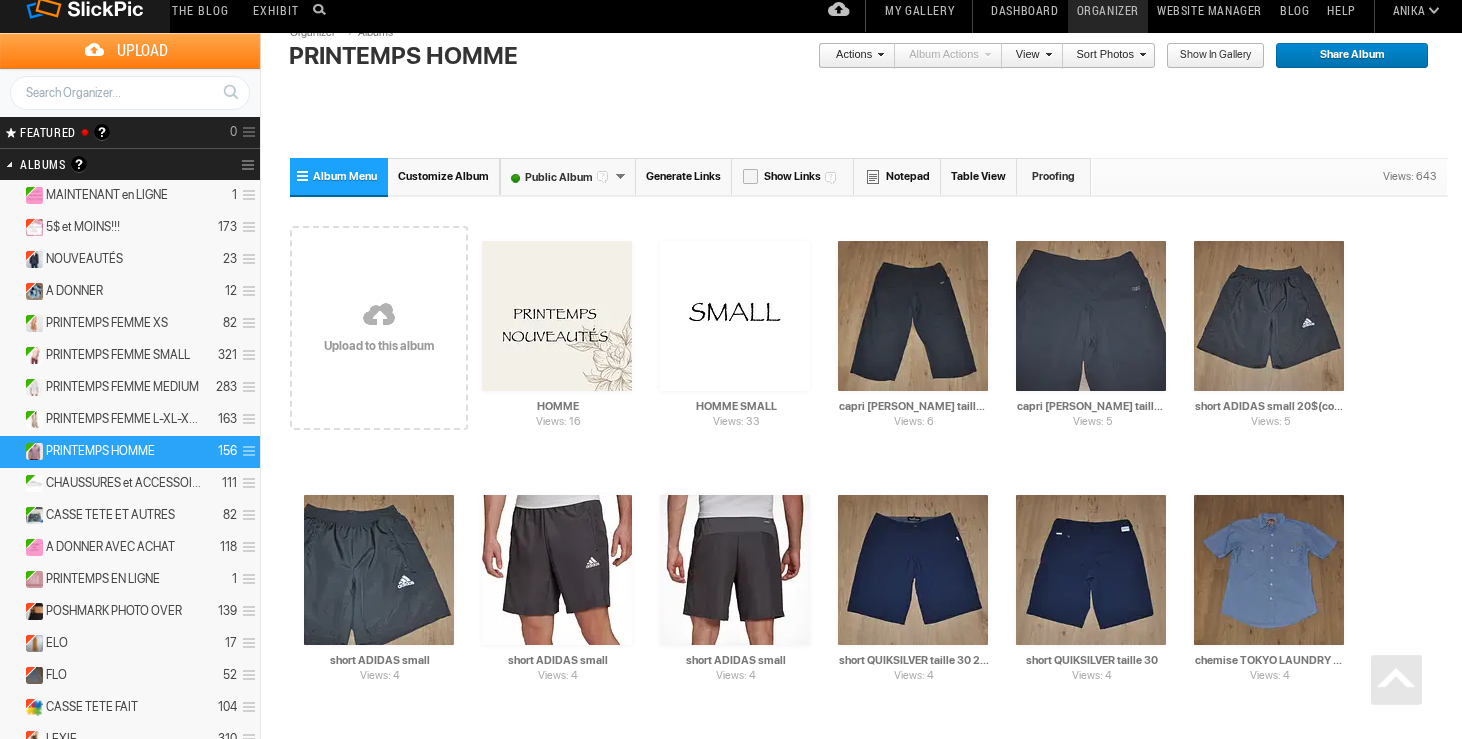 scroll, scrollTop: 0, scrollLeft: 0, axis: both 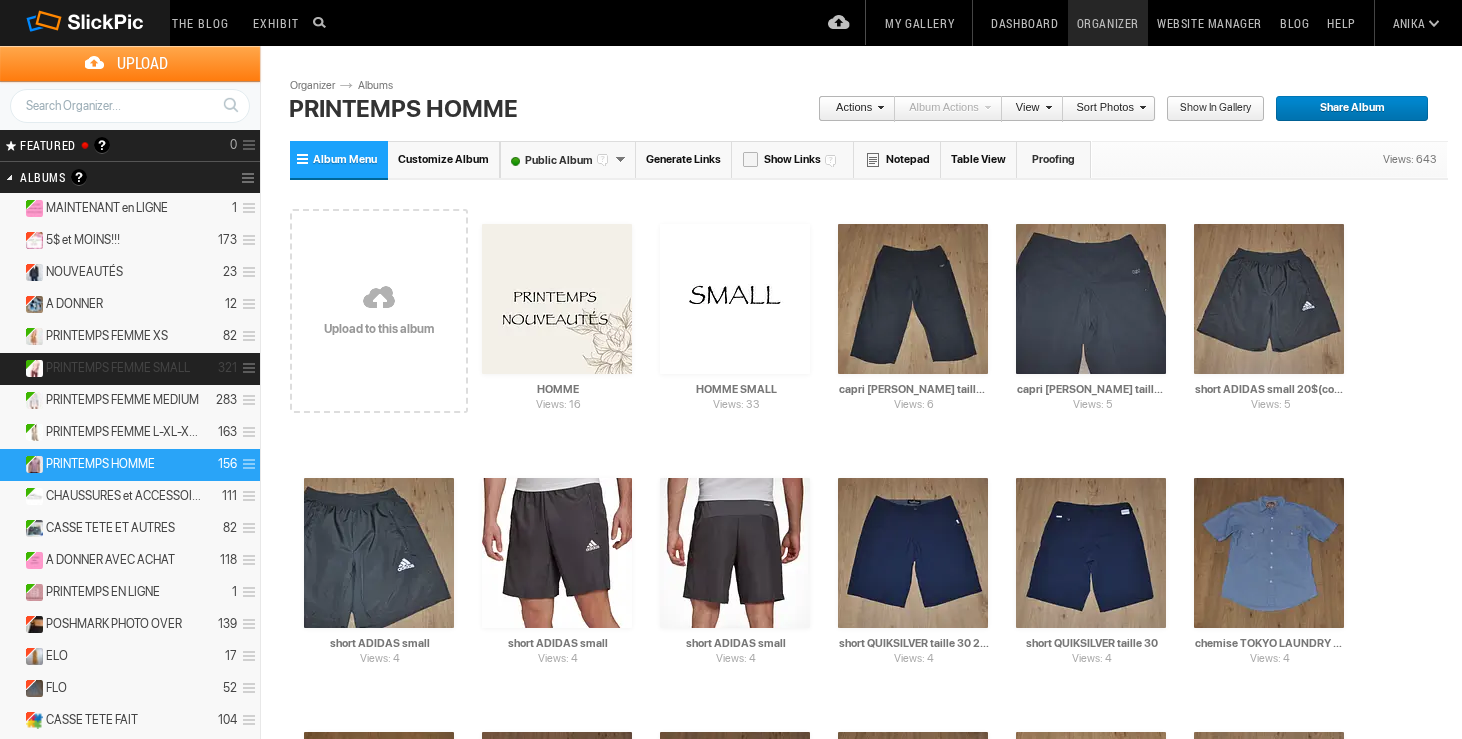 click on "PRINTEMPS FEMME SMALL" at bounding box center (118, 368) 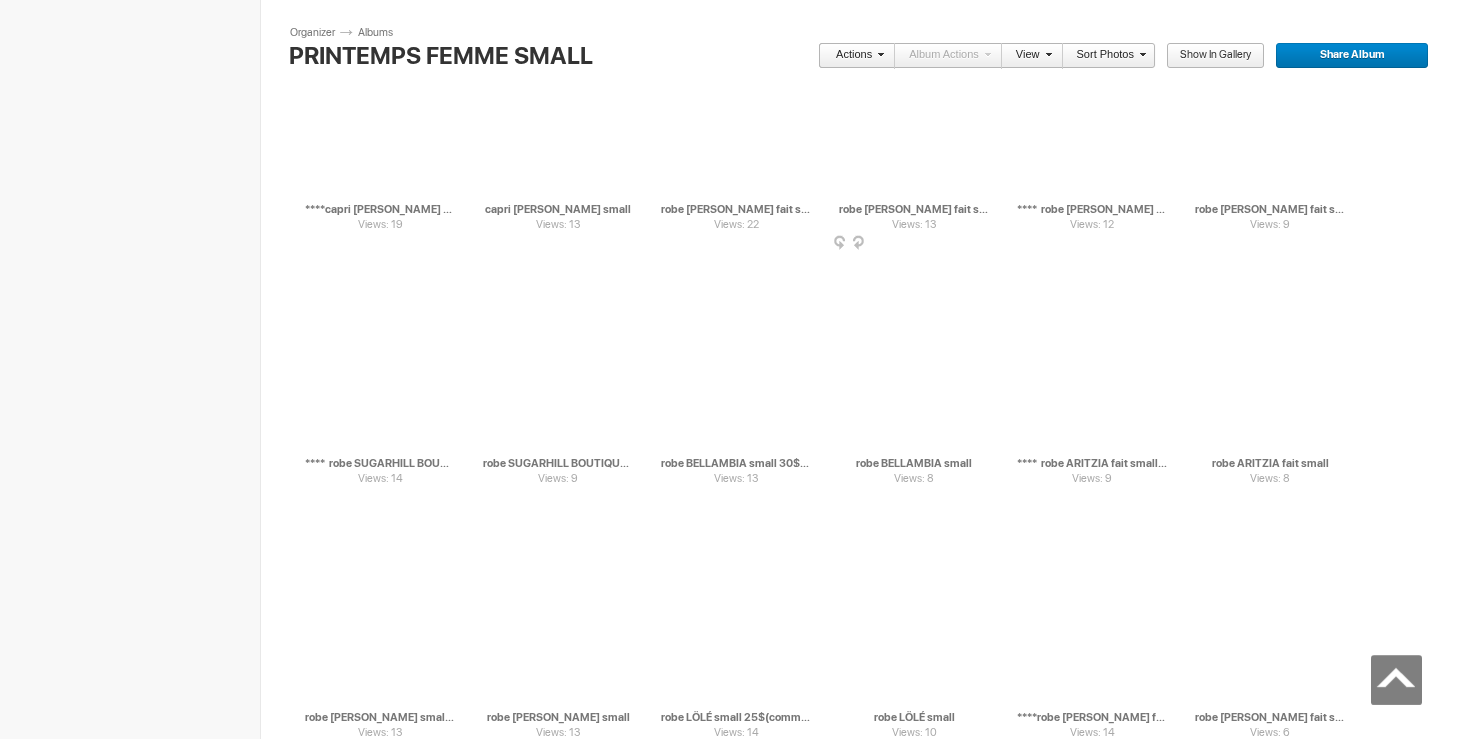 scroll, scrollTop: 6122, scrollLeft: 0, axis: vertical 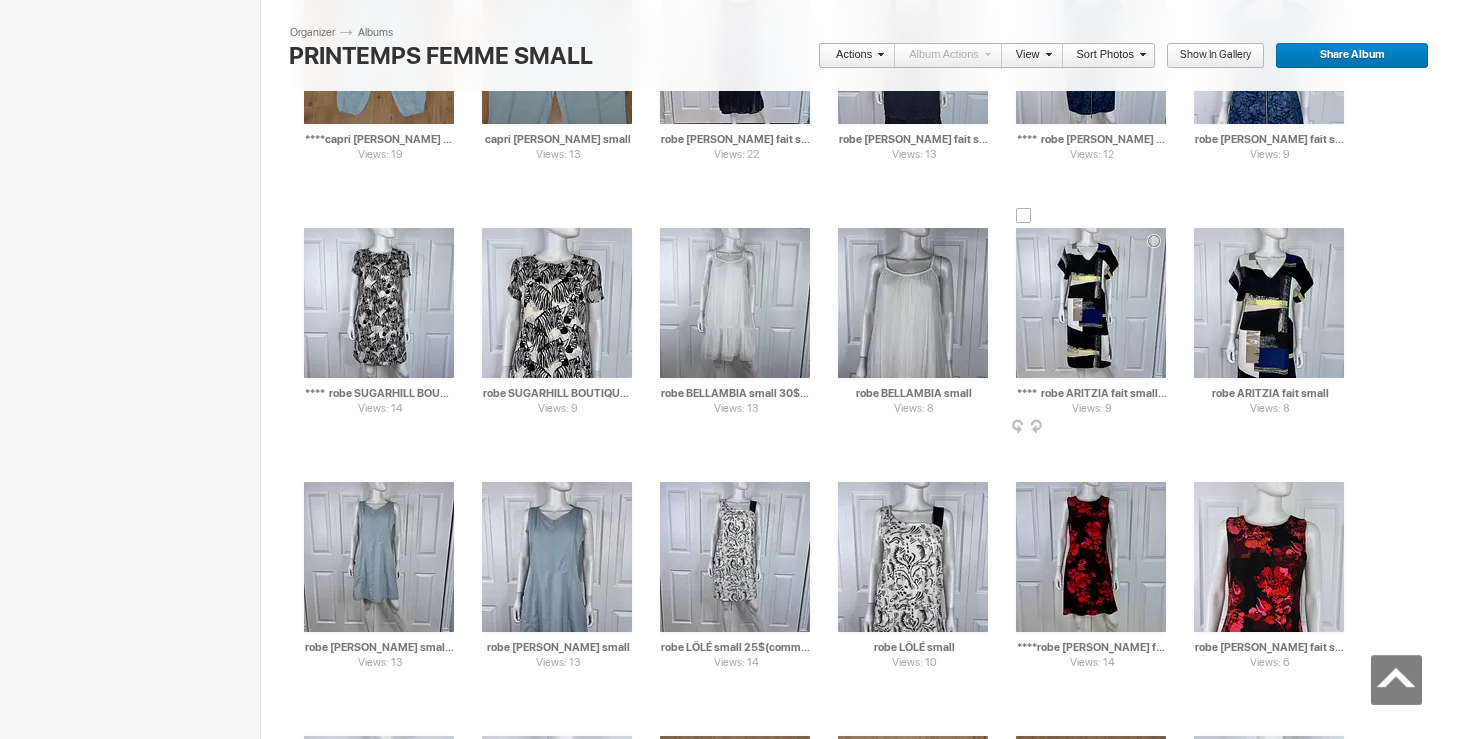 click at bounding box center [1091, 303] 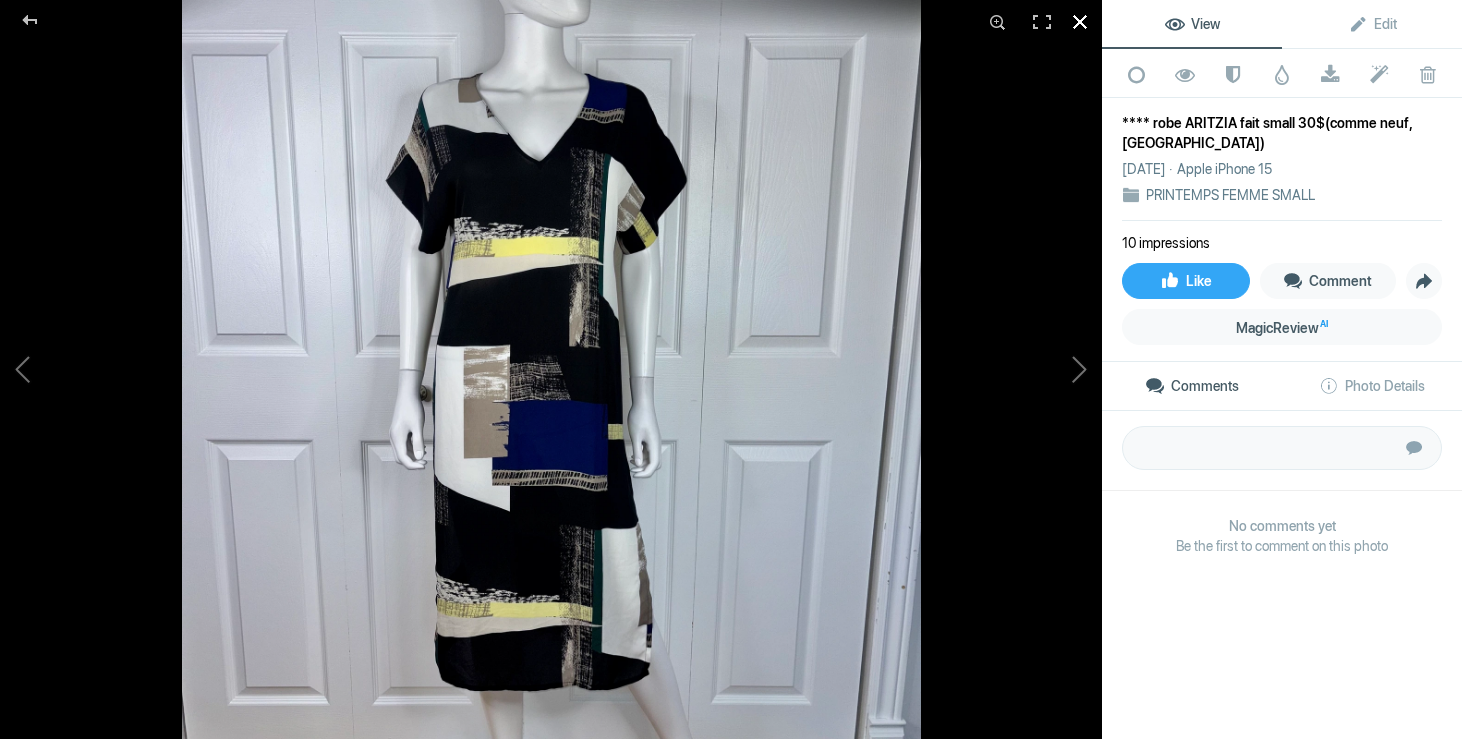 click 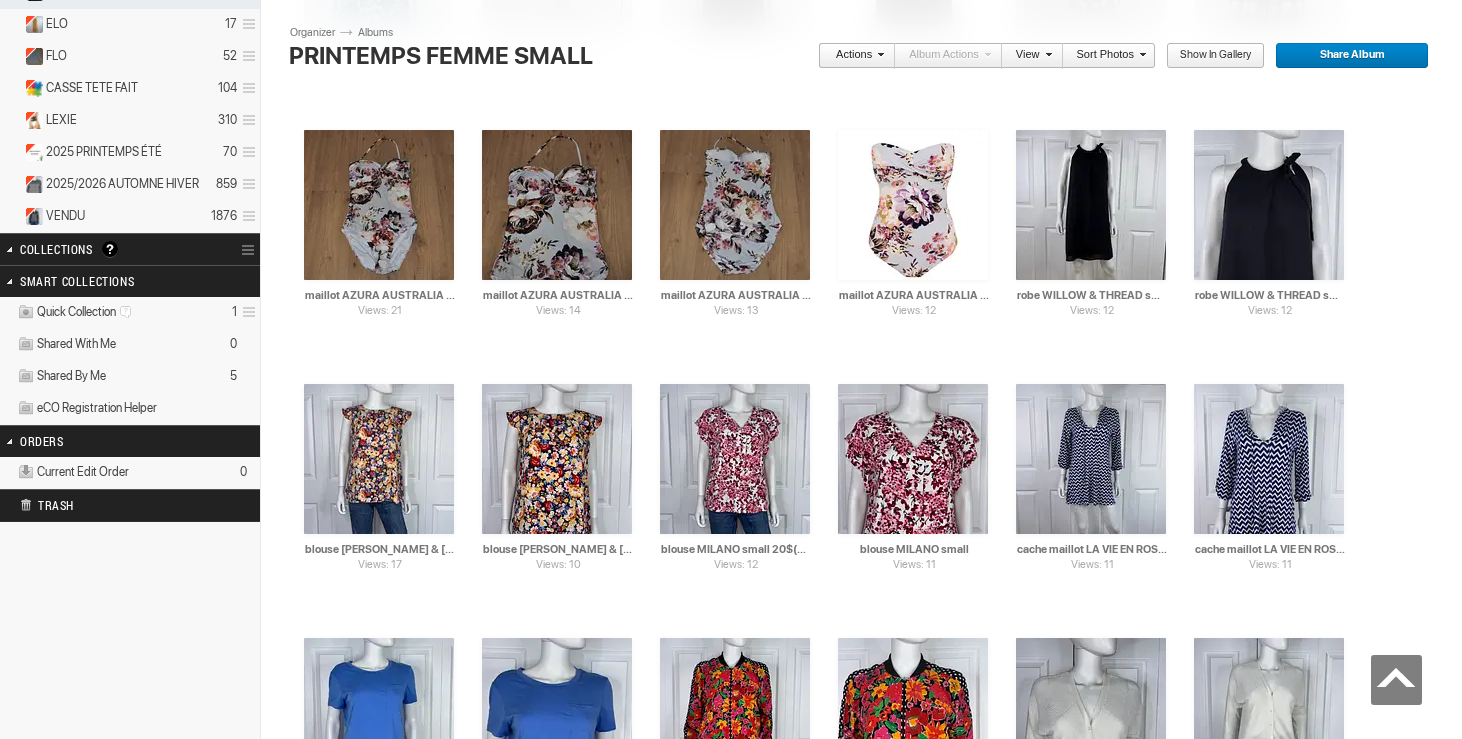 scroll, scrollTop: 0, scrollLeft: 0, axis: both 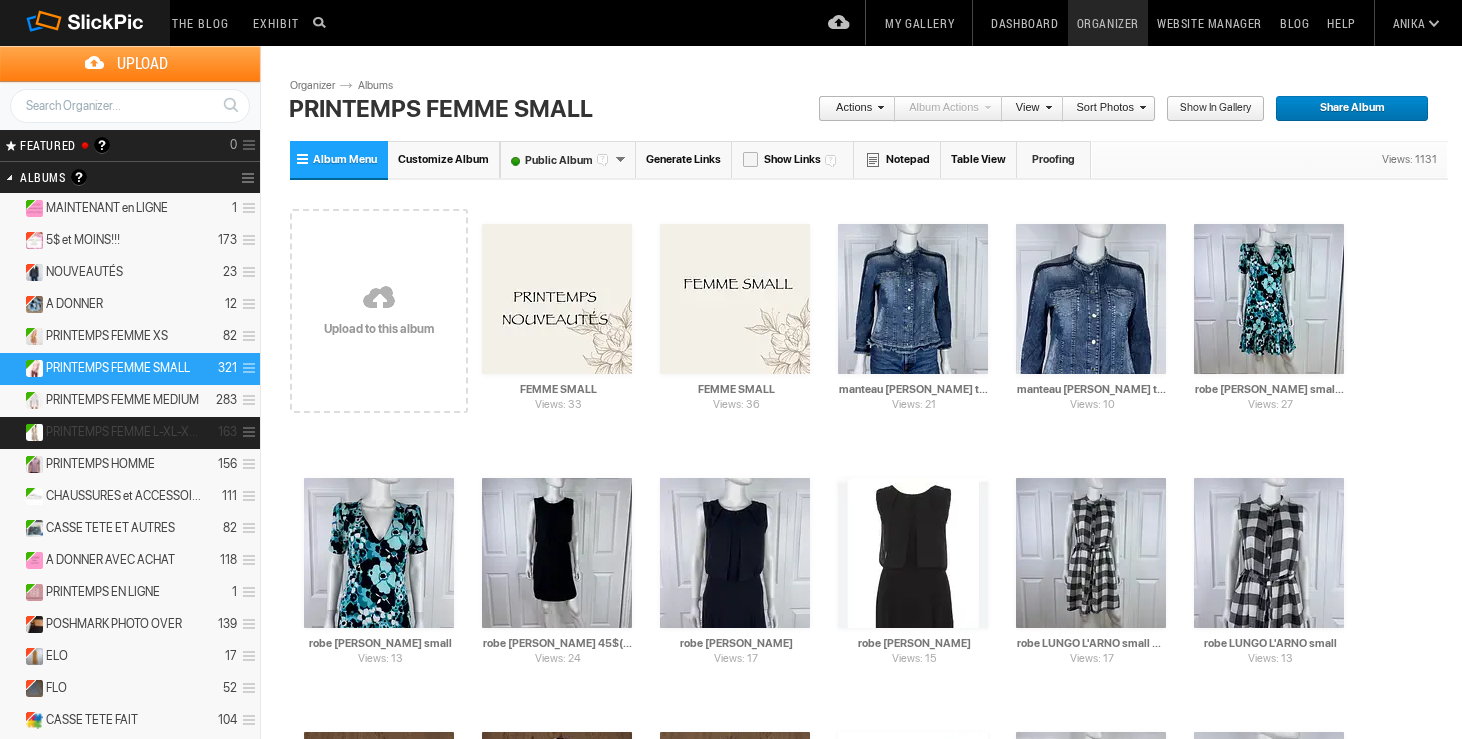 click on "PRINTEMPS FEMME L-XL-XXL
163" at bounding box center (130, 433) 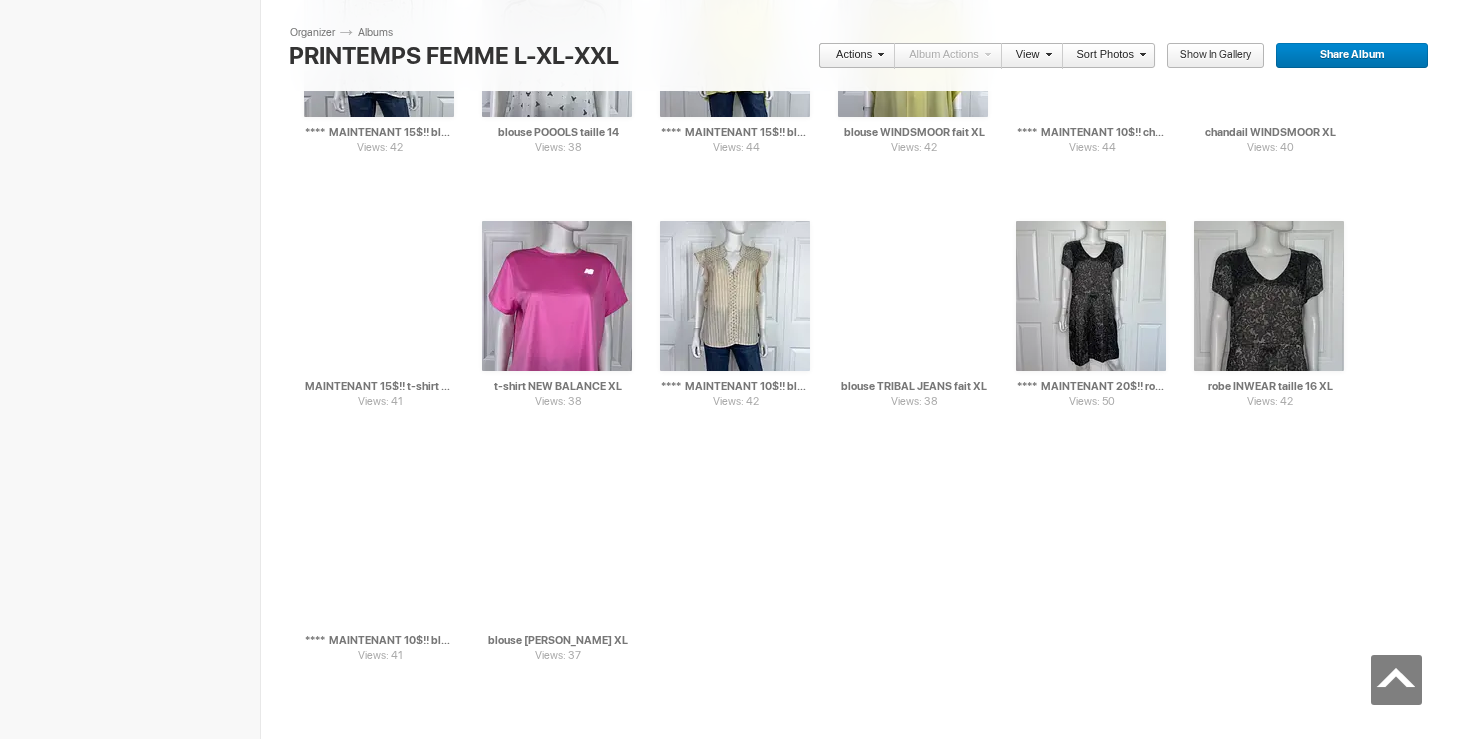 scroll, scrollTop: 6677, scrollLeft: 0, axis: vertical 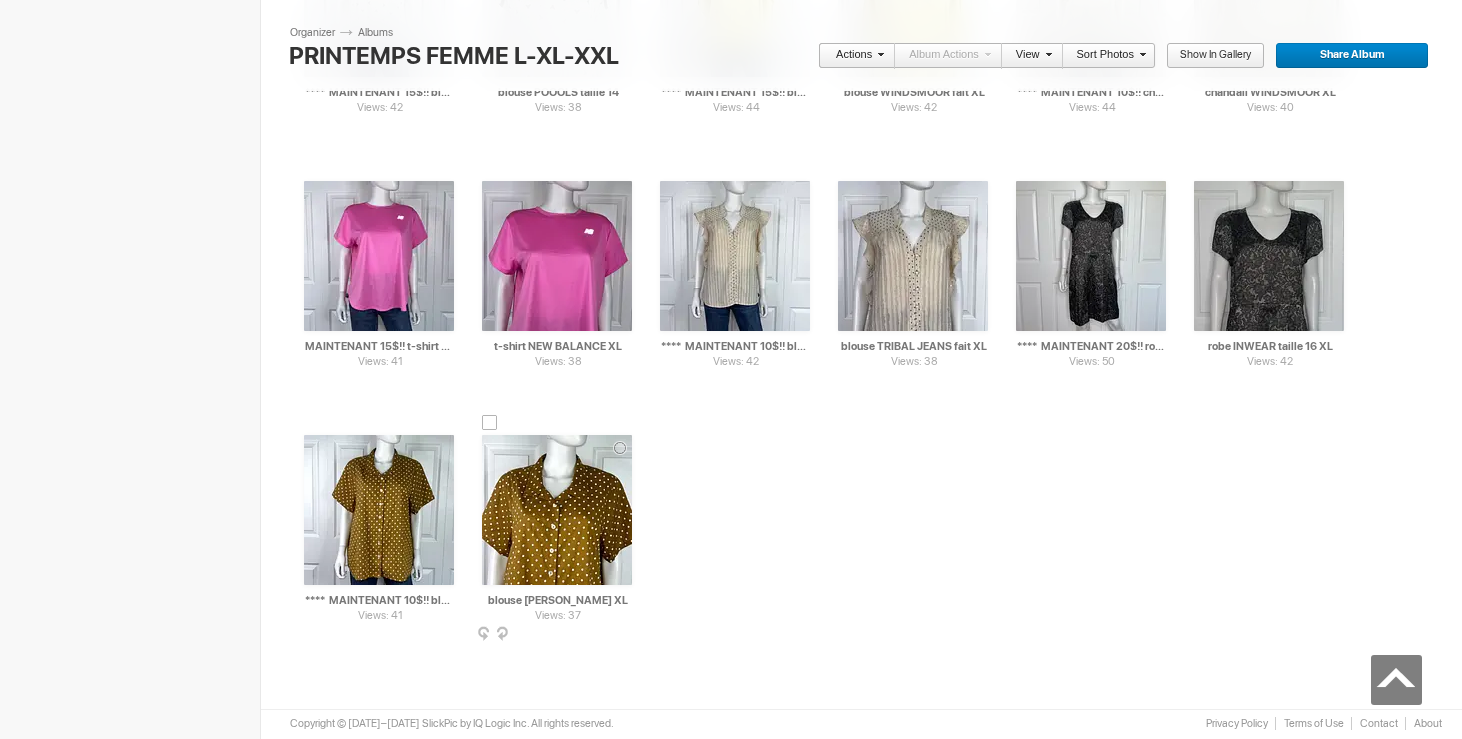 click at bounding box center (490, 423) 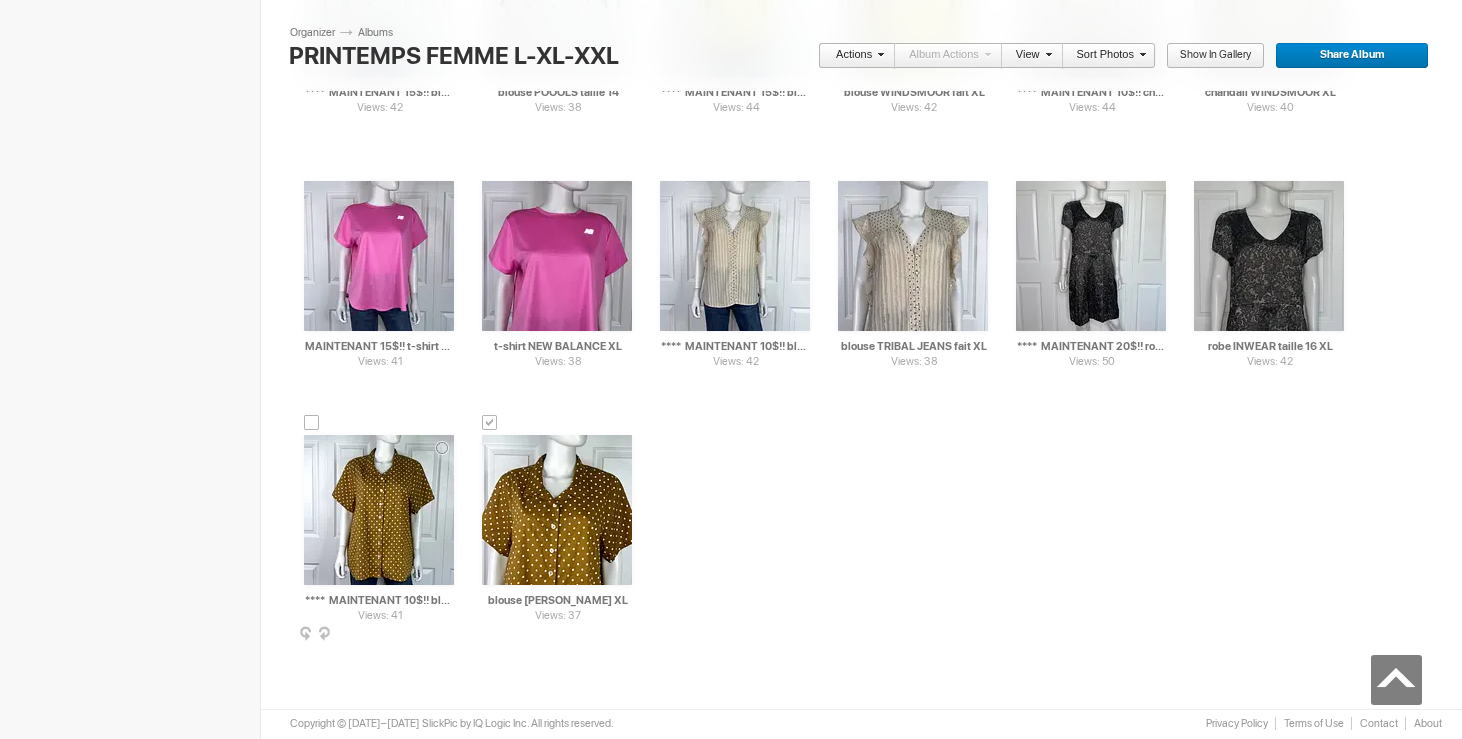 click at bounding box center (312, 423) 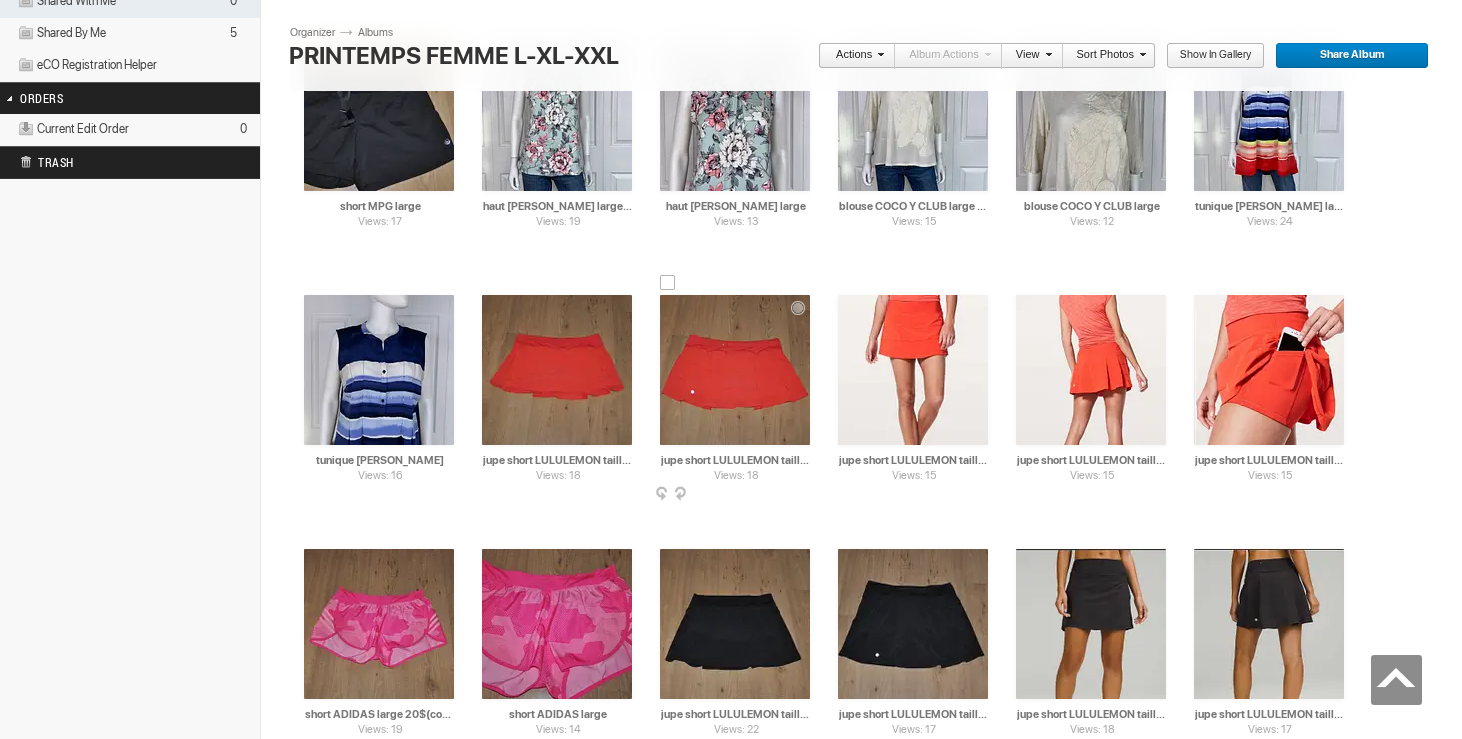 scroll, scrollTop: 0, scrollLeft: 0, axis: both 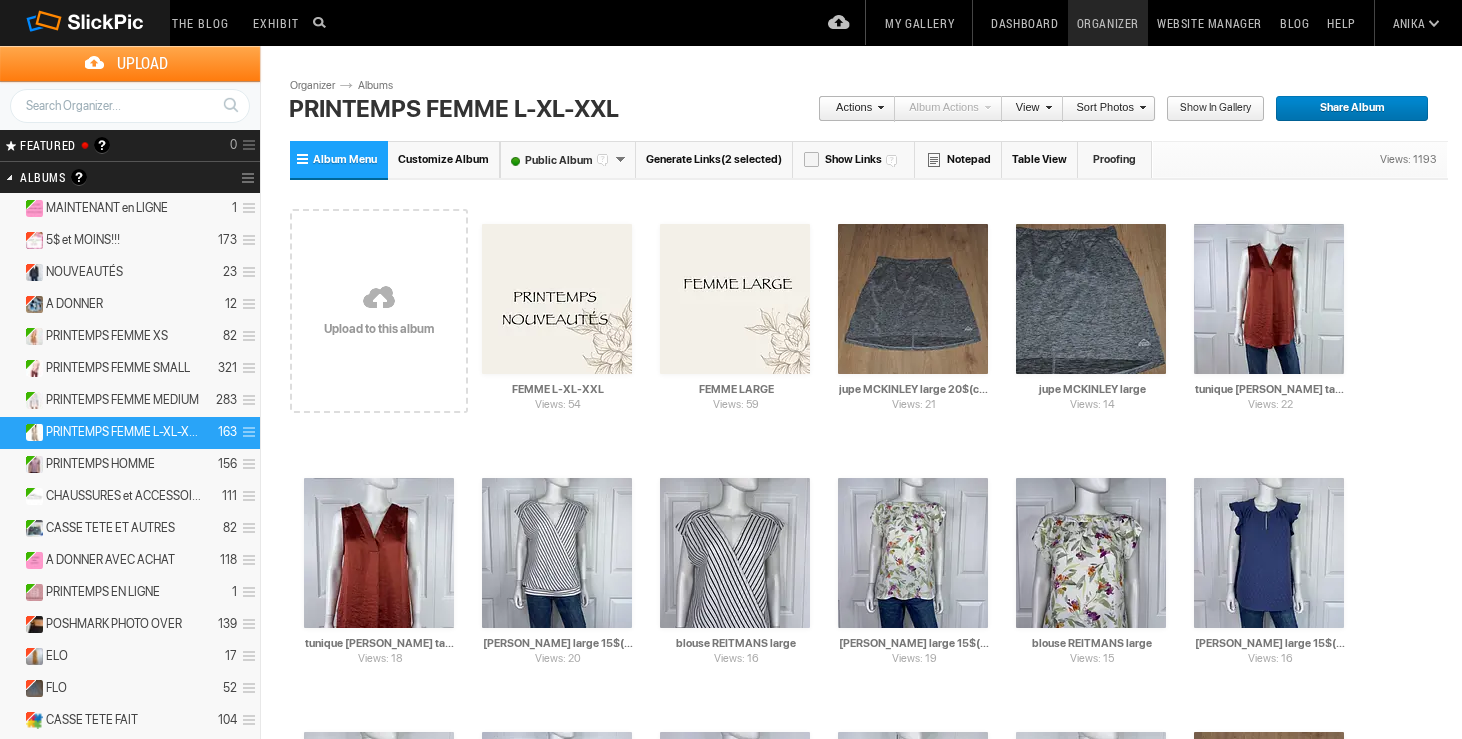 click on "Actions" at bounding box center (851, 109) 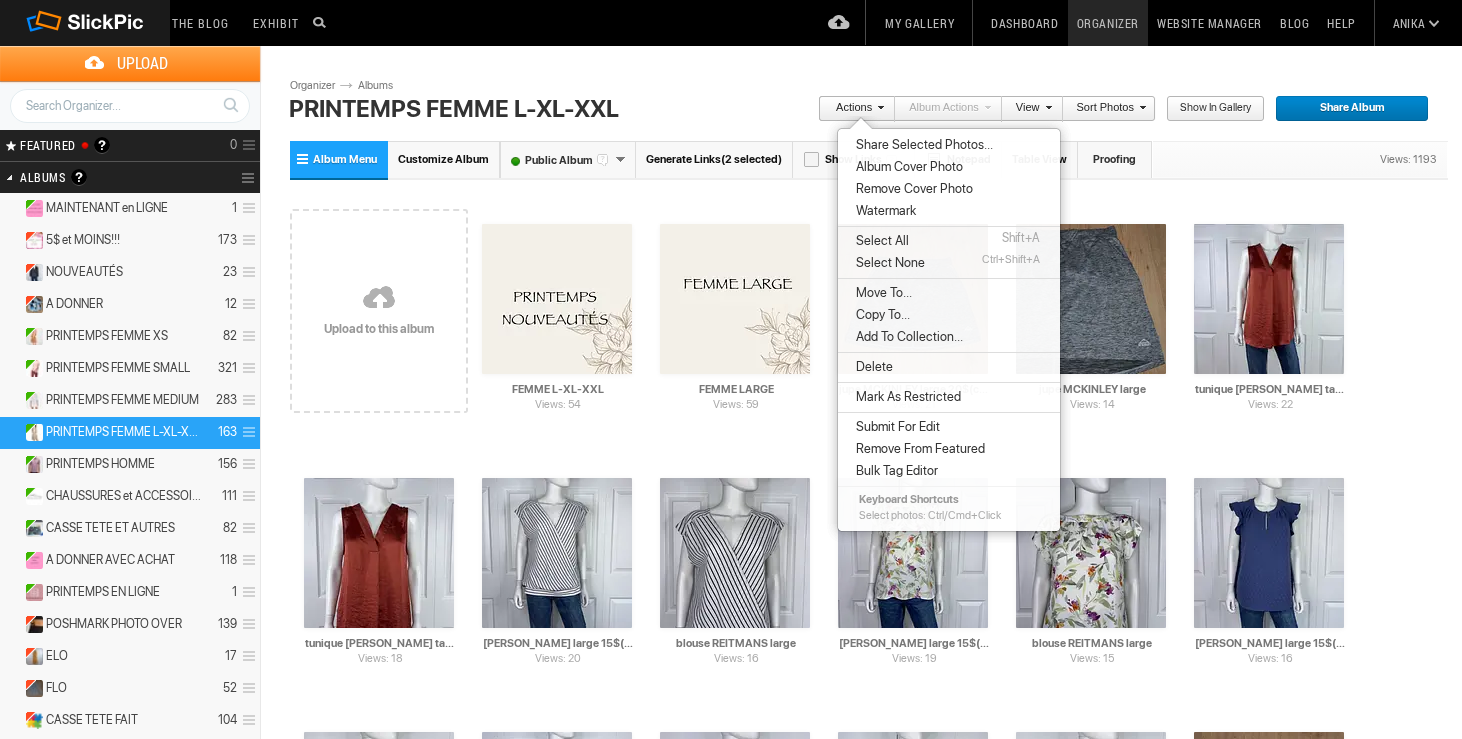 click on "Move To..." at bounding box center [949, 293] 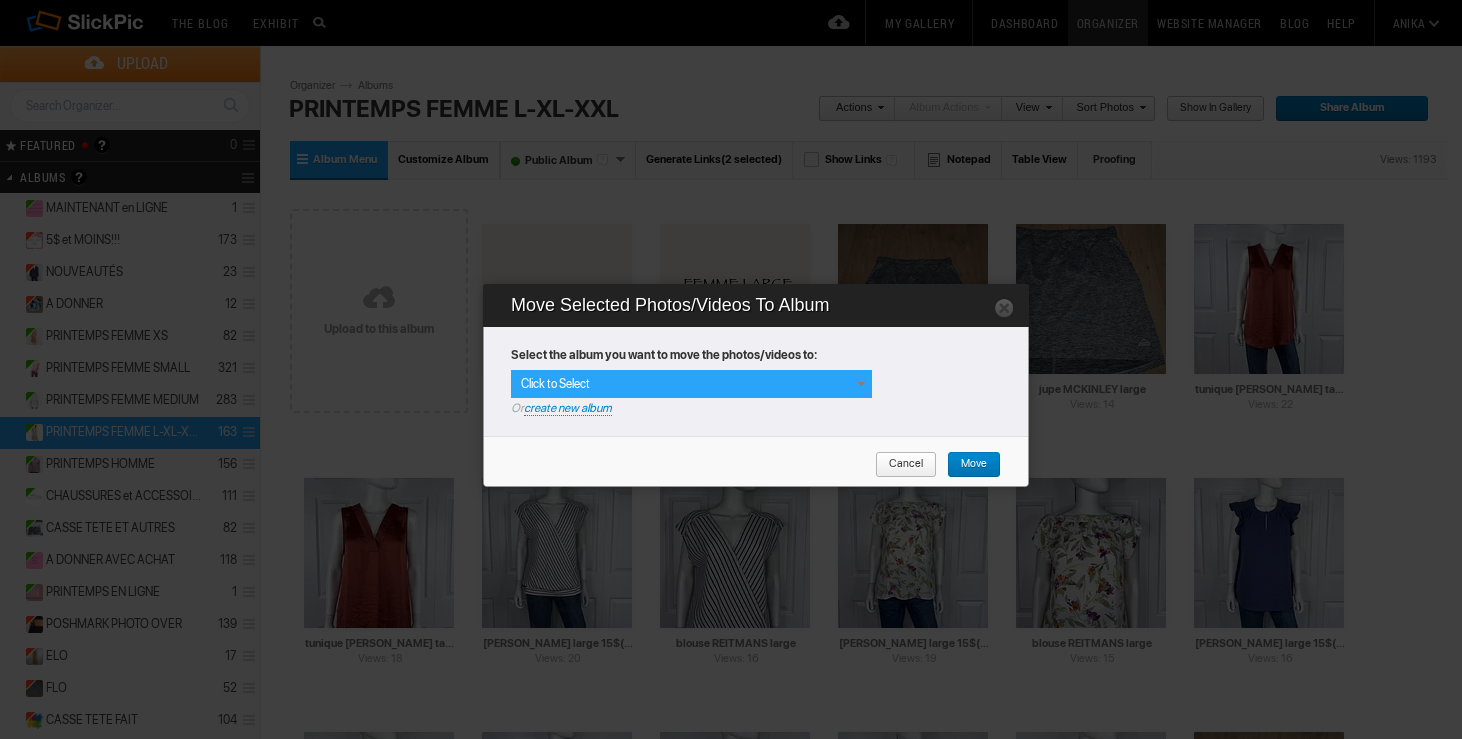 click at bounding box center [861, 384] 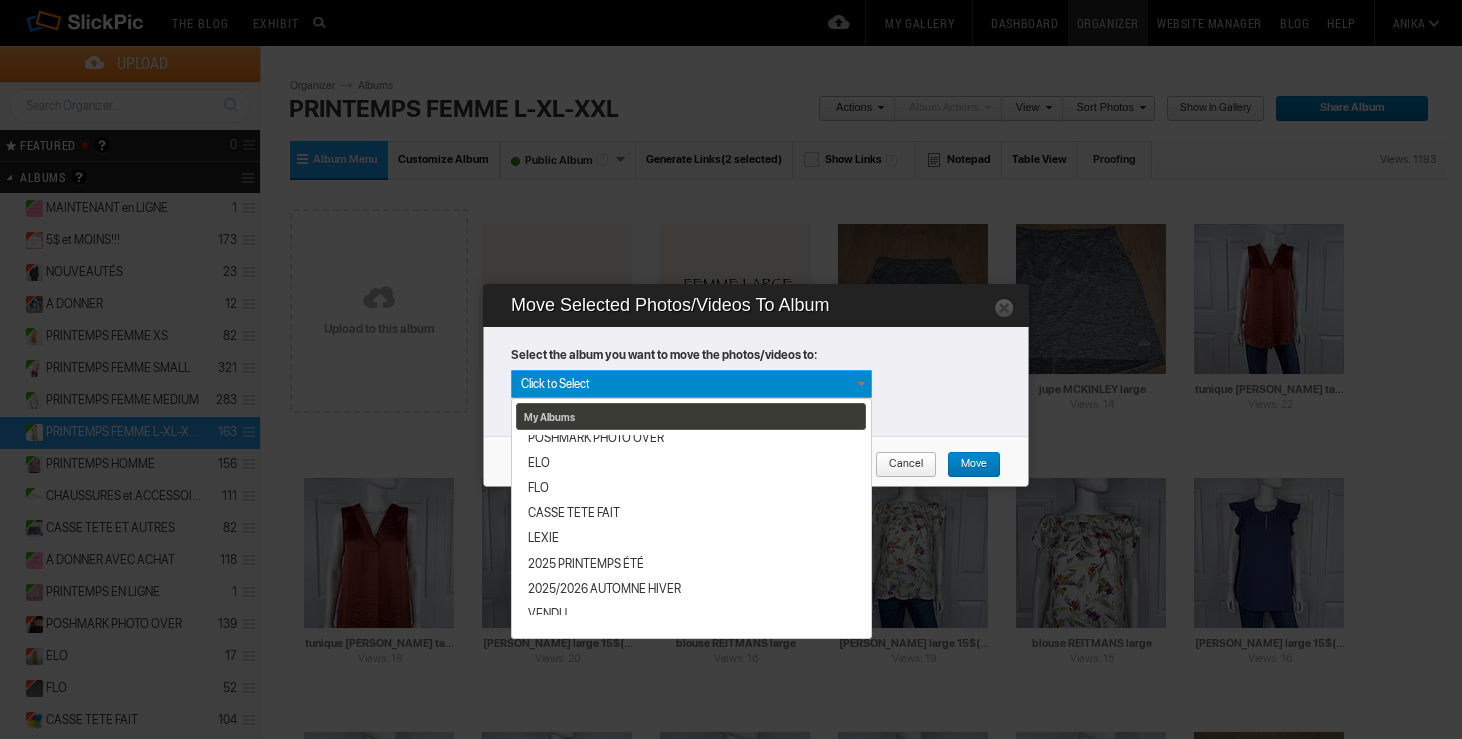 scroll, scrollTop: 365, scrollLeft: 0, axis: vertical 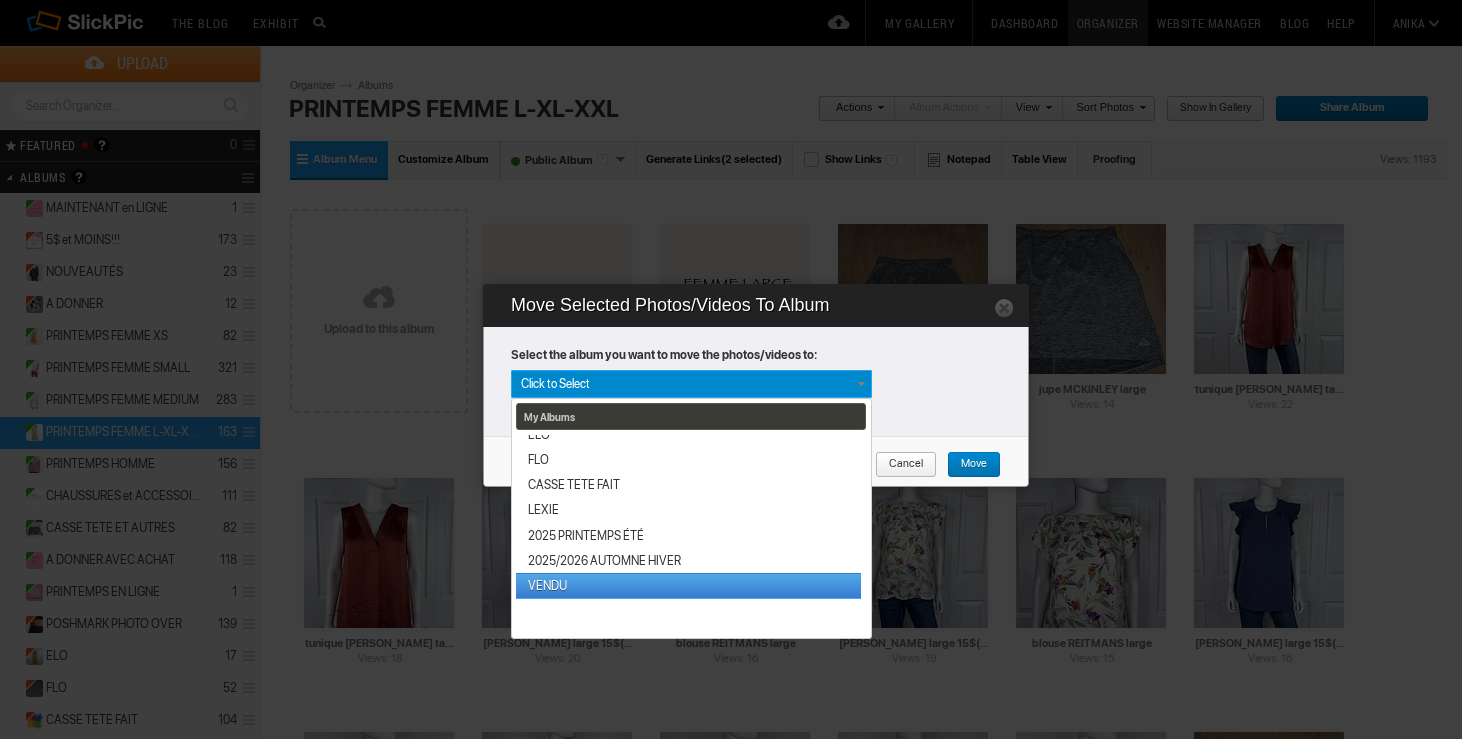 click on "VENDU" at bounding box center [688, 585] 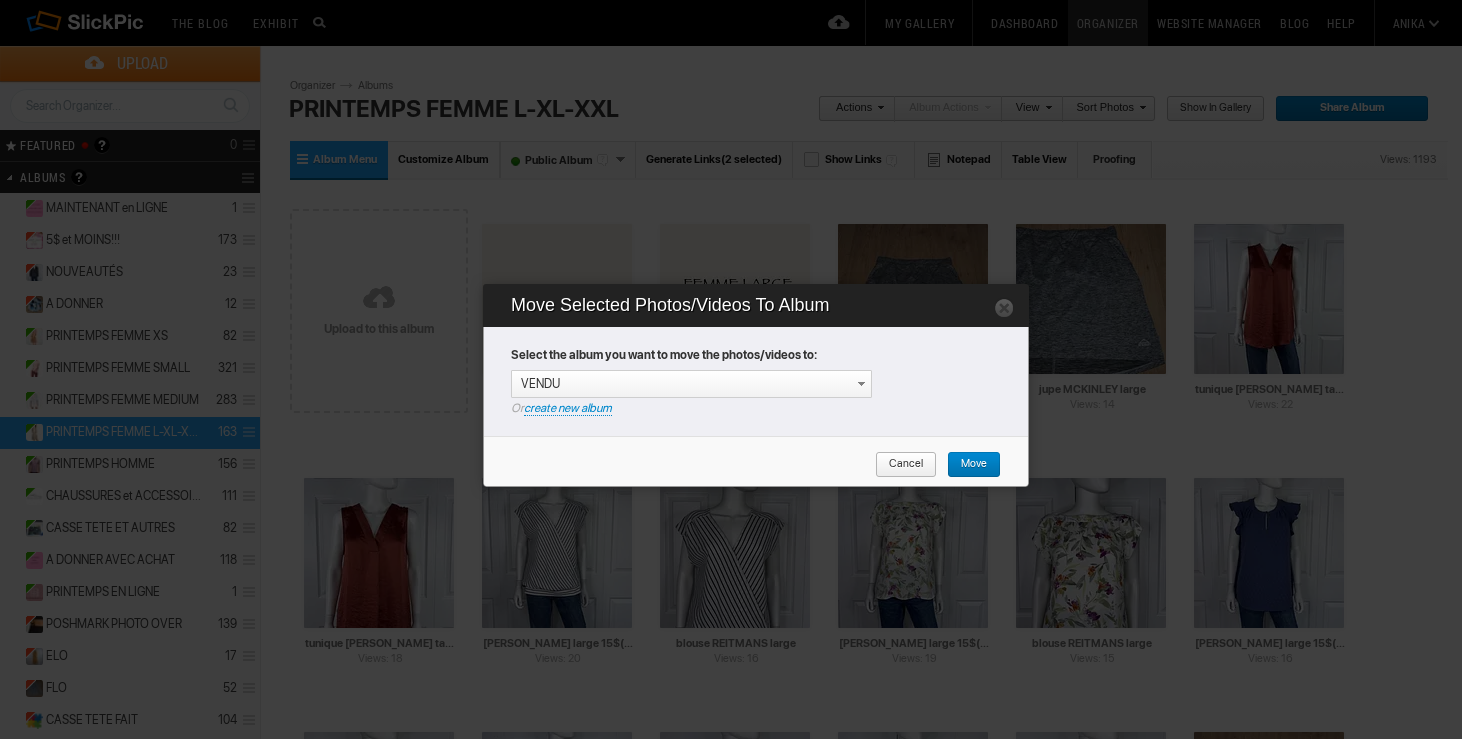 click on "Move" at bounding box center (974, 465) 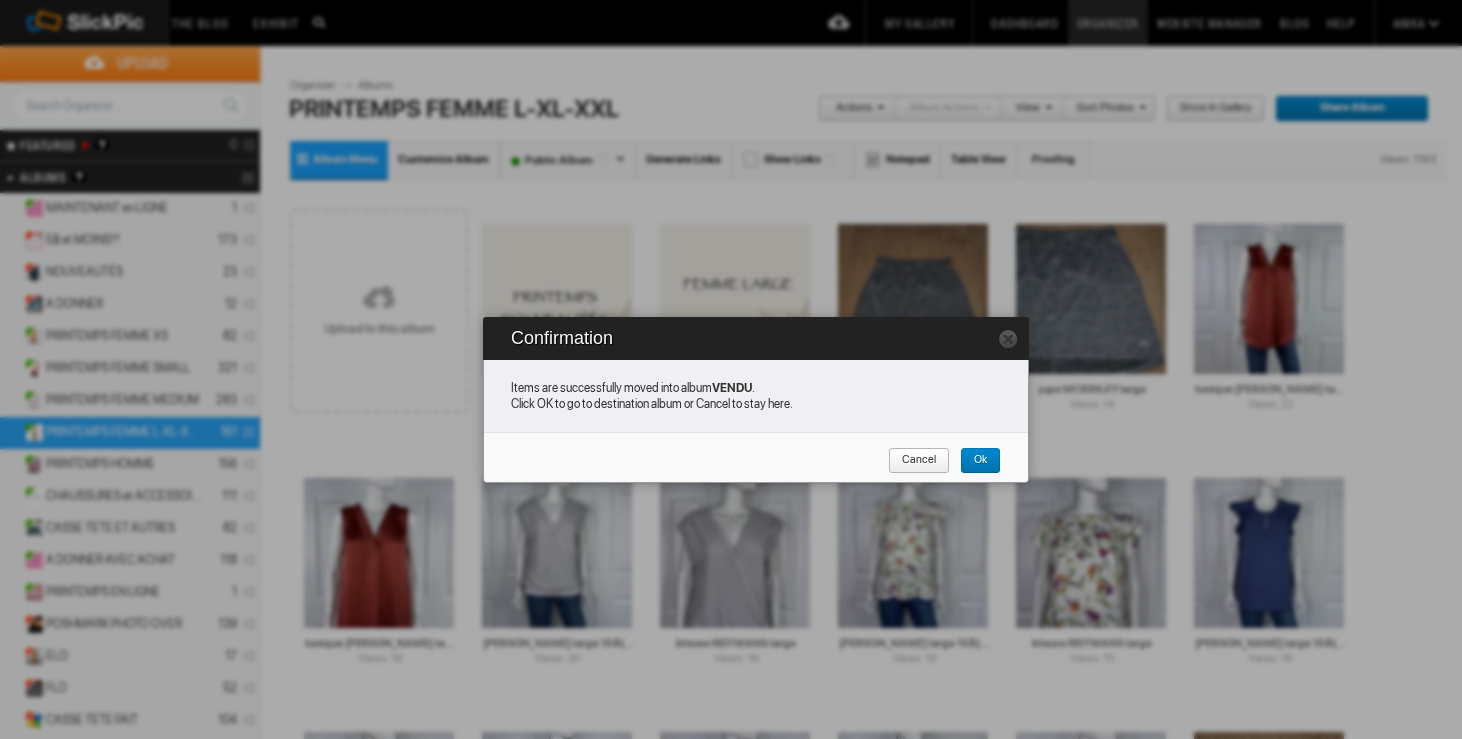 click on "Cancel" at bounding box center [912, 461] 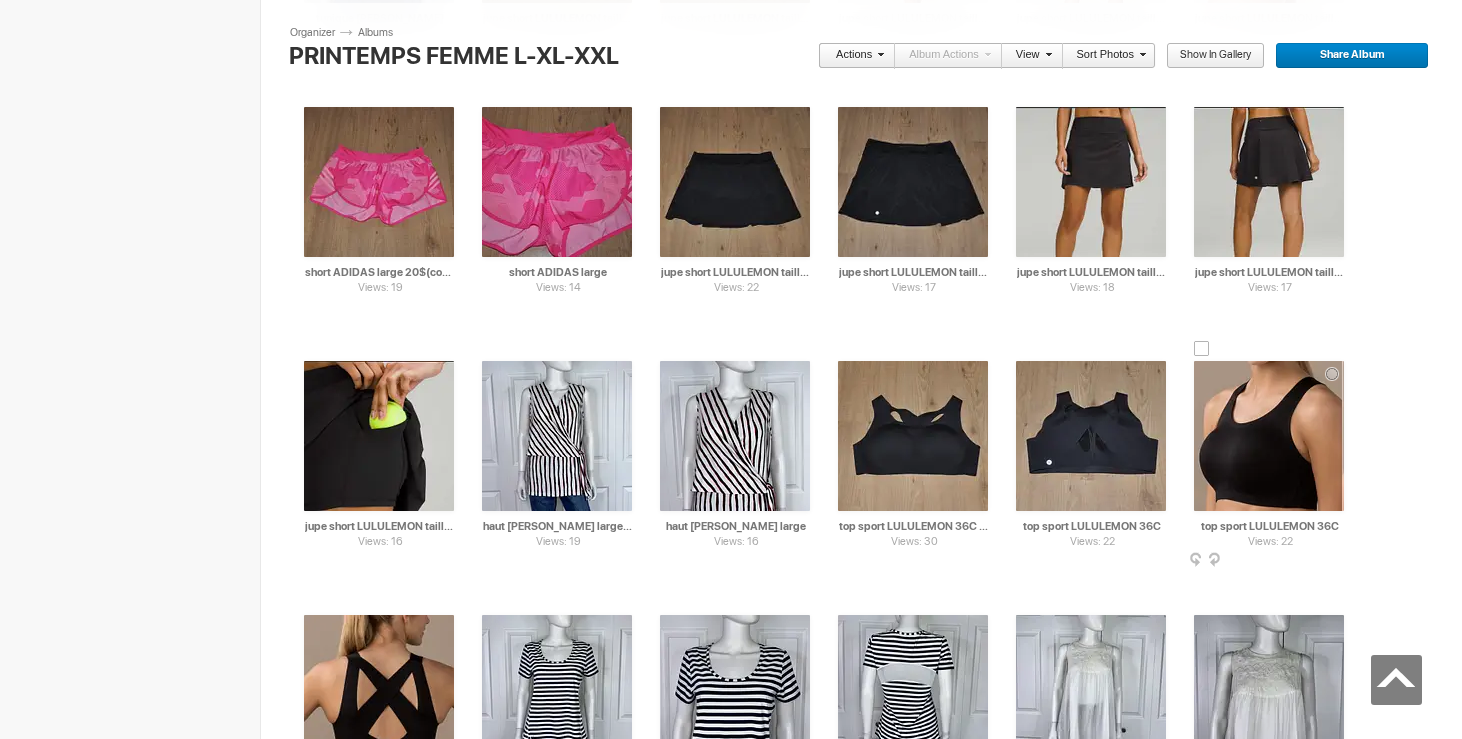 scroll, scrollTop: 1425, scrollLeft: 0, axis: vertical 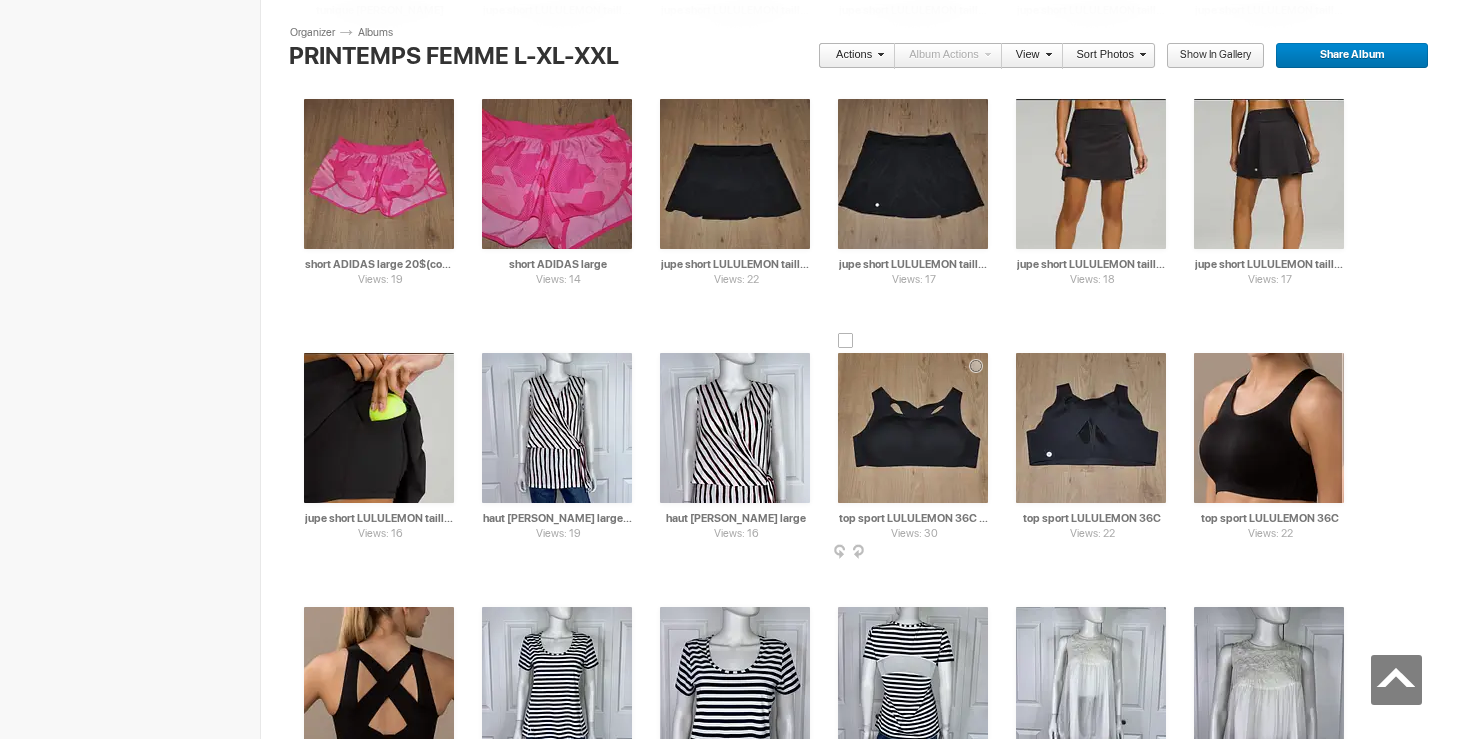 click at bounding box center [846, 341] 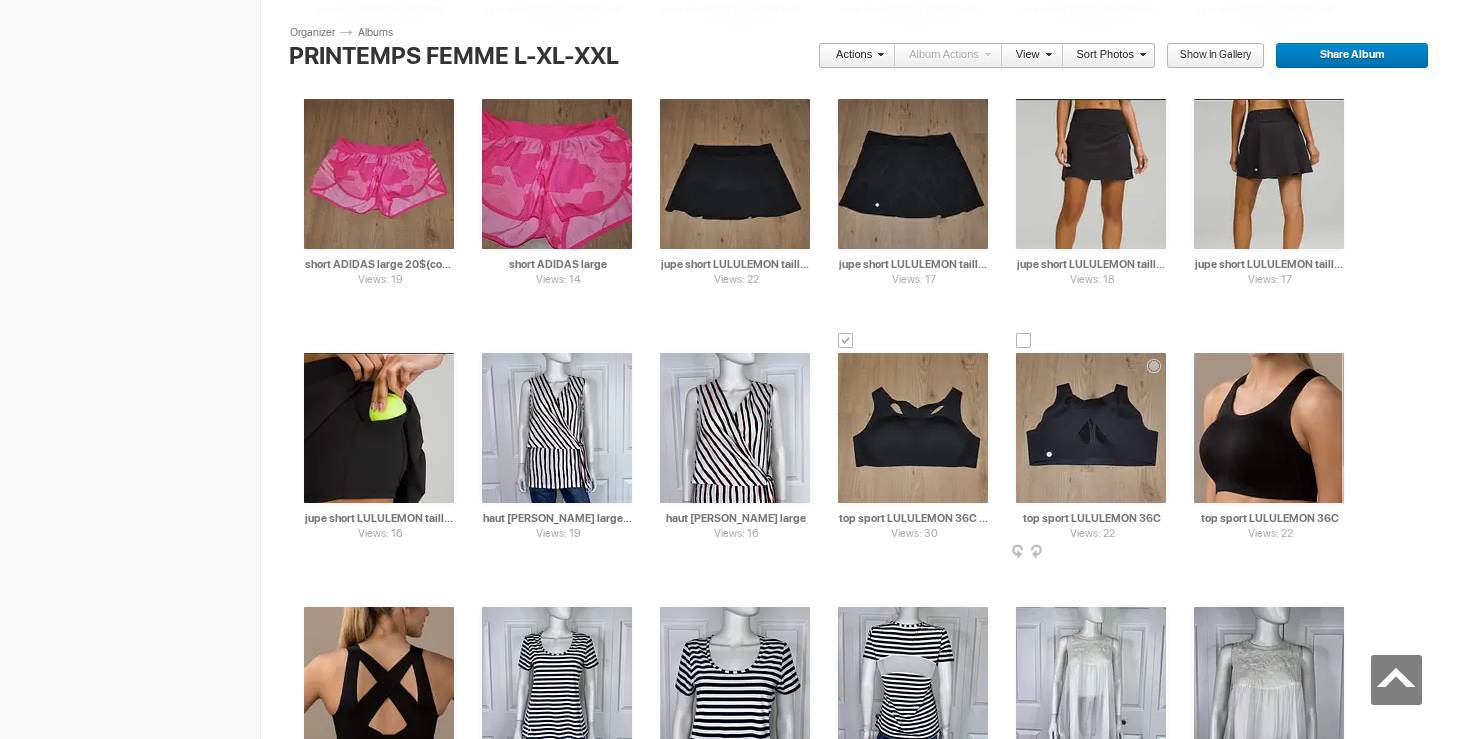 click at bounding box center (1024, 341) 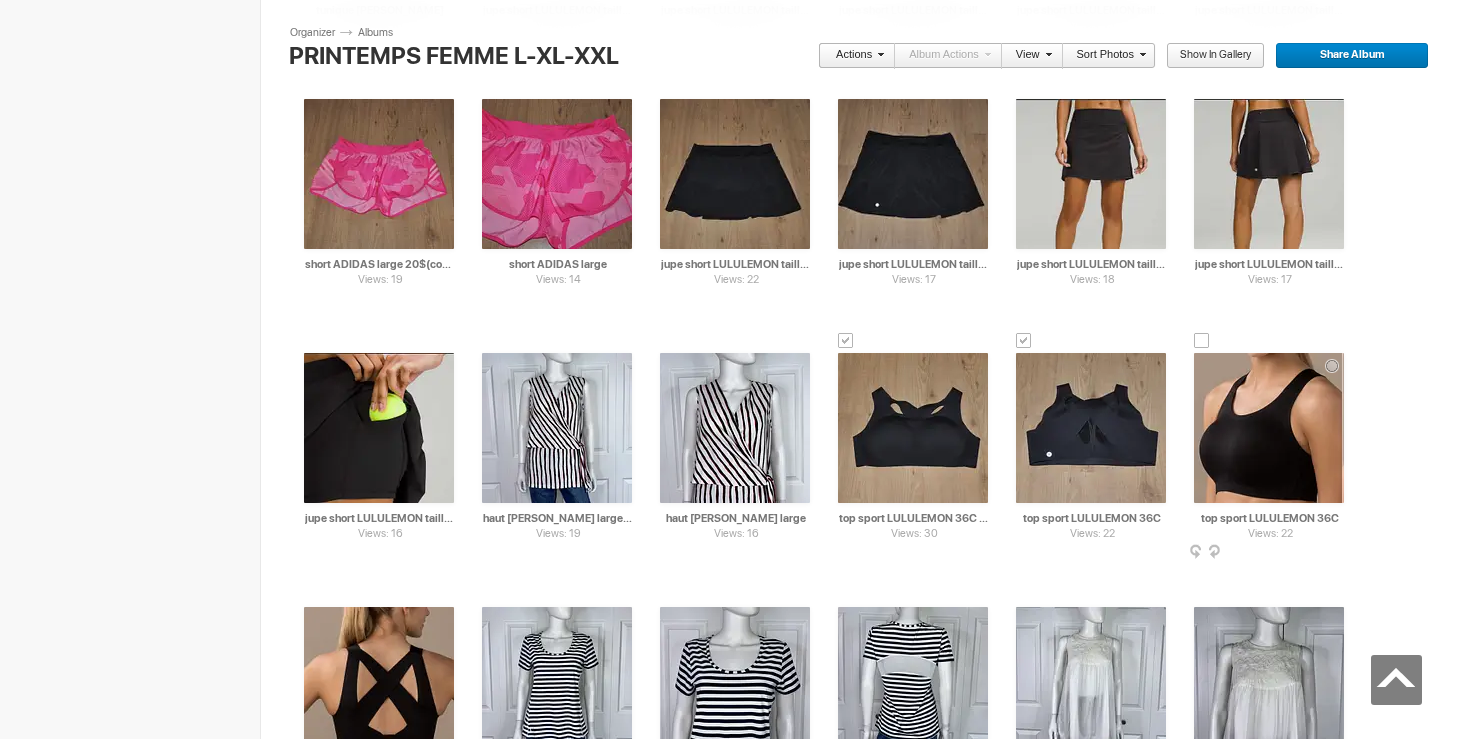 click at bounding box center (1202, 341) 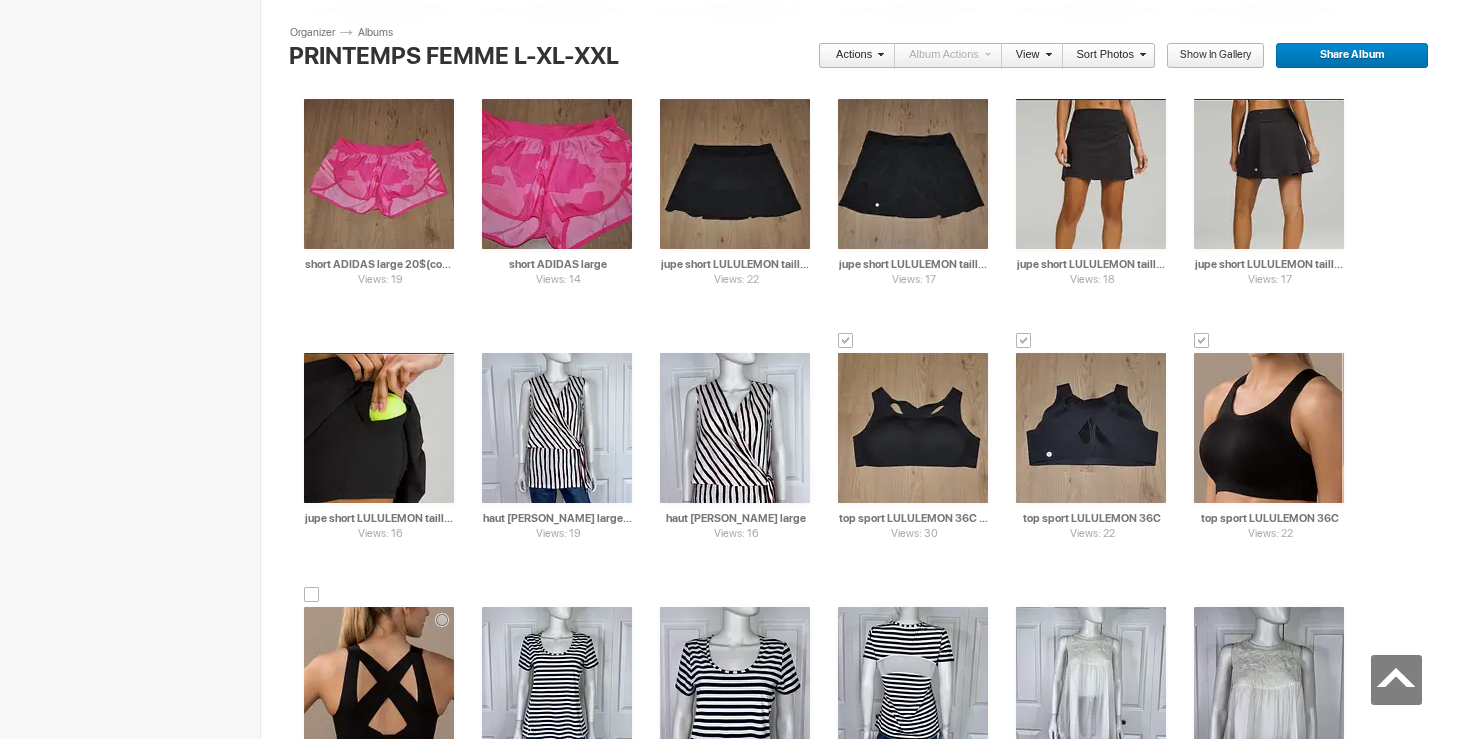 click at bounding box center [312, 595] 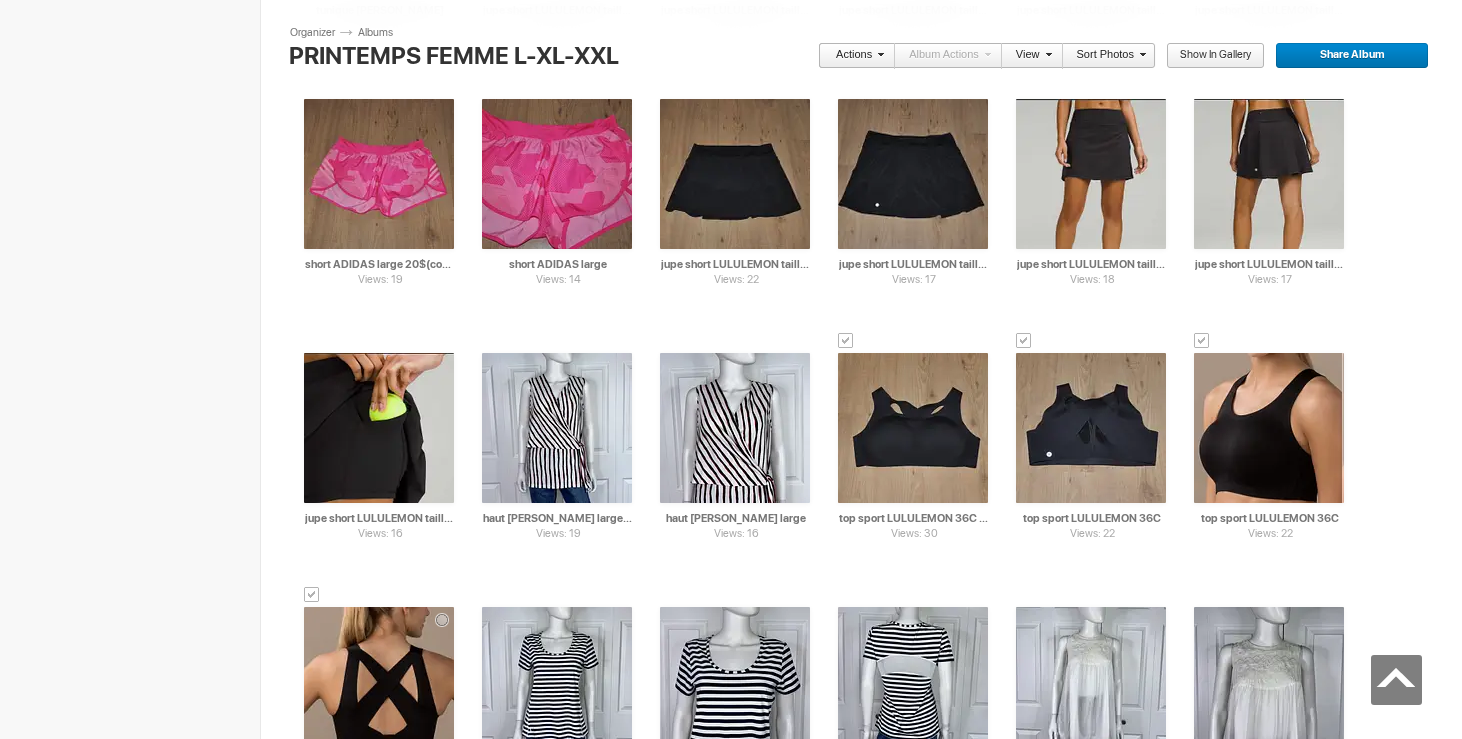 scroll, scrollTop: 0, scrollLeft: 0, axis: both 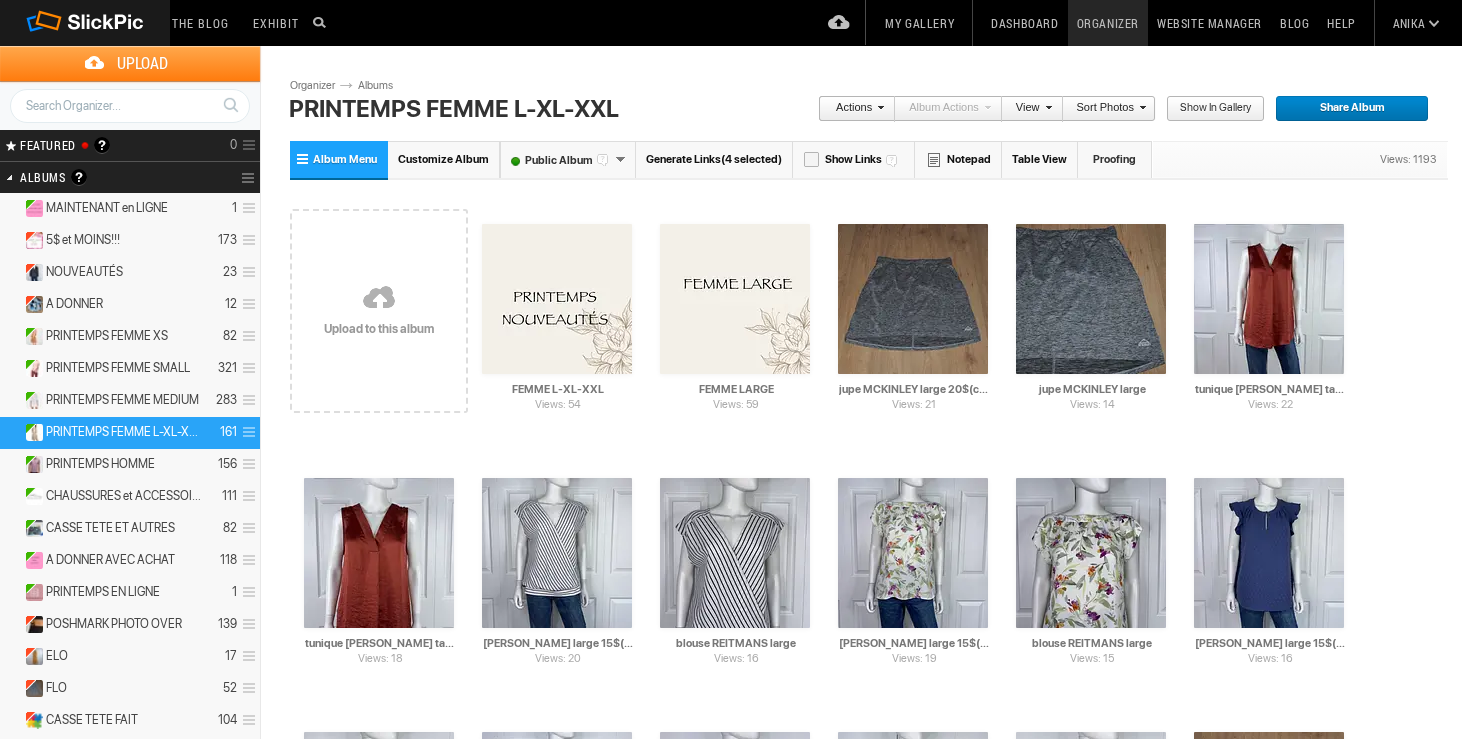click at bounding box center (878, 107) 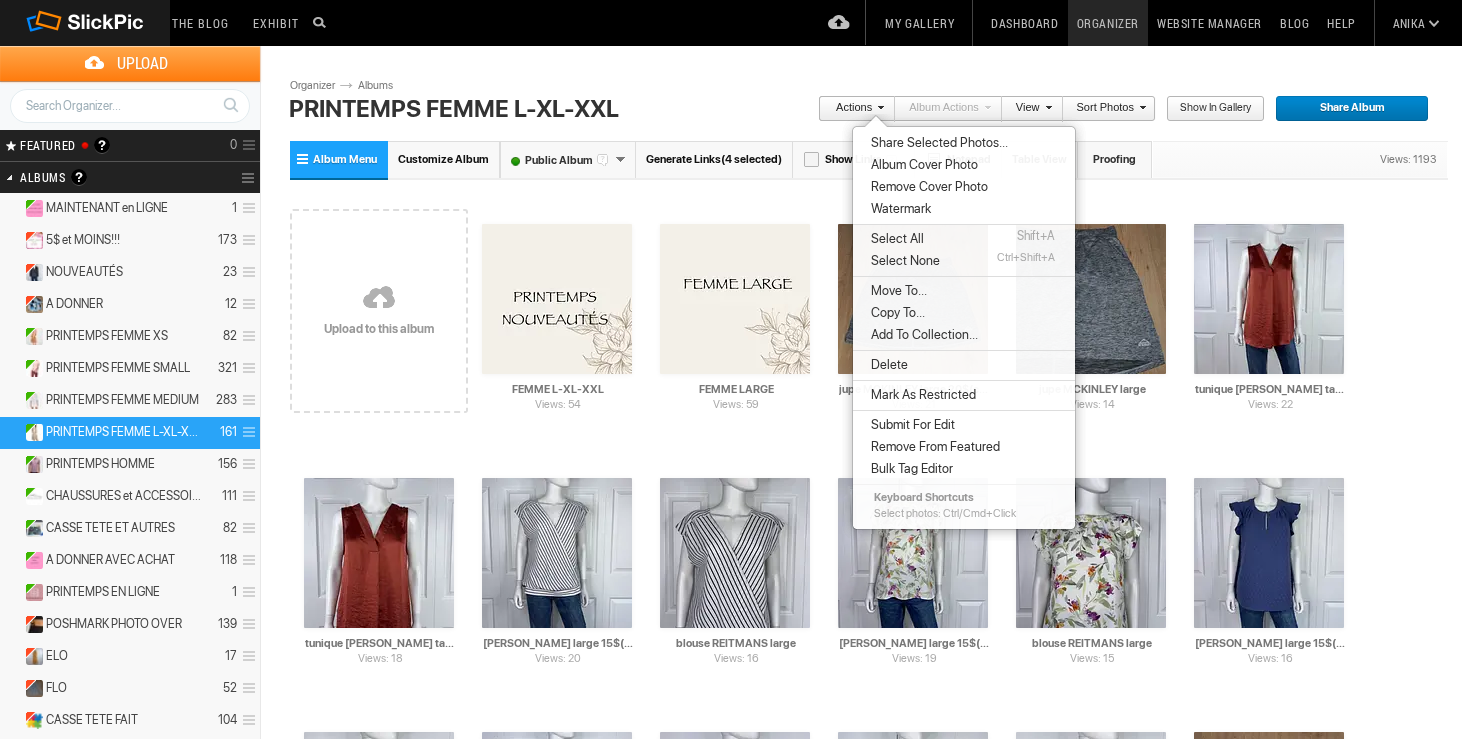 click on "Move To..." at bounding box center (896, 291) 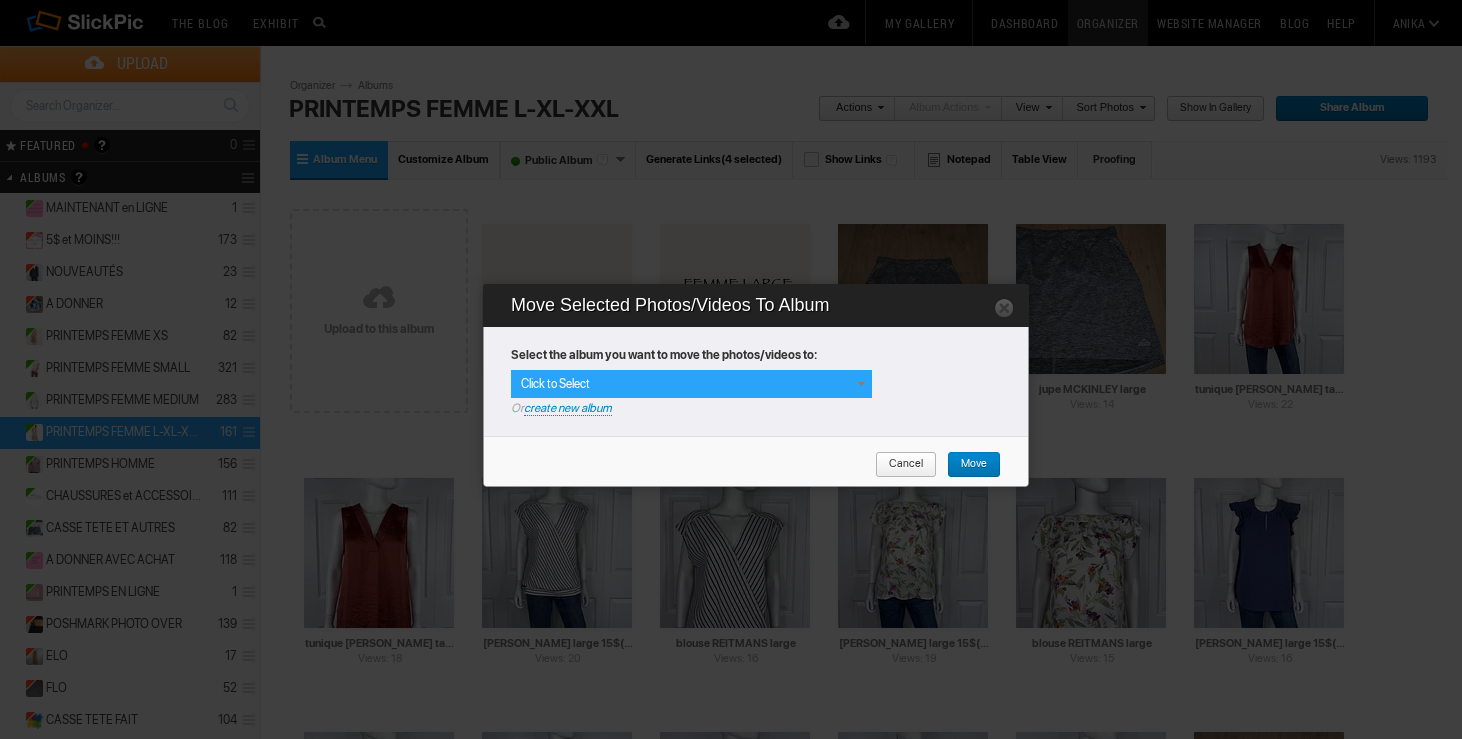 click at bounding box center (861, 384) 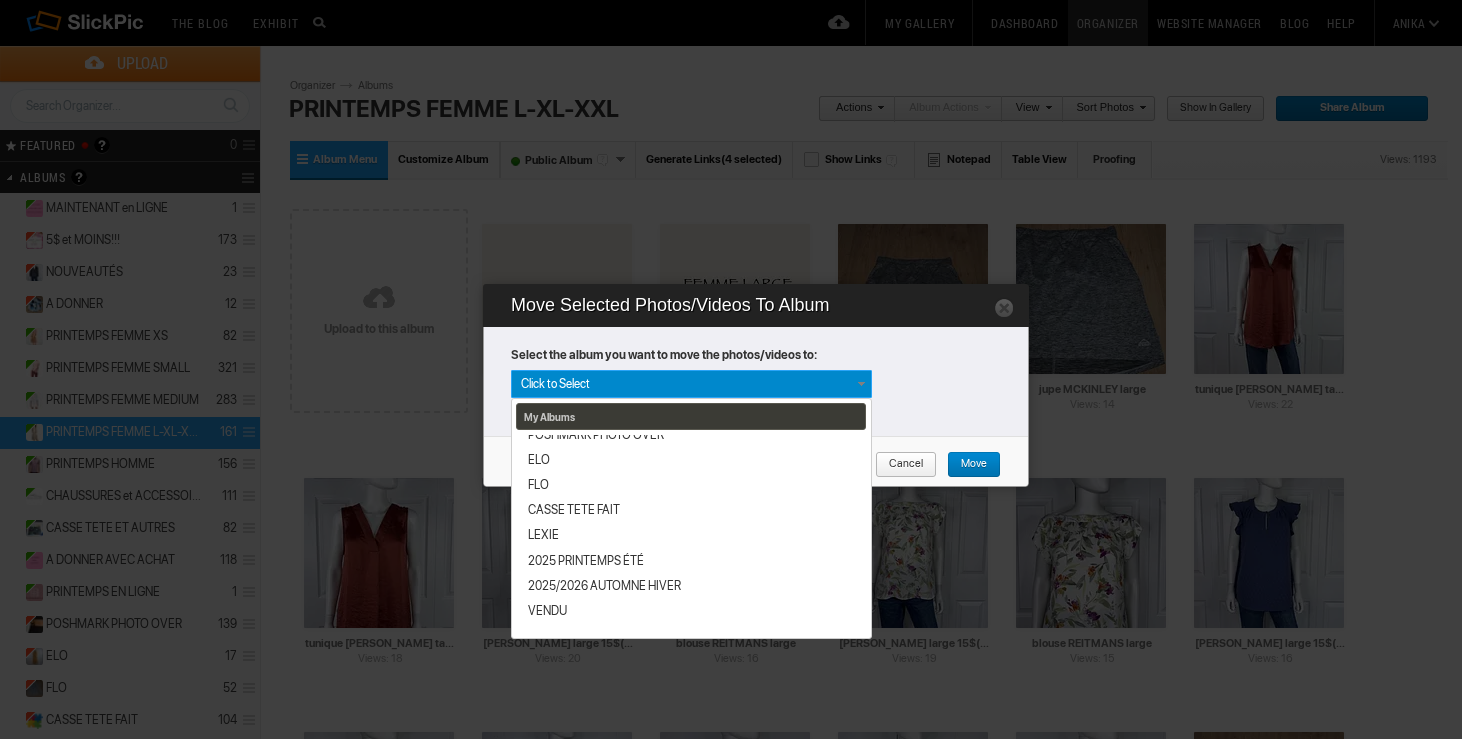 scroll, scrollTop: 365, scrollLeft: 0, axis: vertical 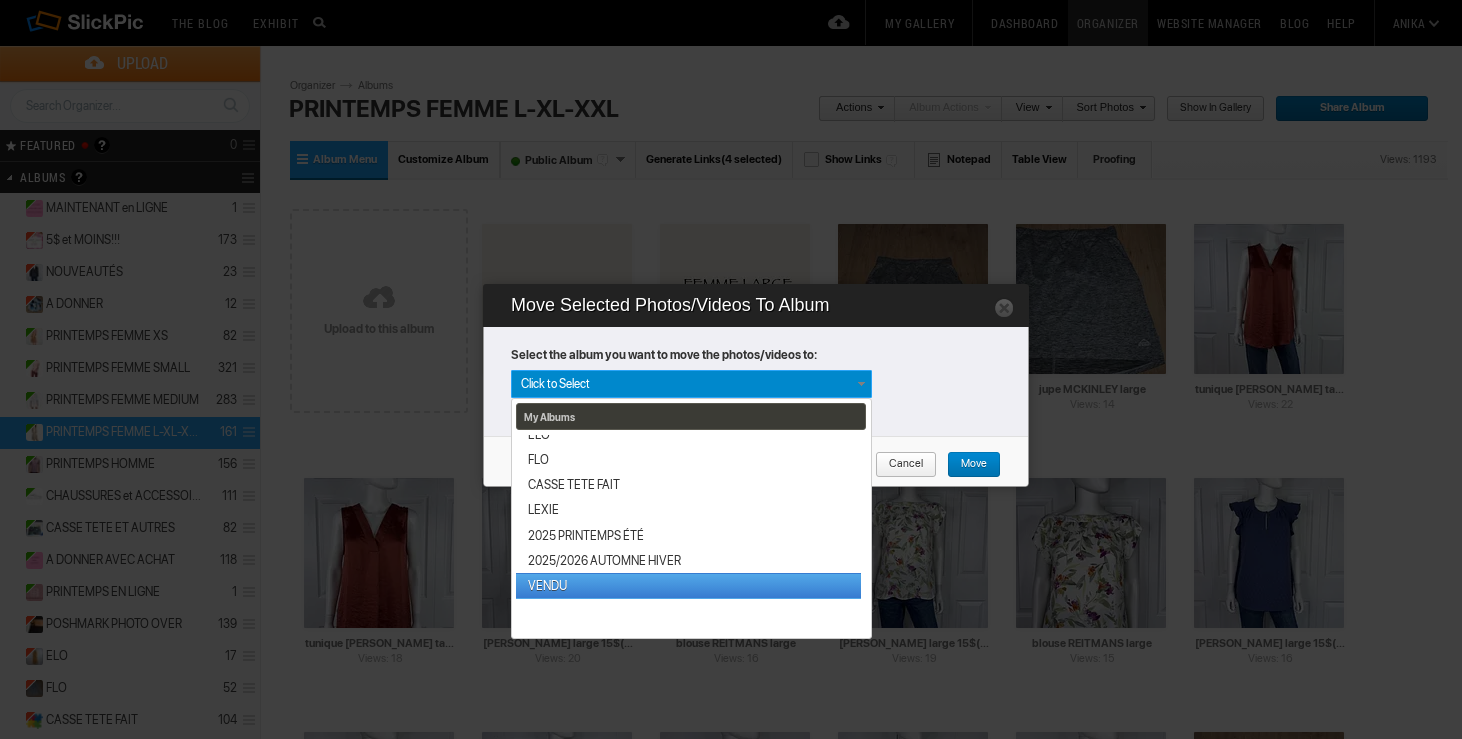 click on "VENDU" at bounding box center (688, 585) 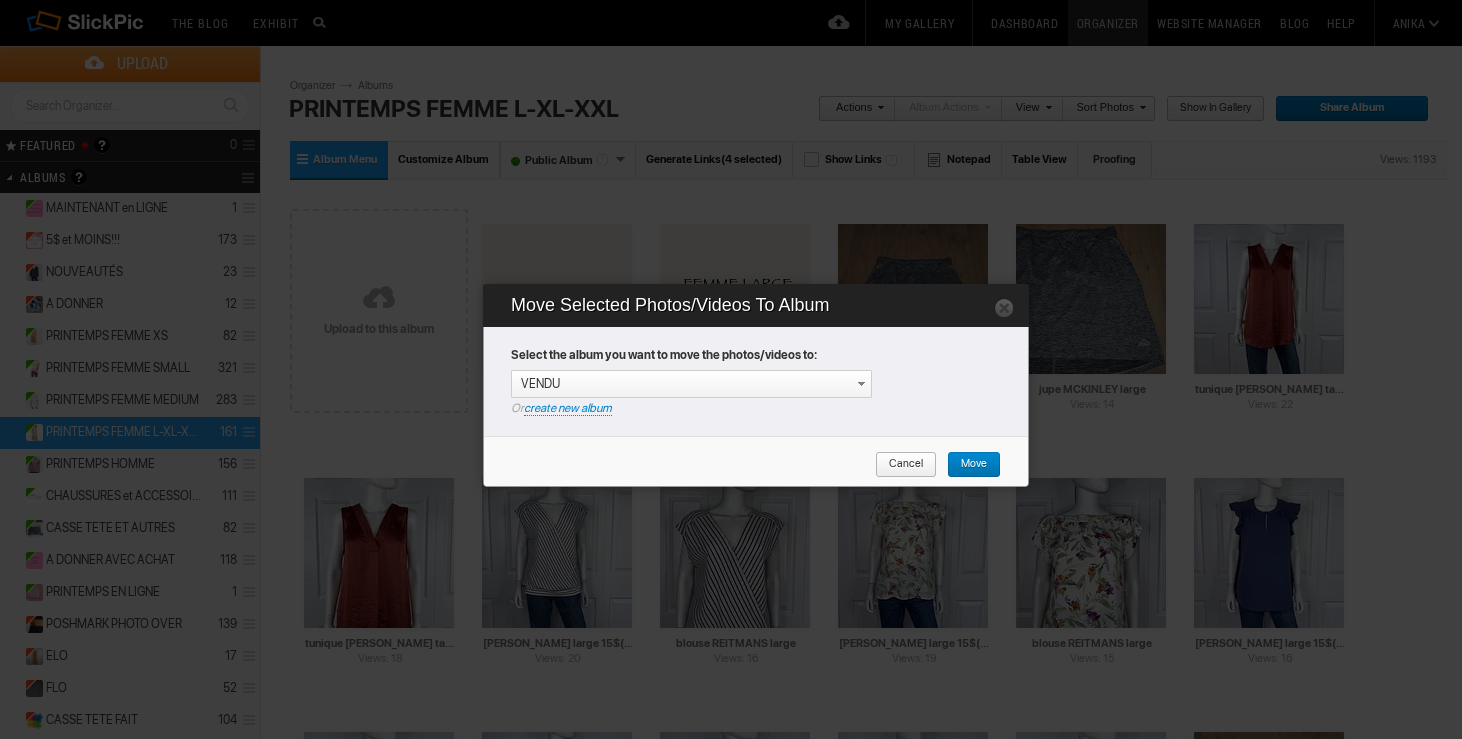 click on "Move" at bounding box center [967, 465] 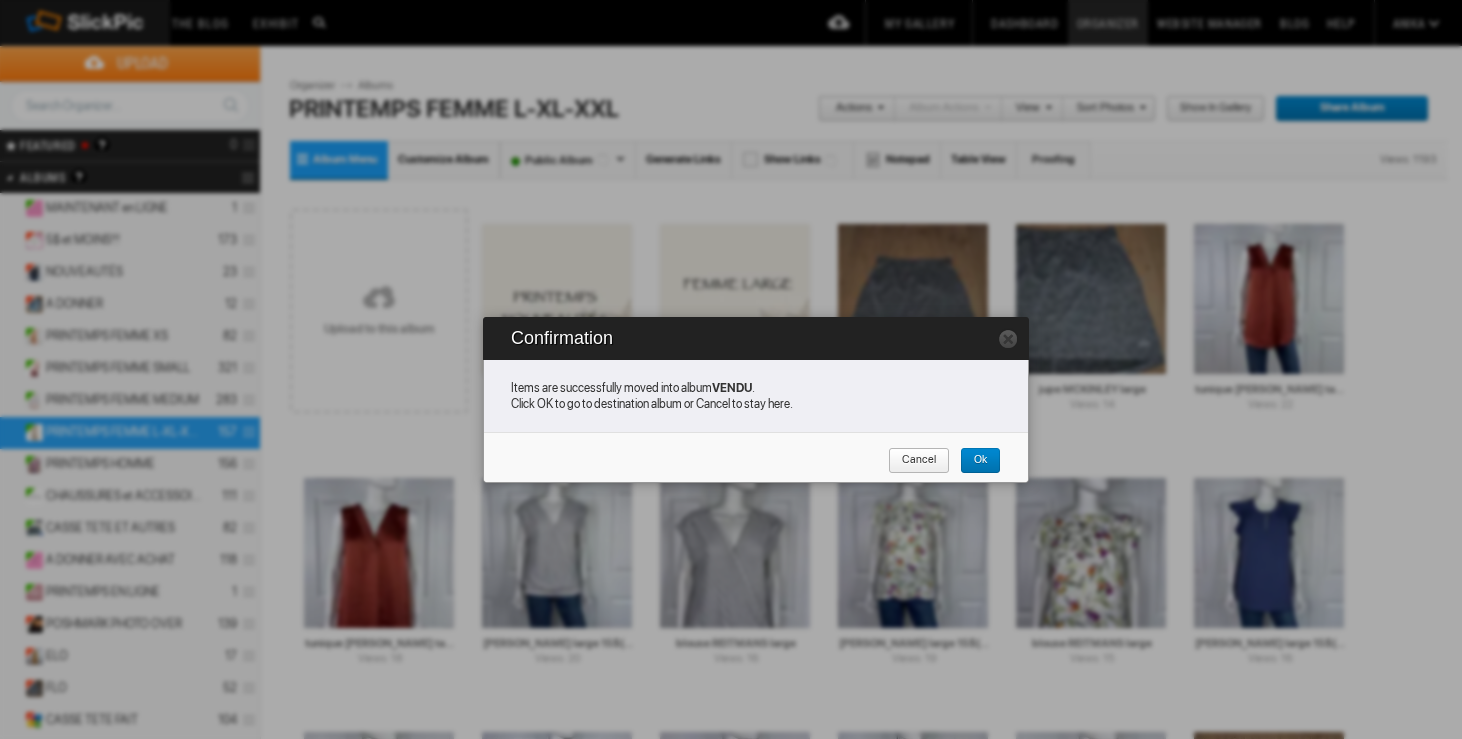 click on "Cancel" at bounding box center (912, 461) 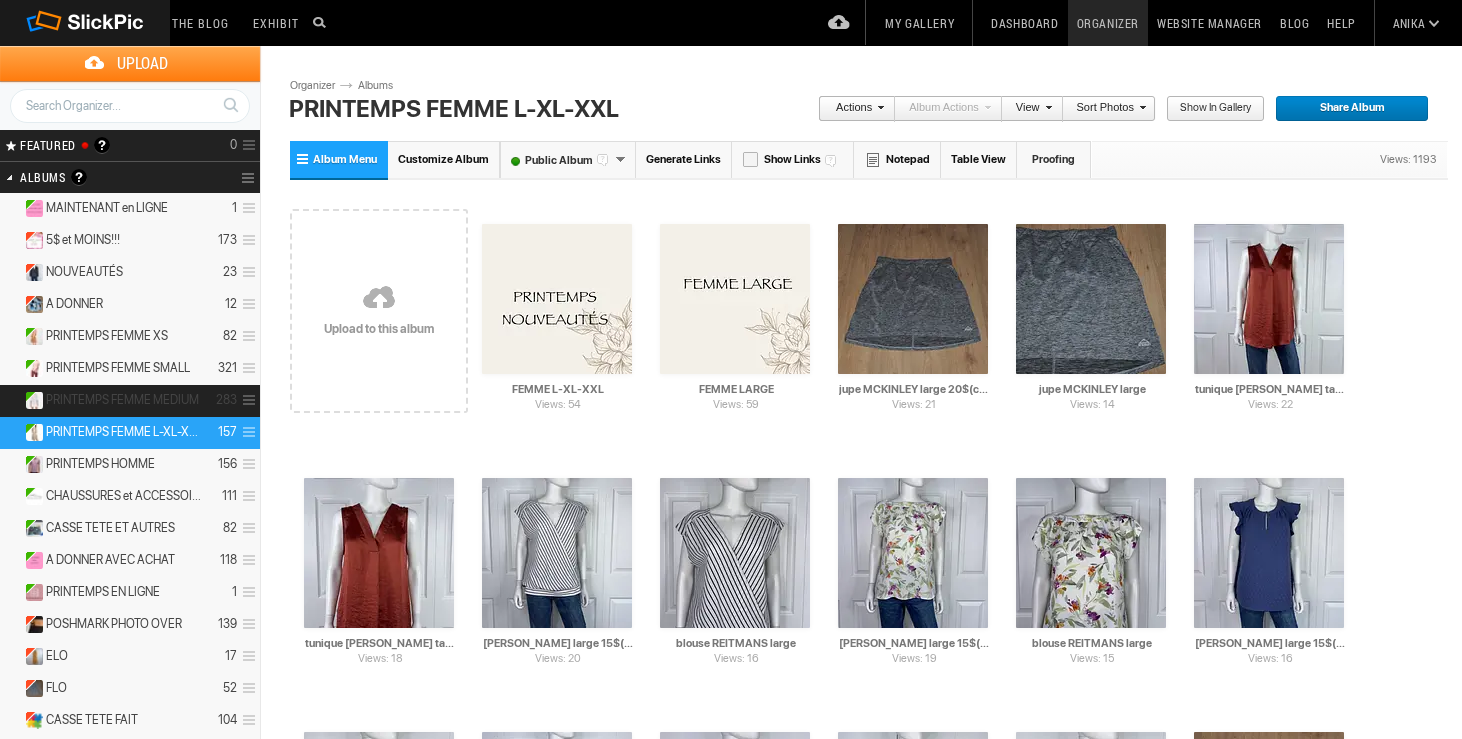 click on "PRINTEMPS FEMME MEDIUM" at bounding box center [122, 400] 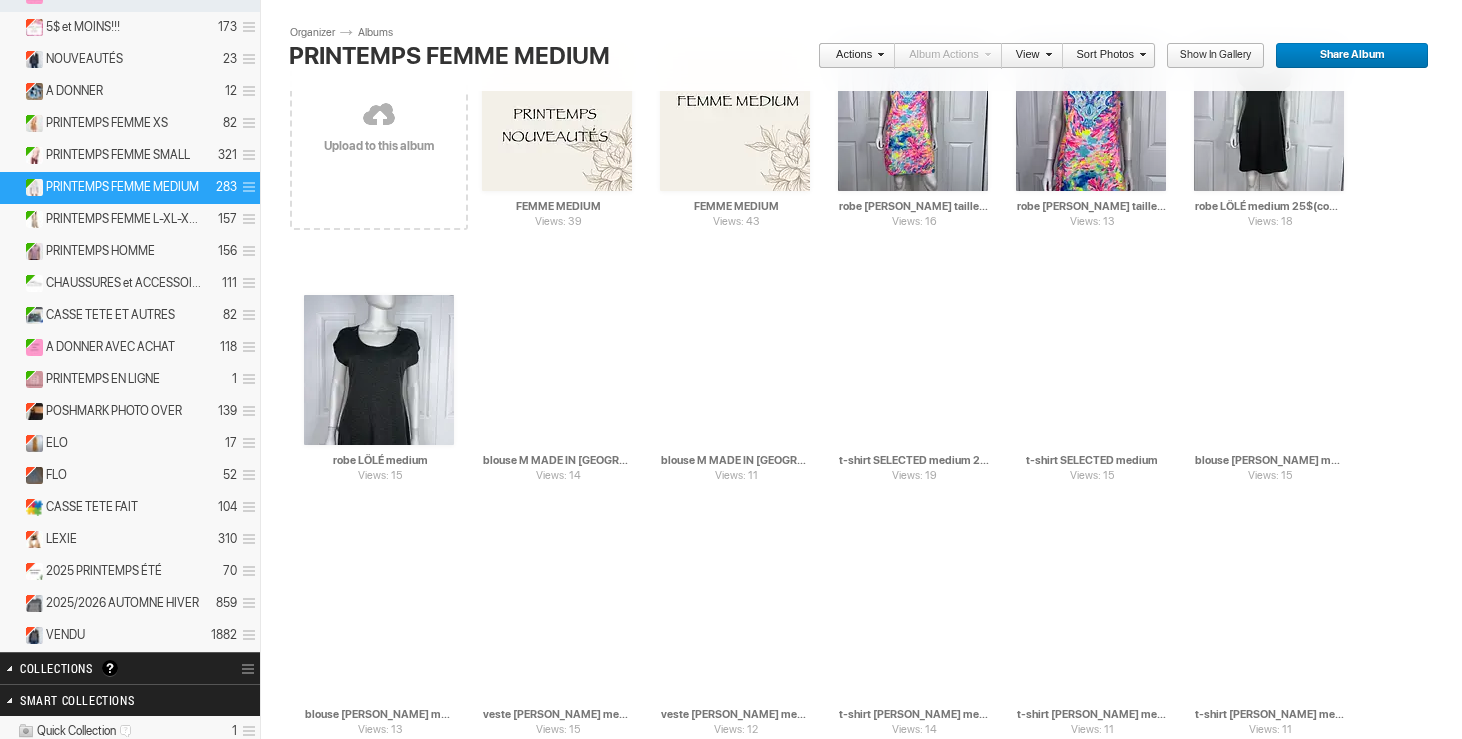 scroll, scrollTop: 0, scrollLeft: 0, axis: both 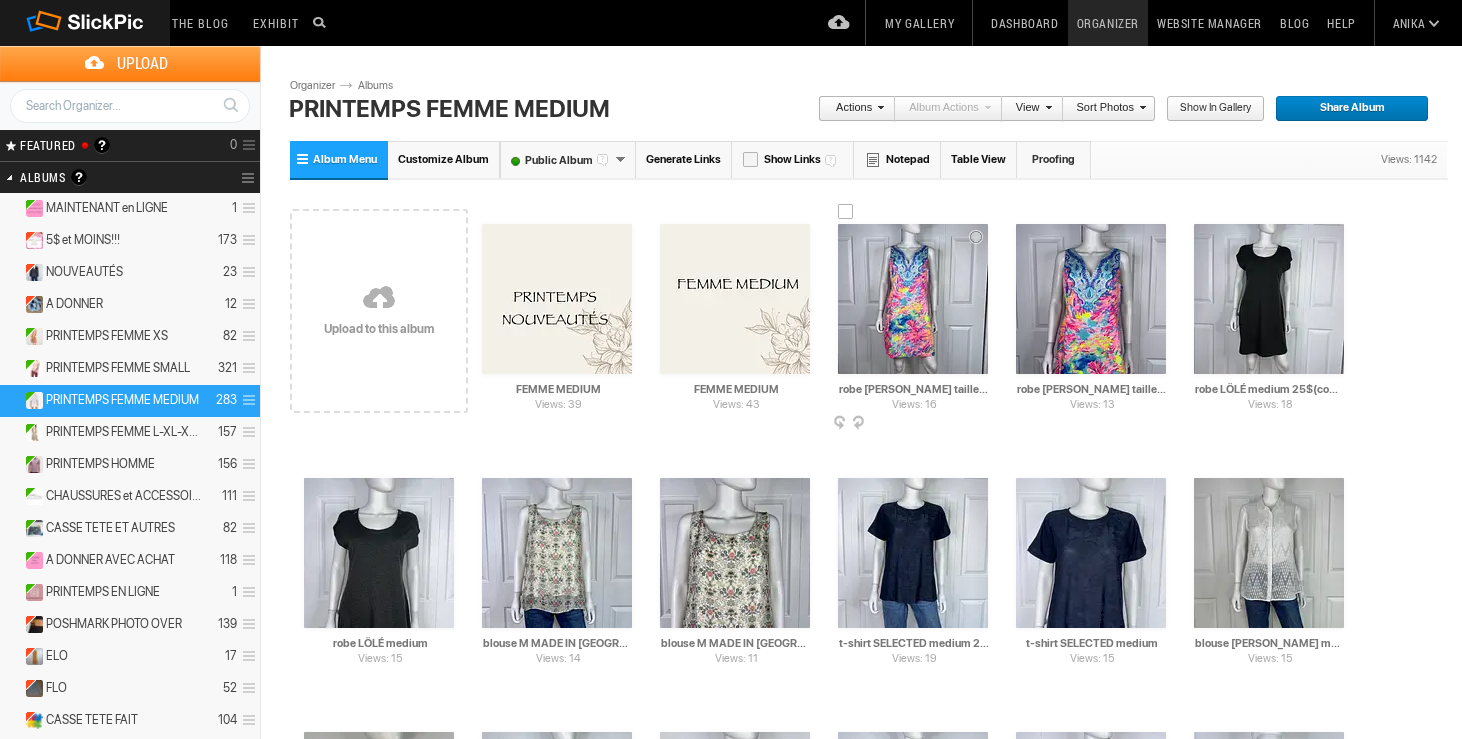 click at bounding box center [846, 212] 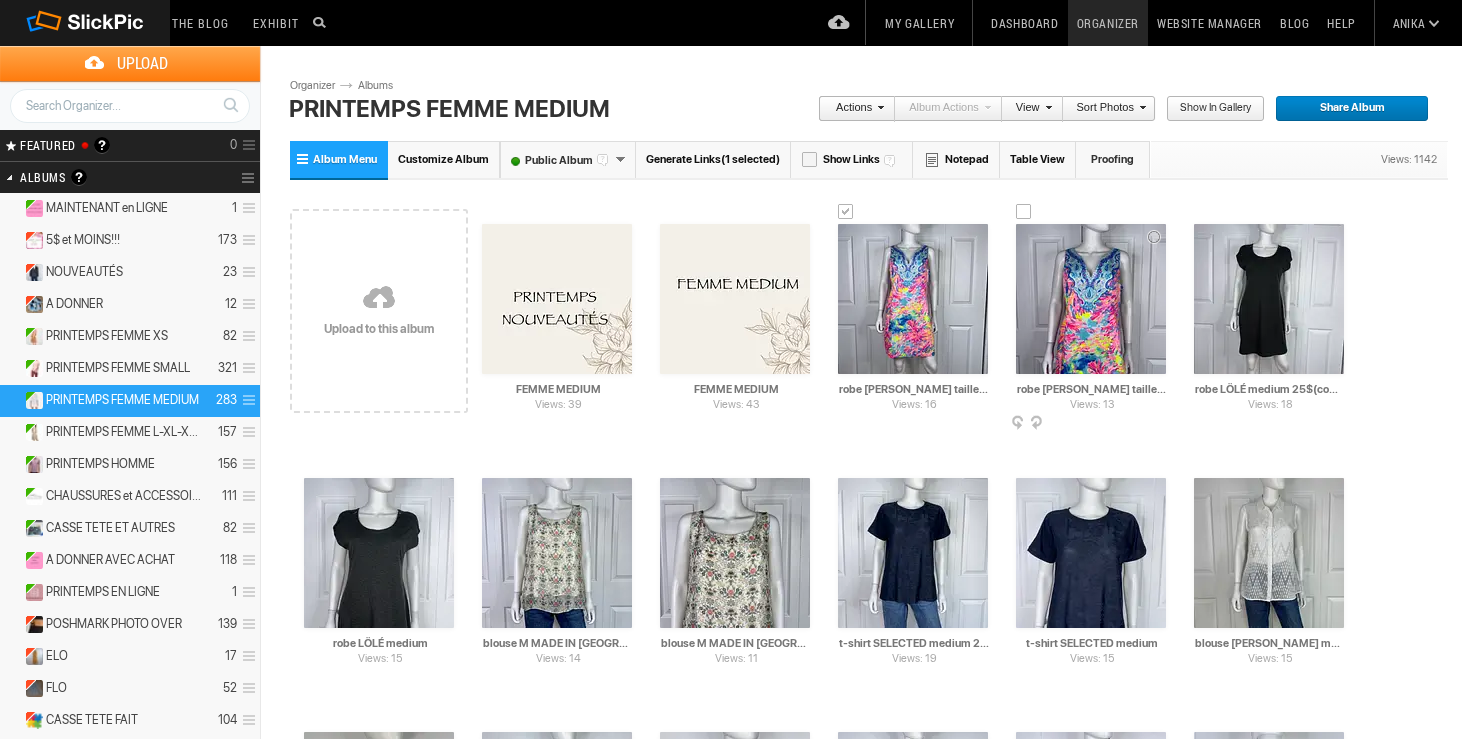 click at bounding box center (1024, 212) 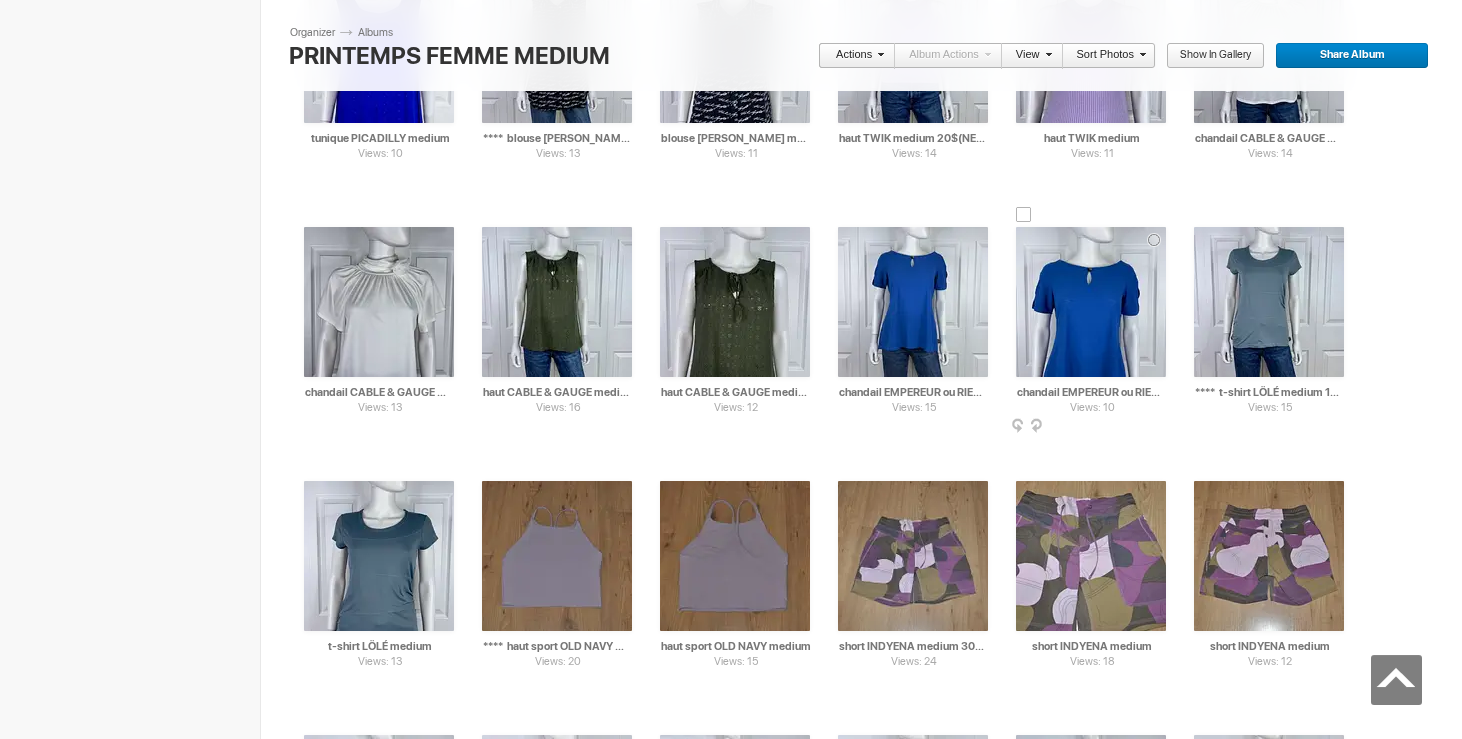scroll, scrollTop: 6138, scrollLeft: 0, axis: vertical 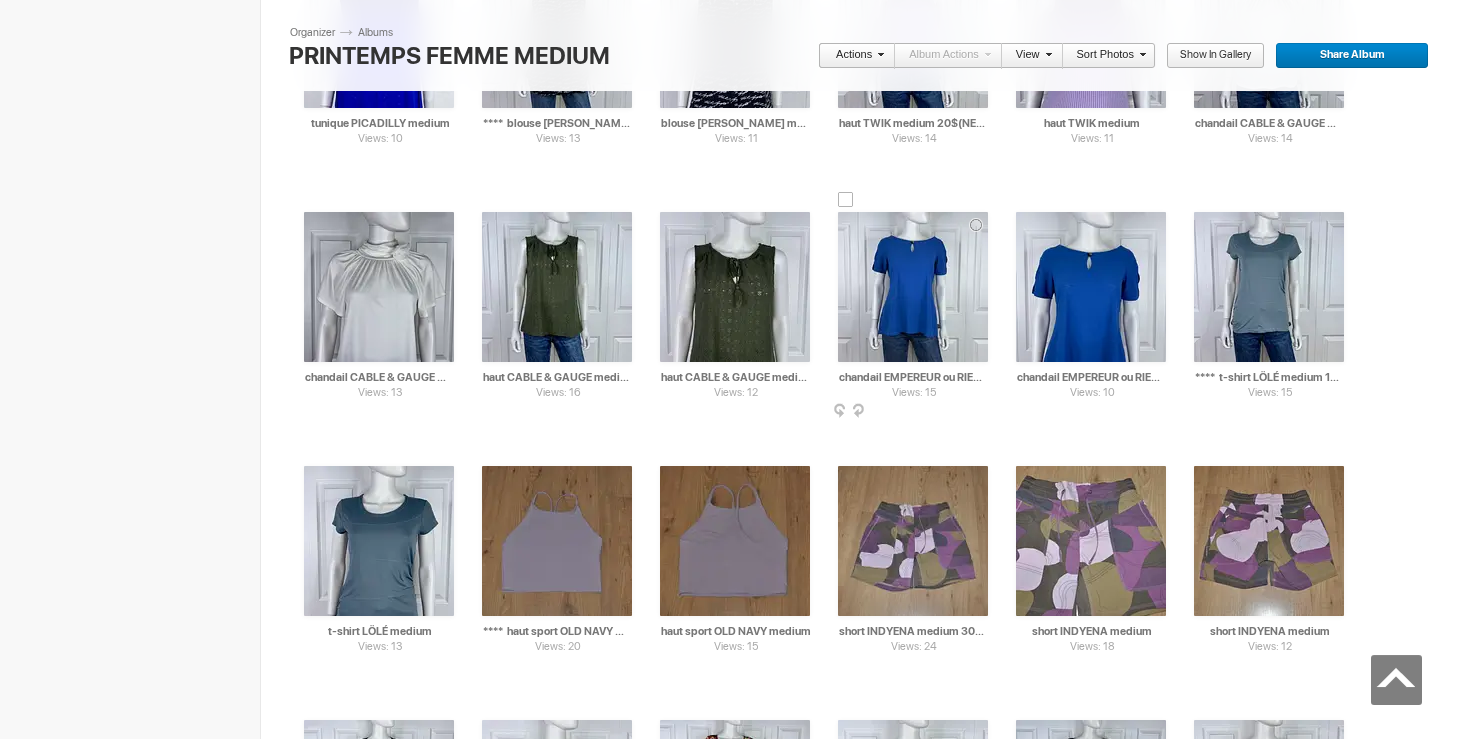 click on "Views: 15 AI chandail EMPEREUR ou RIEN medium 20$(comme neuf, fait a mtl)
HTML:
Direct:
Forum:
Photo ID:
22590081
More..." at bounding box center (913, 287) 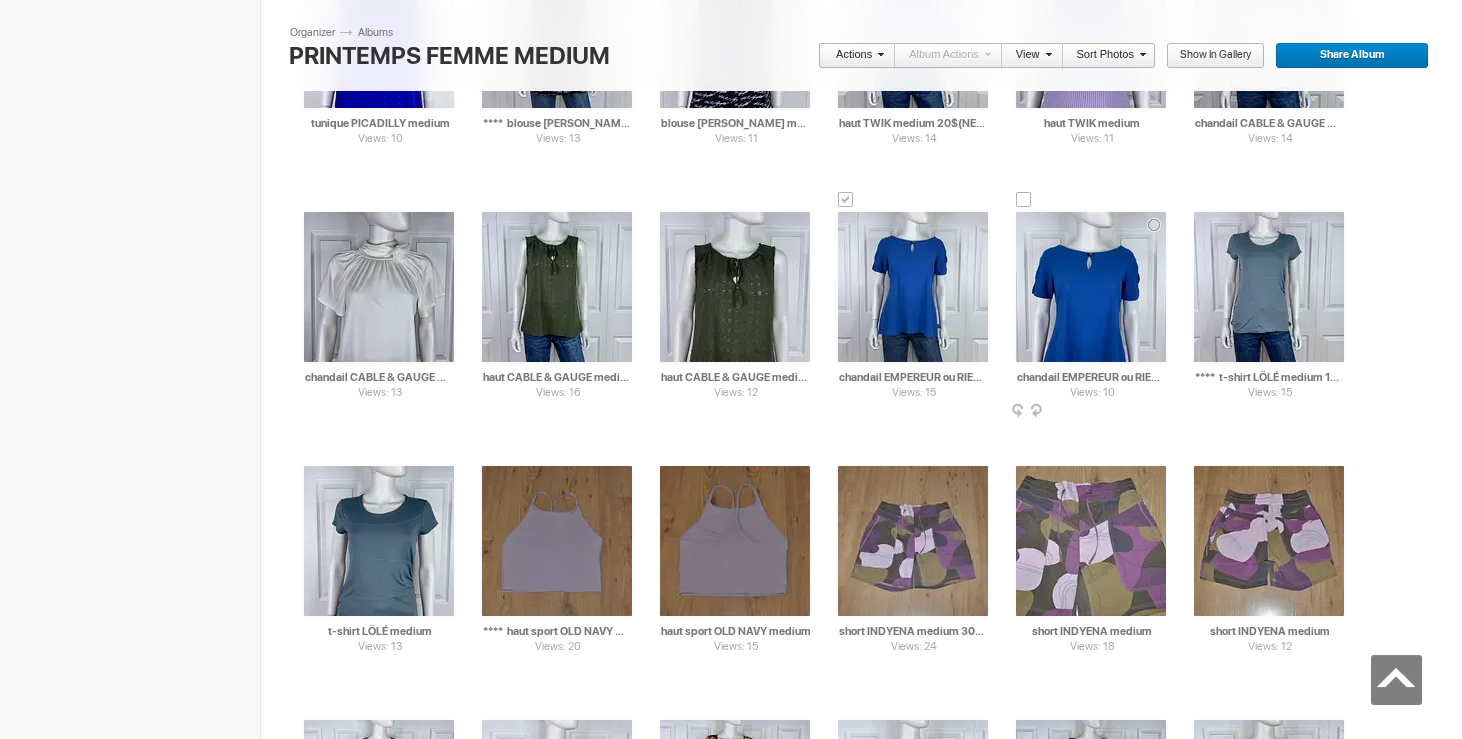 click at bounding box center (1024, 200) 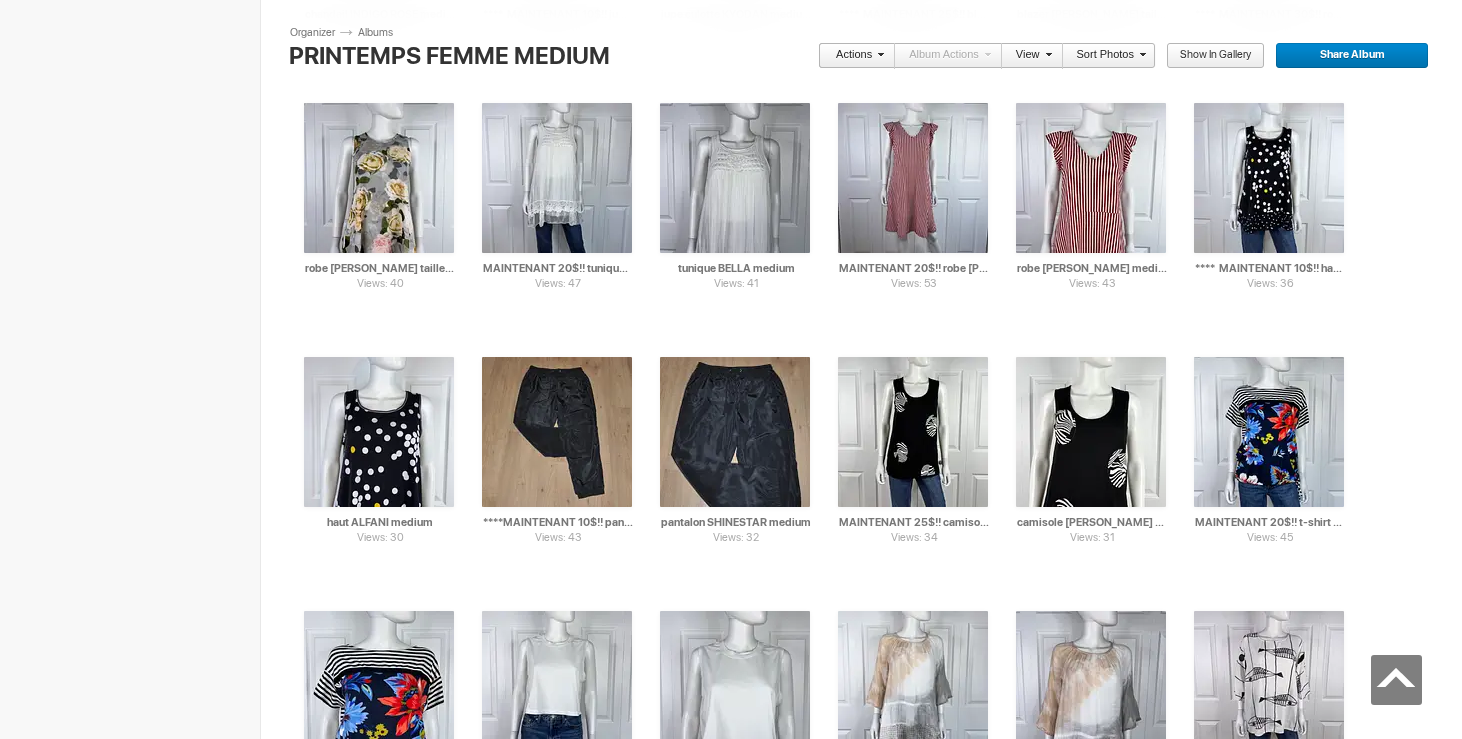 scroll, scrollTop: 9176, scrollLeft: 0, axis: vertical 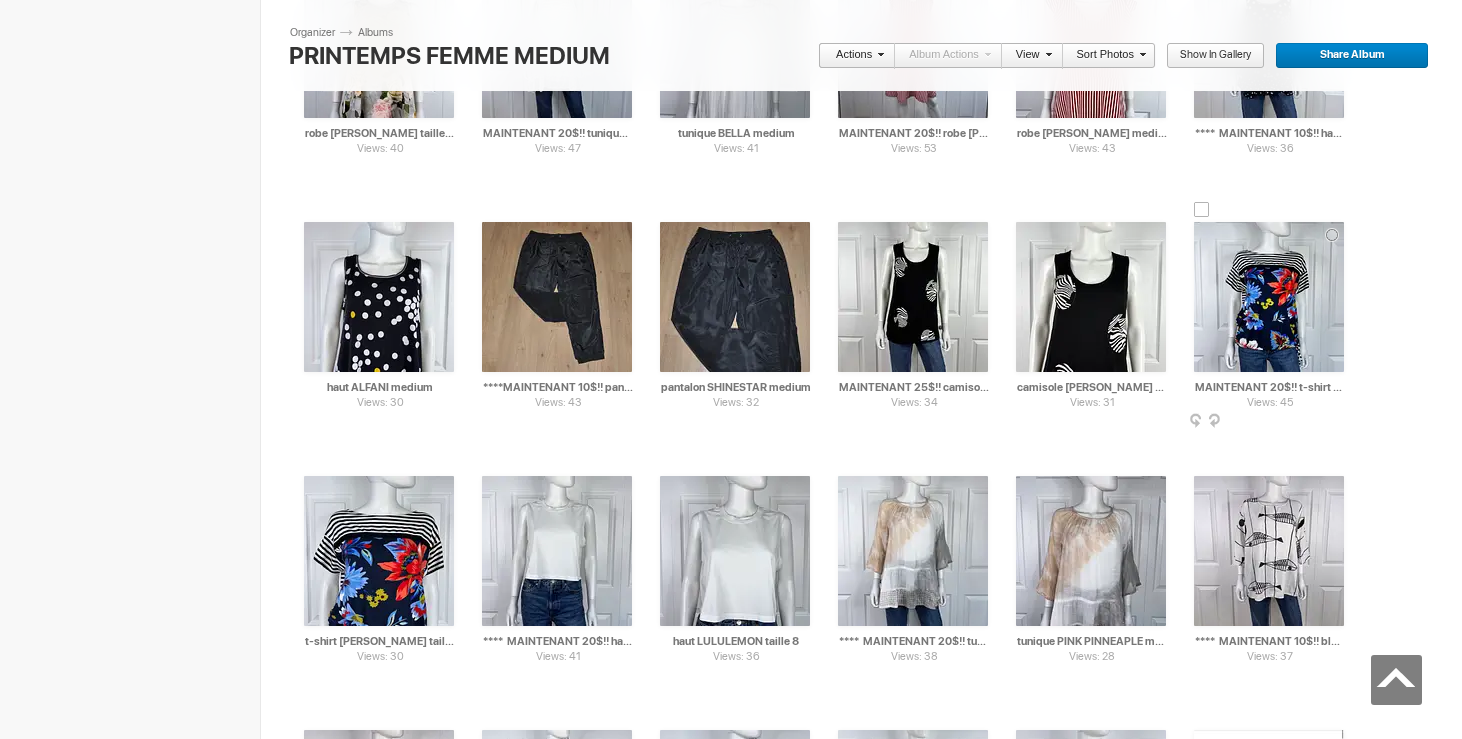 click at bounding box center [1202, 210] 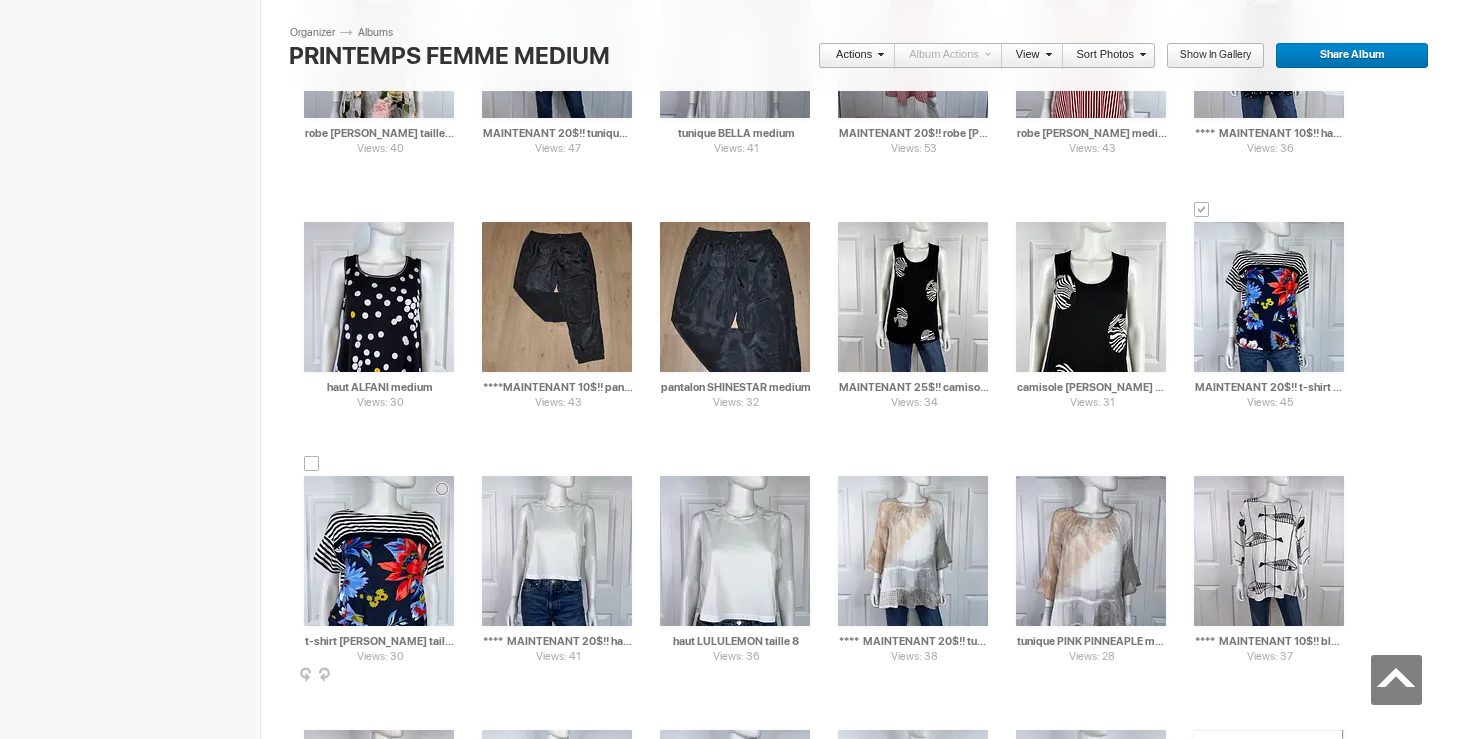 click at bounding box center (312, 464) 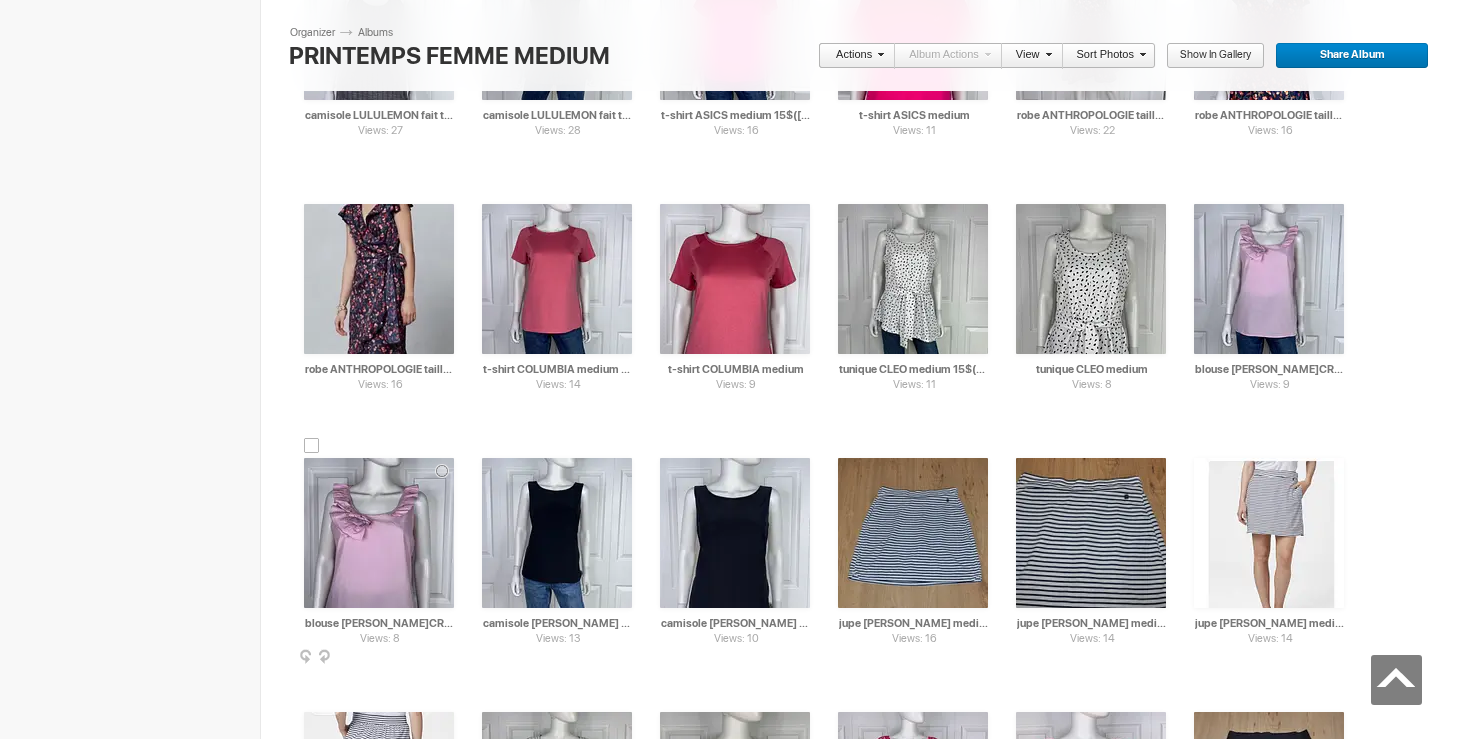 scroll, scrollTop: 2071, scrollLeft: 0, axis: vertical 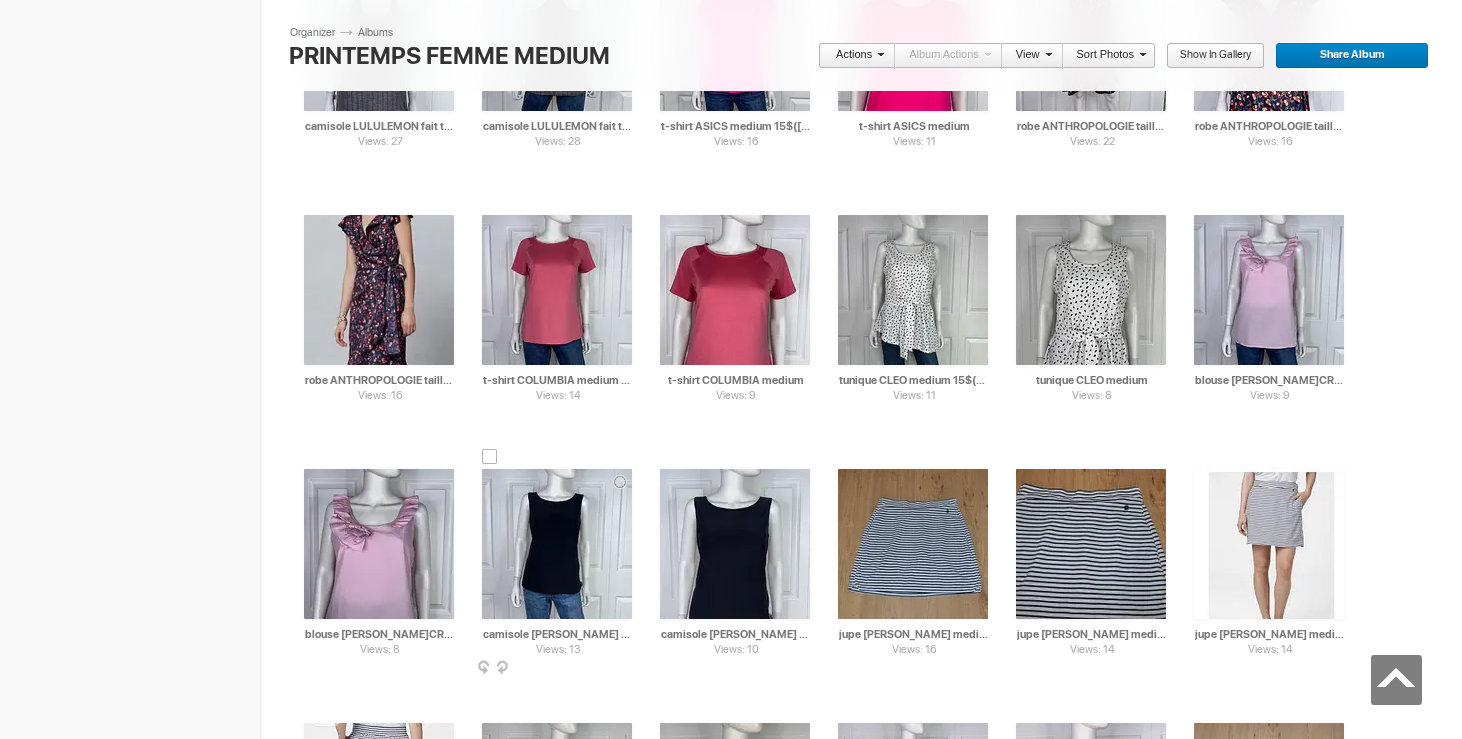 click at bounding box center (490, 457) 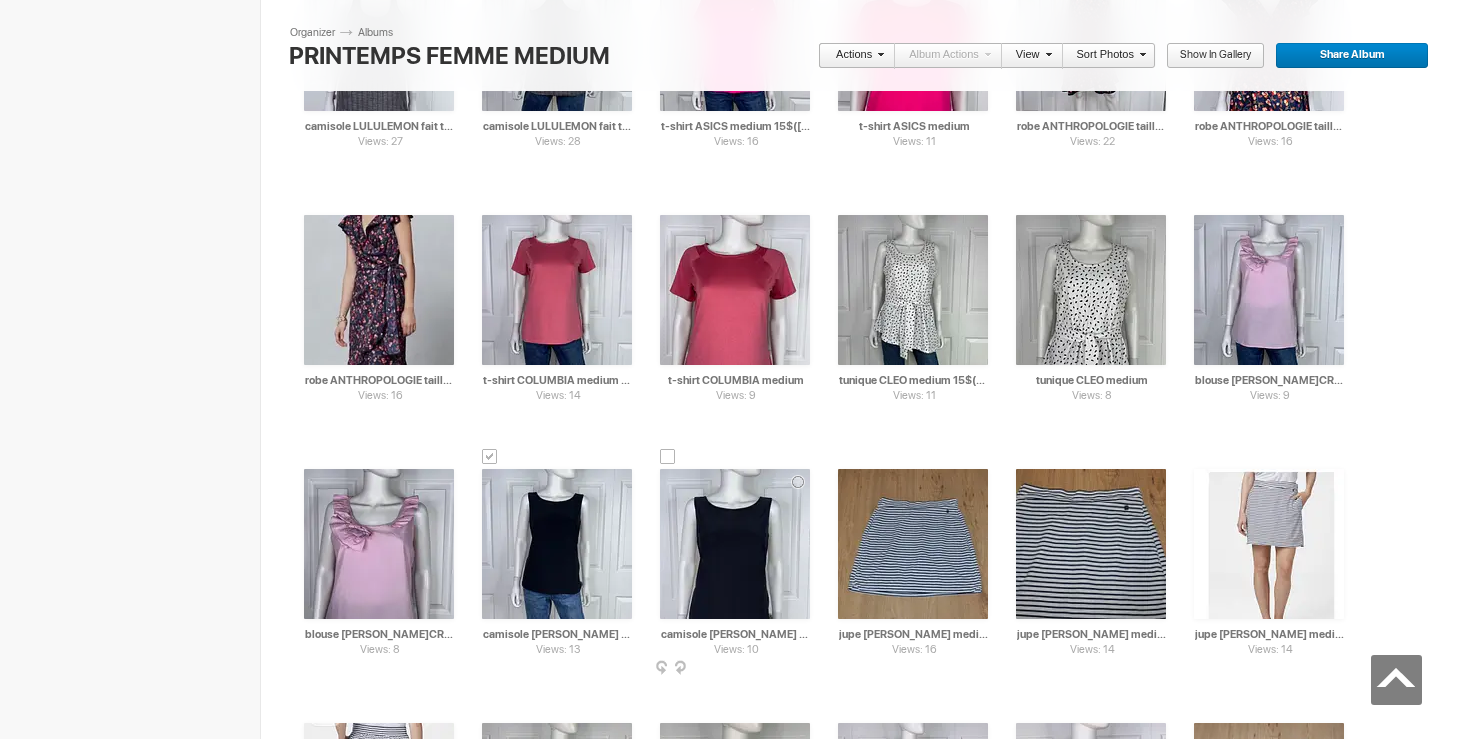 click at bounding box center (668, 457) 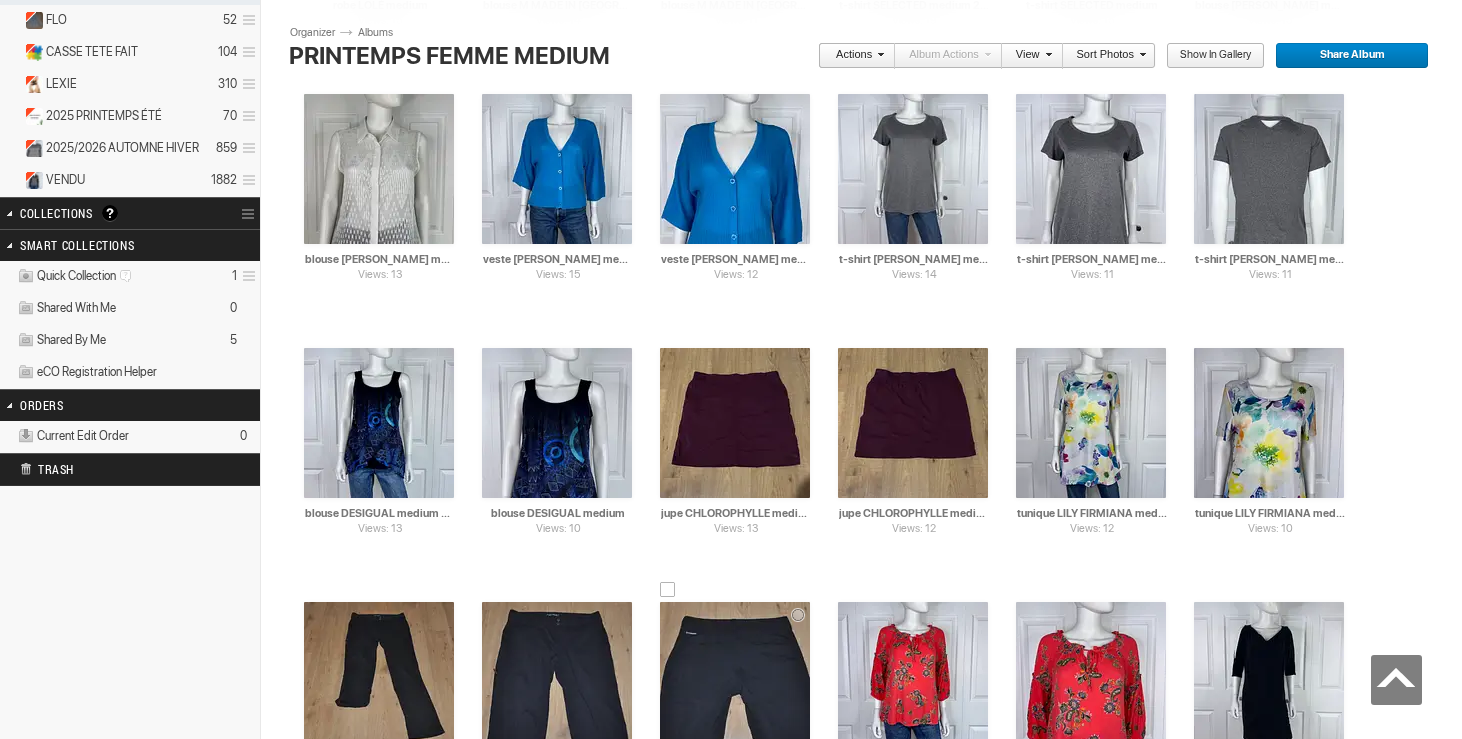 scroll, scrollTop: 620, scrollLeft: 0, axis: vertical 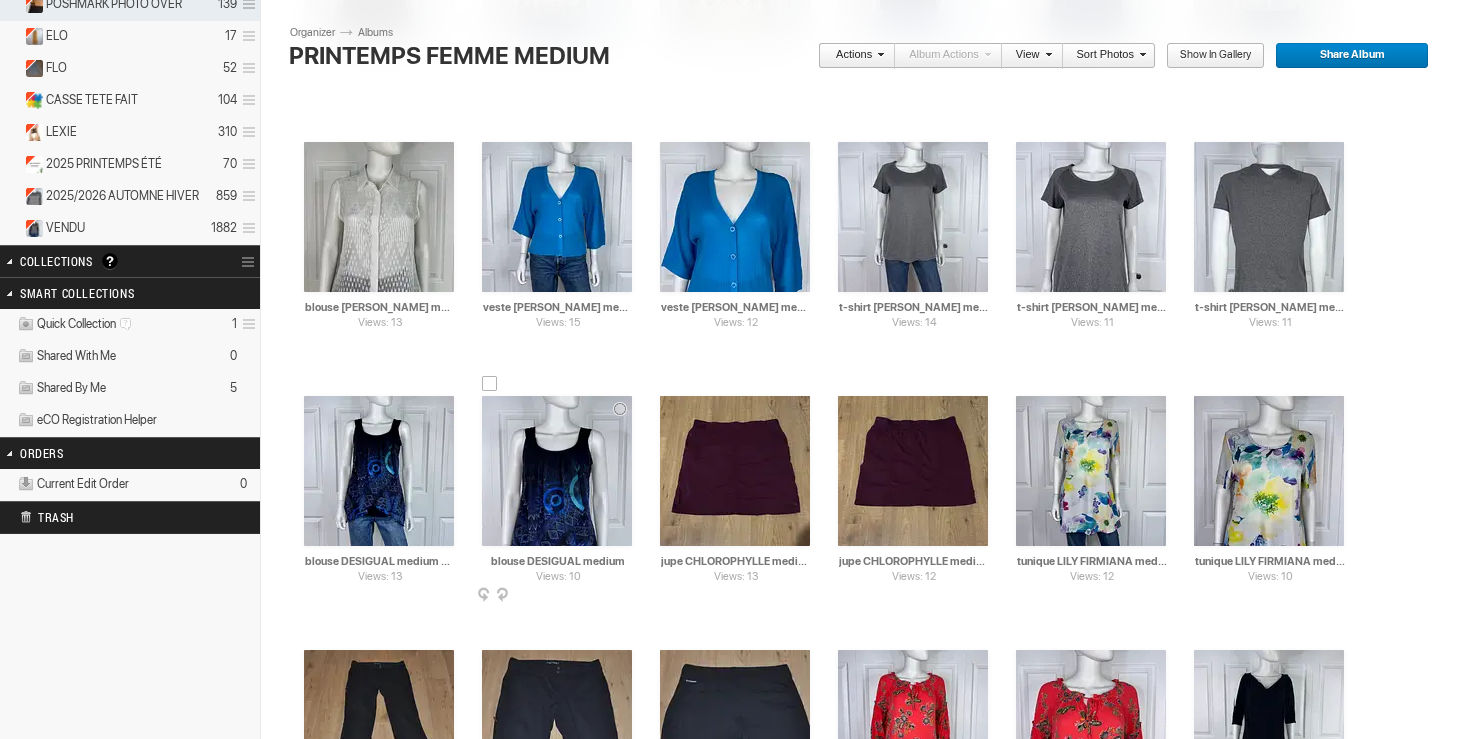 click at bounding box center [490, 384] 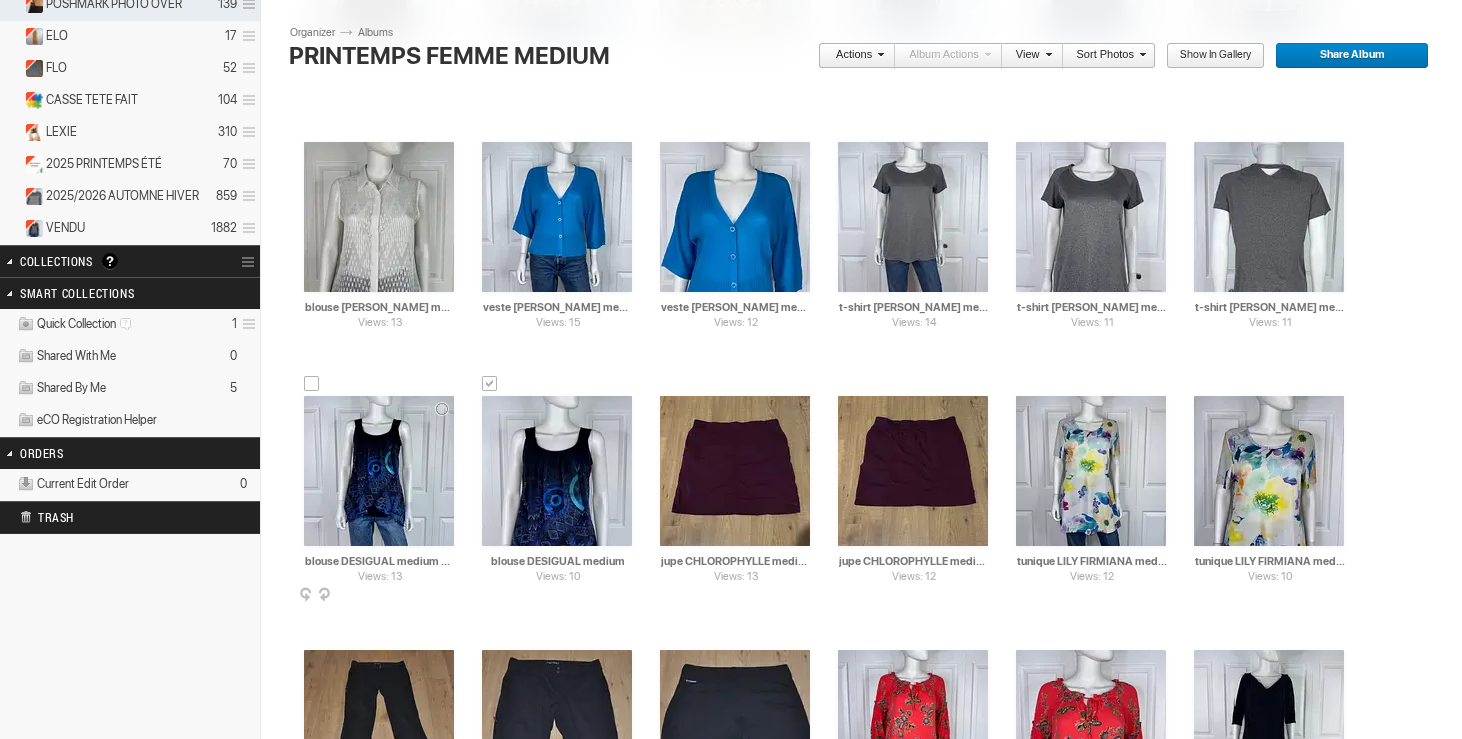 click at bounding box center [312, 384] 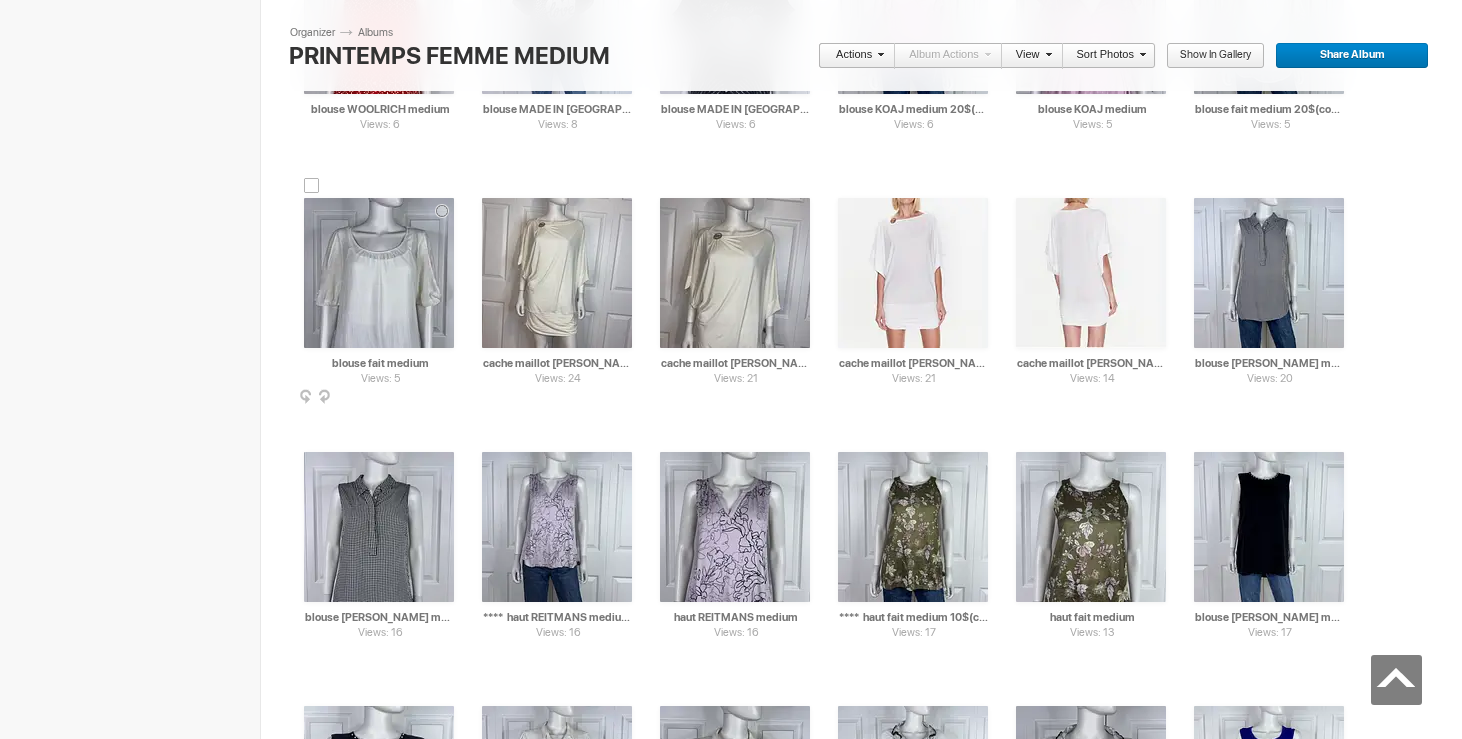scroll, scrollTop: 5146, scrollLeft: 0, axis: vertical 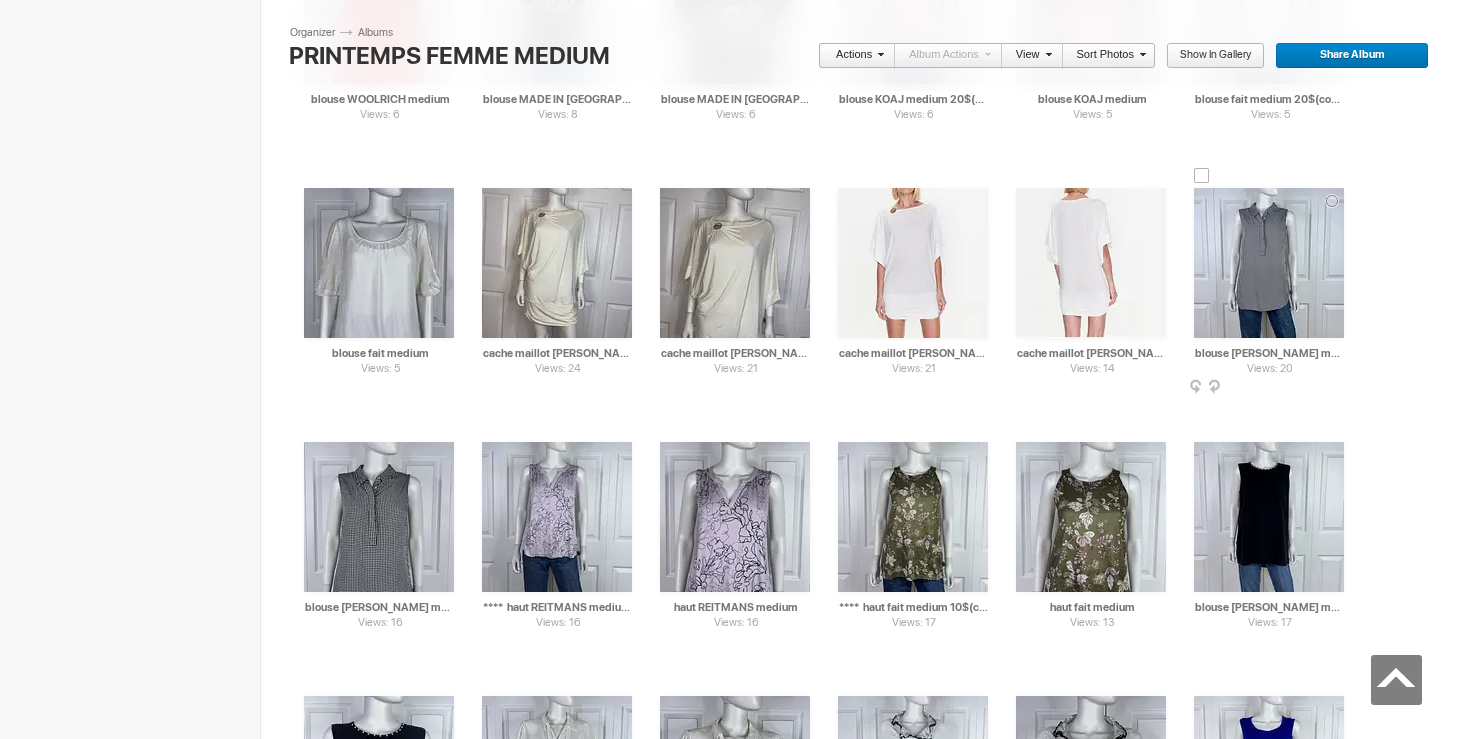click at bounding box center (1202, 176) 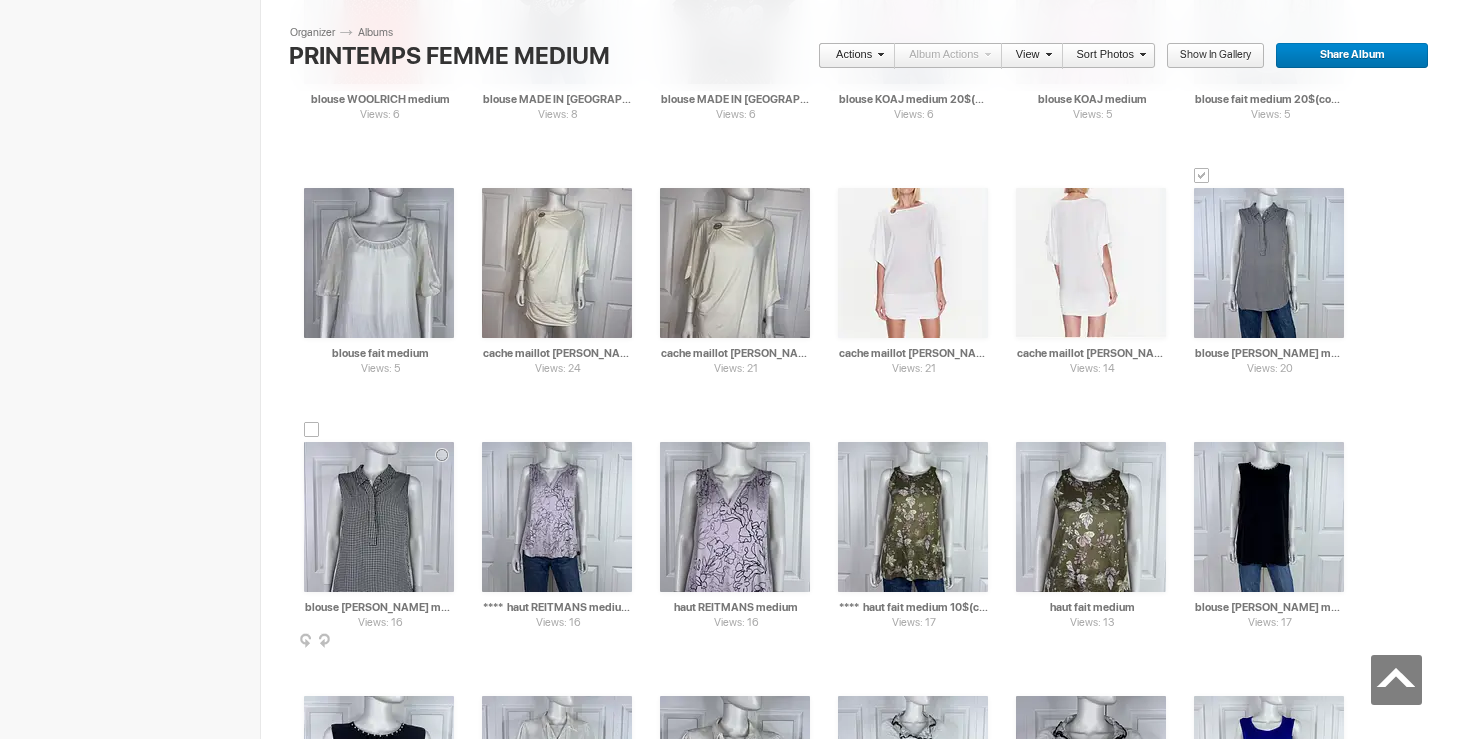 click at bounding box center [312, 430] 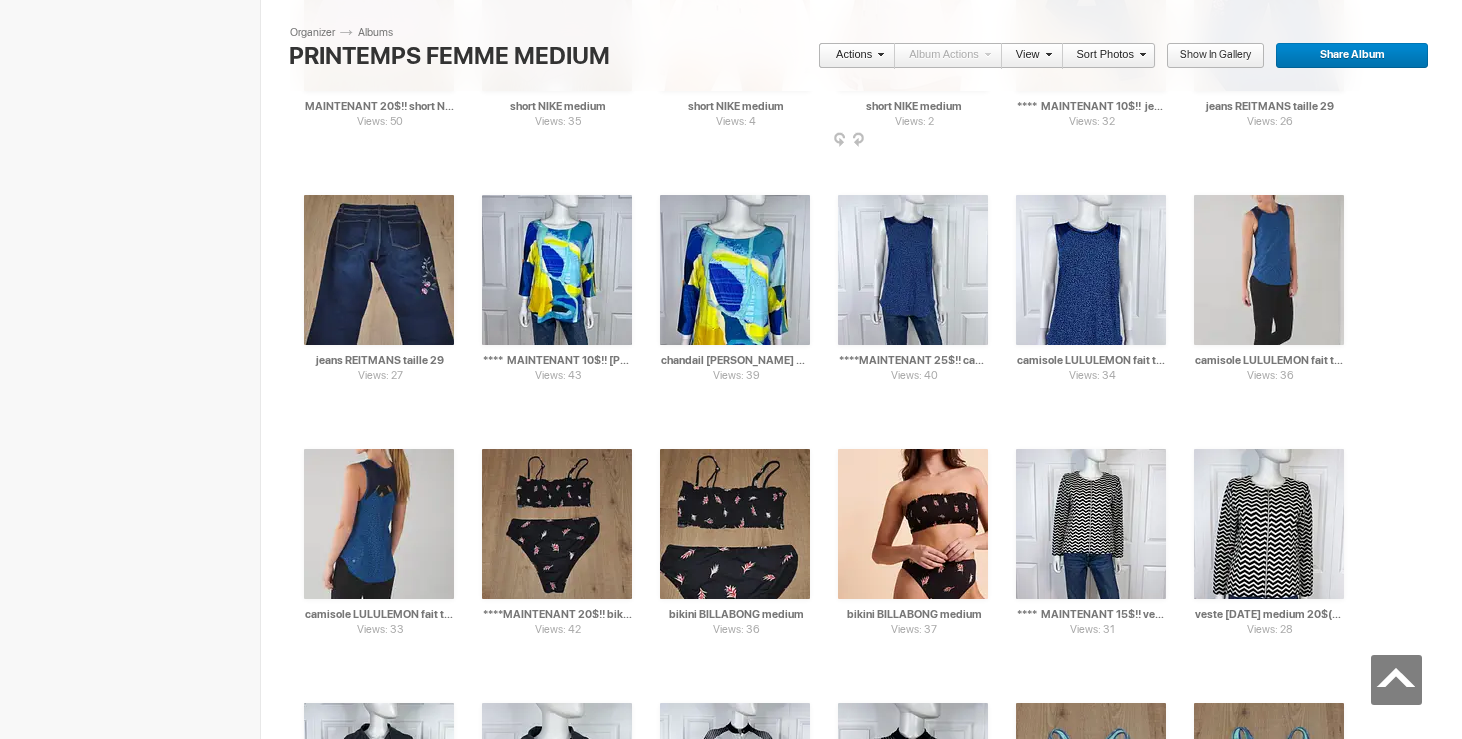 scroll, scrollTop: 10527, scrollLeft: 0, axis: vertical 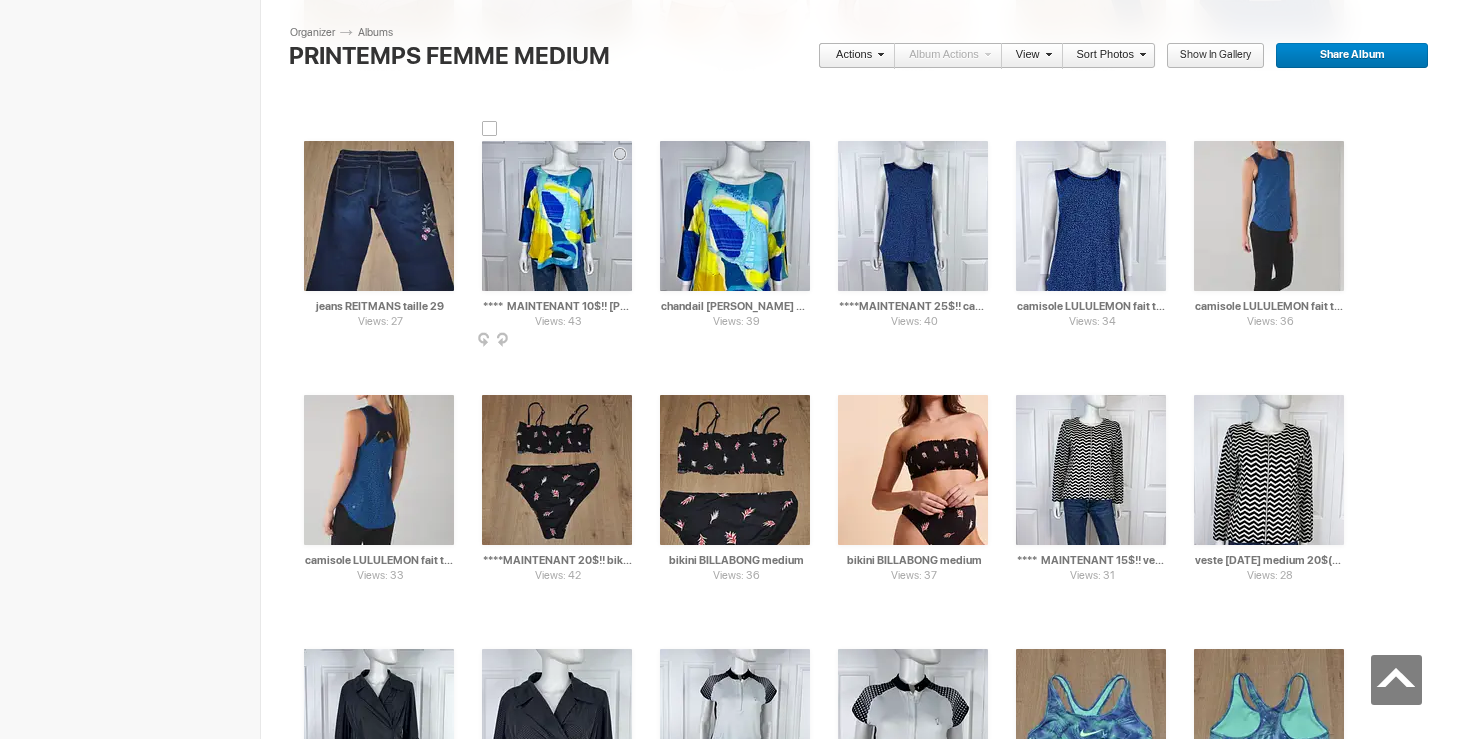 click at bounding box center [490, 129] 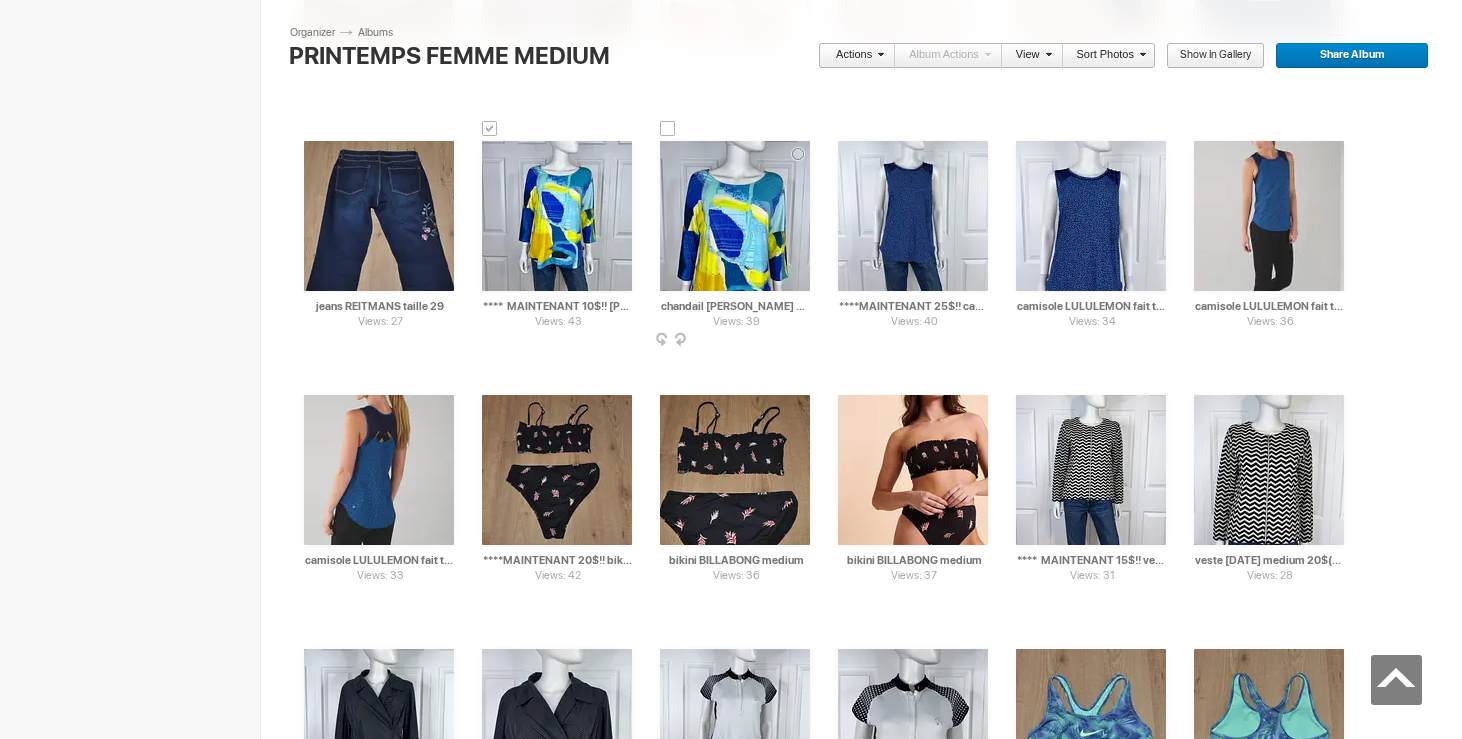 click at bounding box center [668, 129] 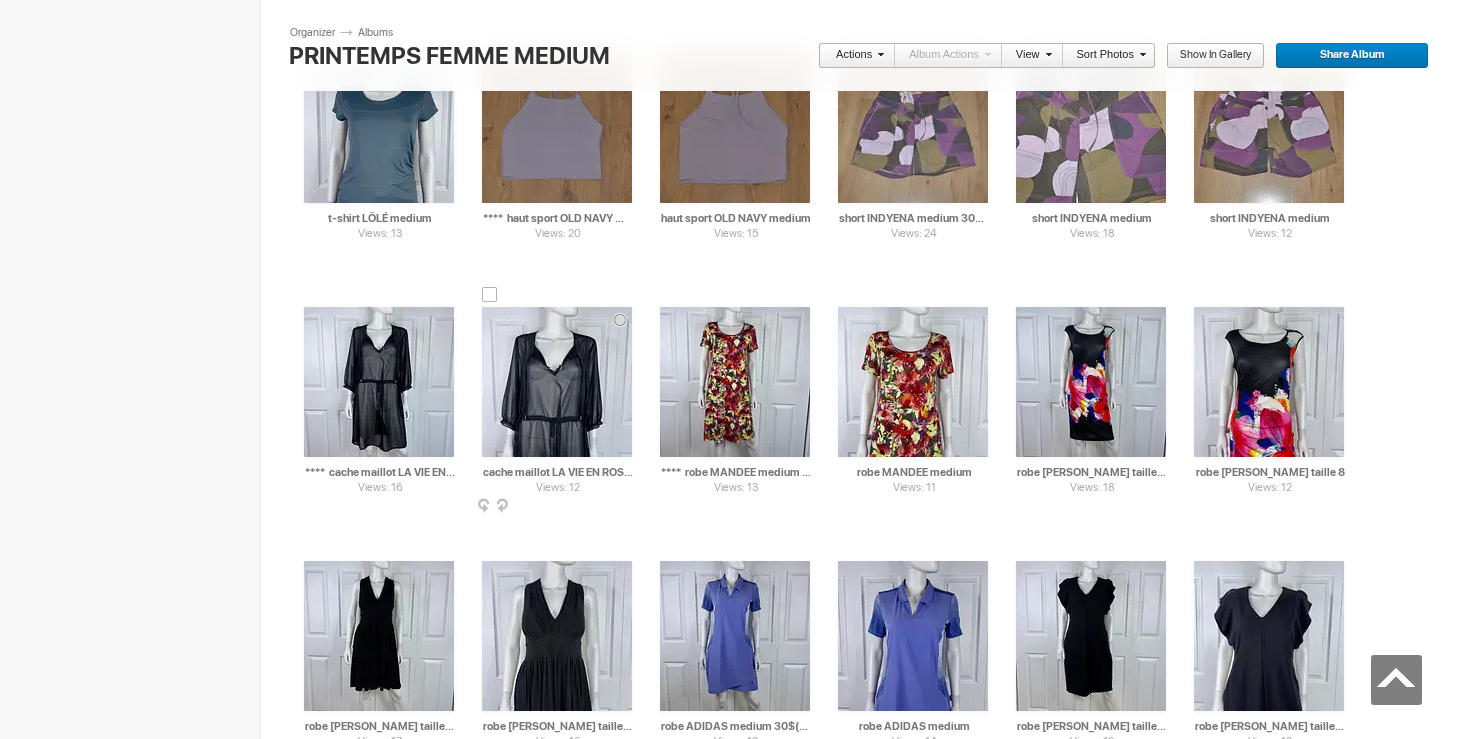 scroll, scrollTop: 6594, scrollLeft: 0, axis: vertical 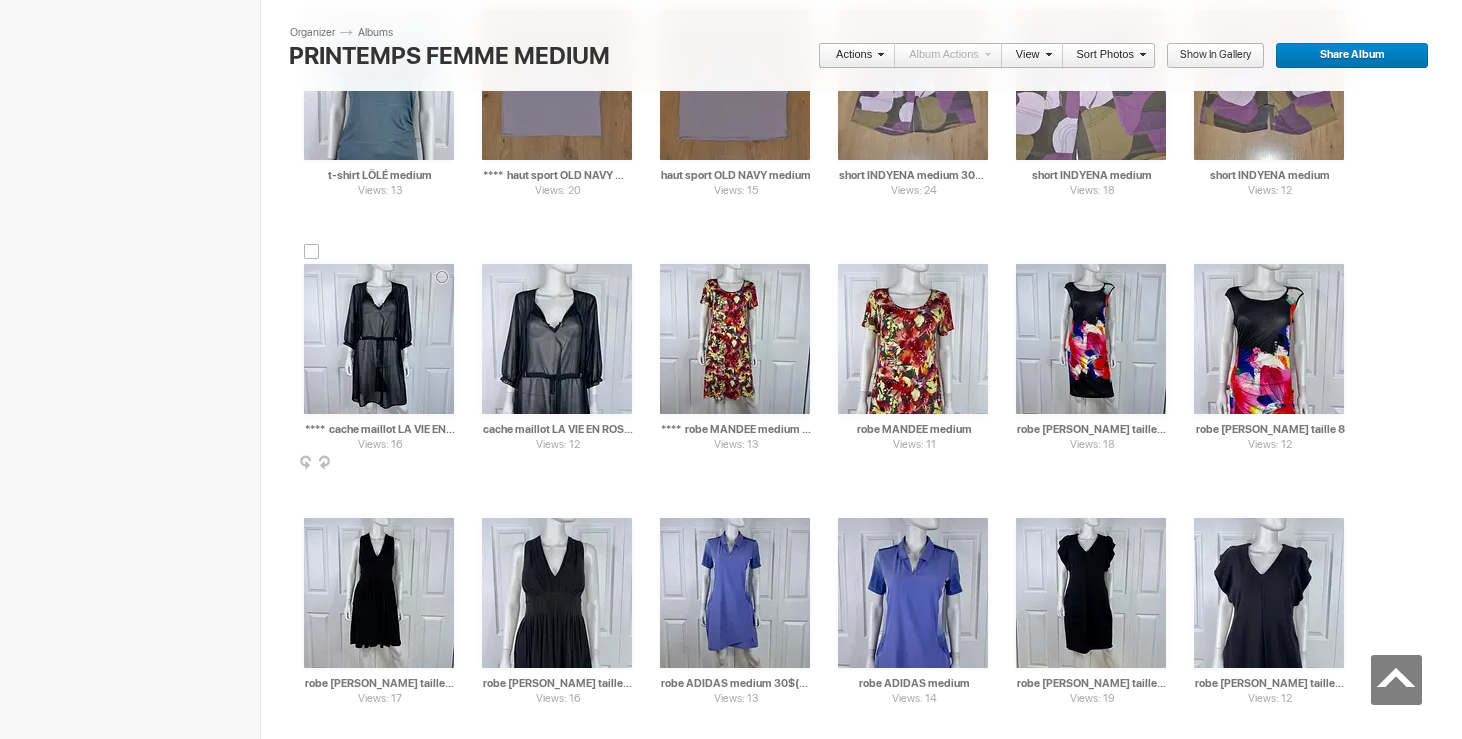 click at bounding box center [312, 252] 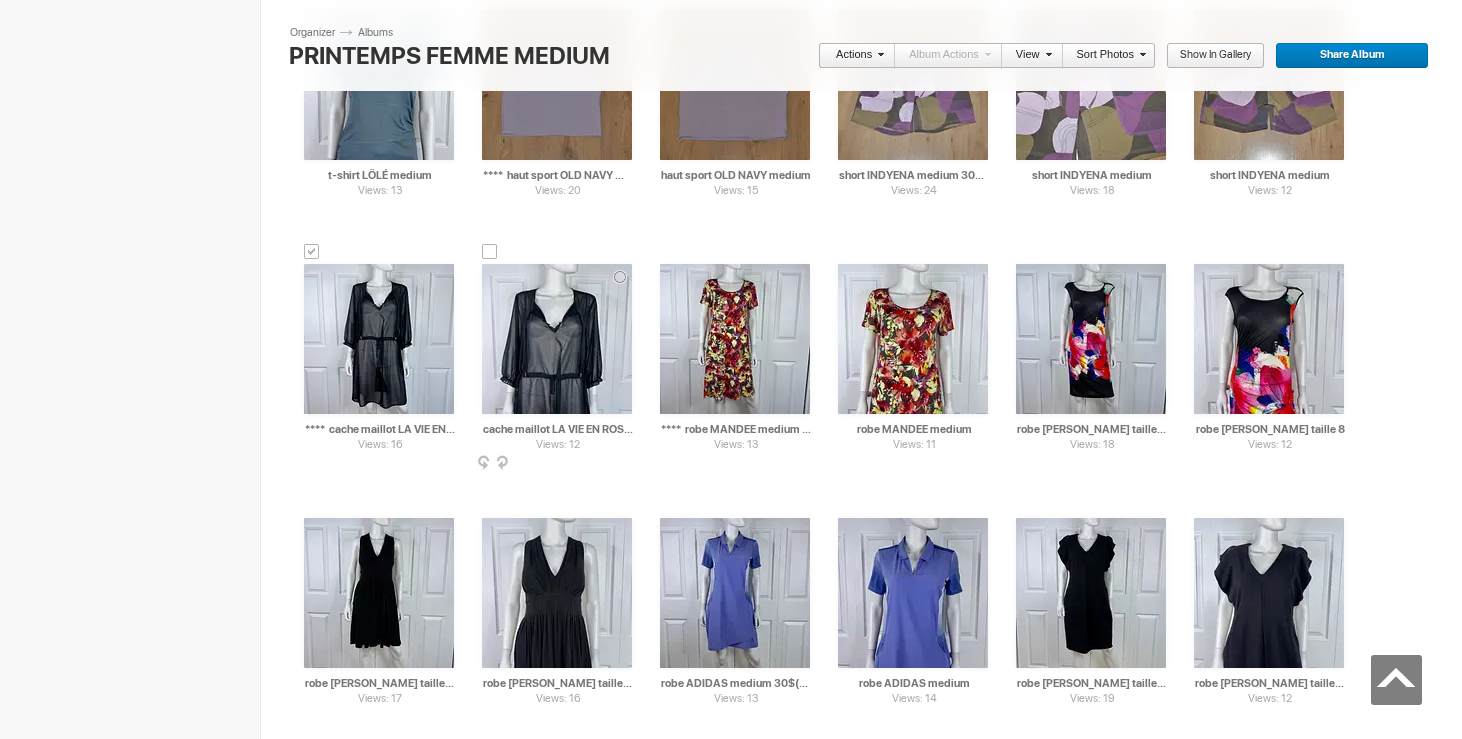 click at bounding box center [490, 252] 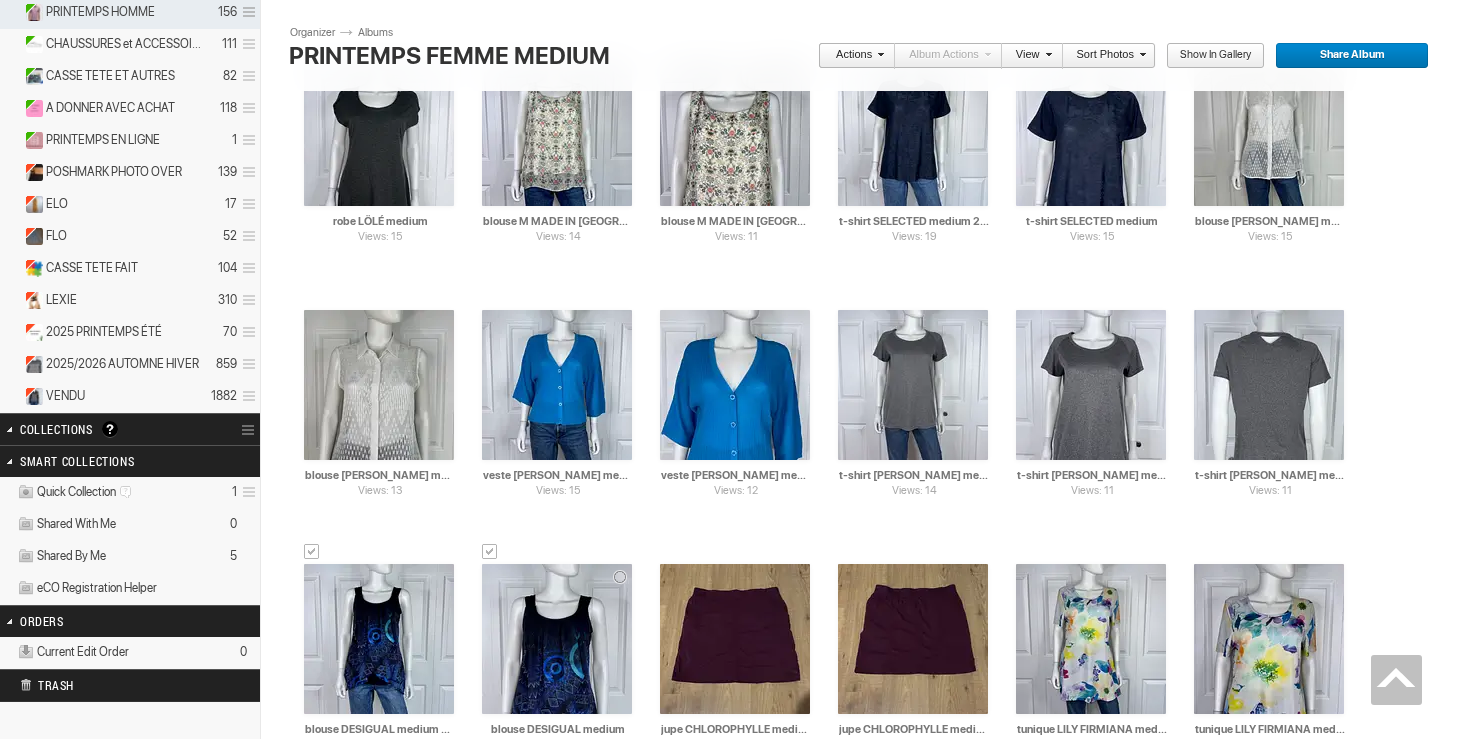 scroll, scrollTop: 0, scrollLeft: 0, axis: both 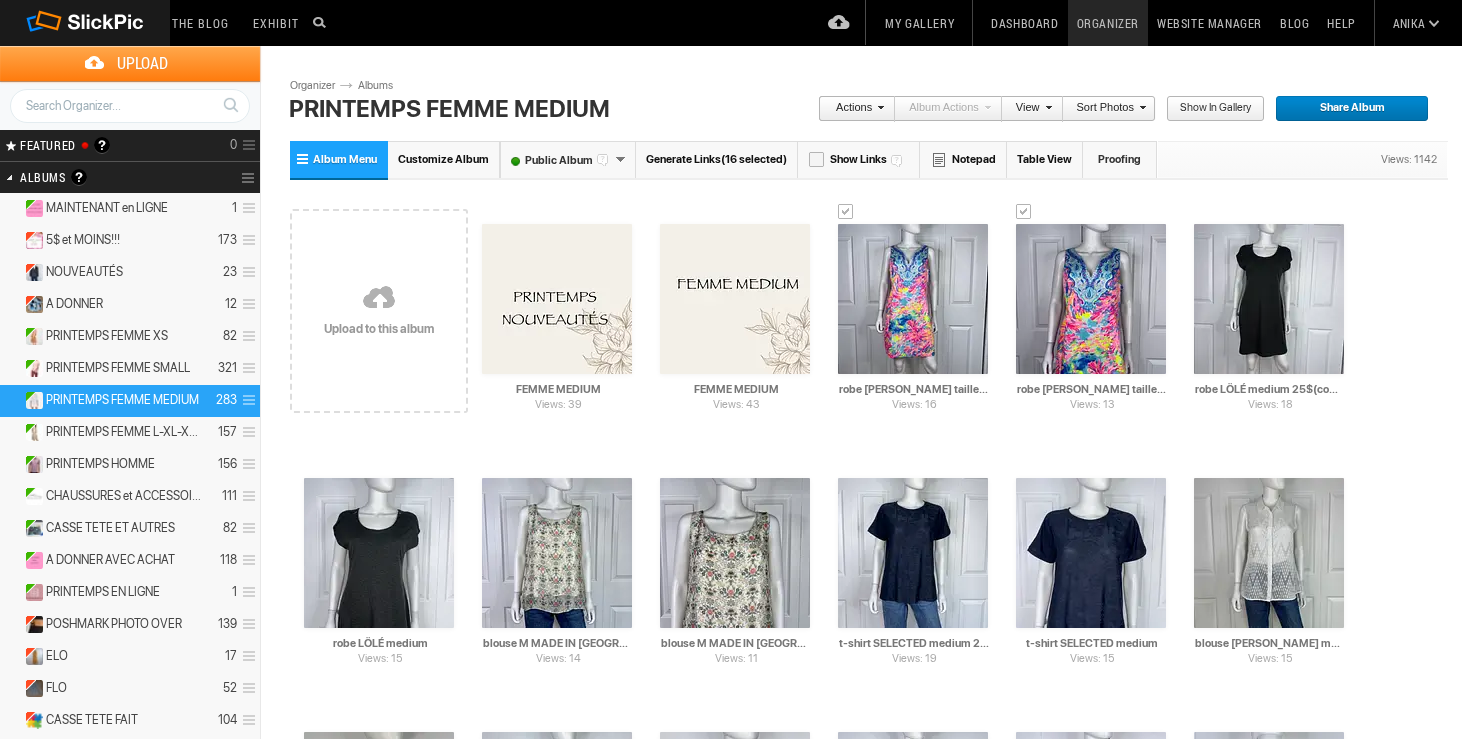 click at bounding box center [878, 107] 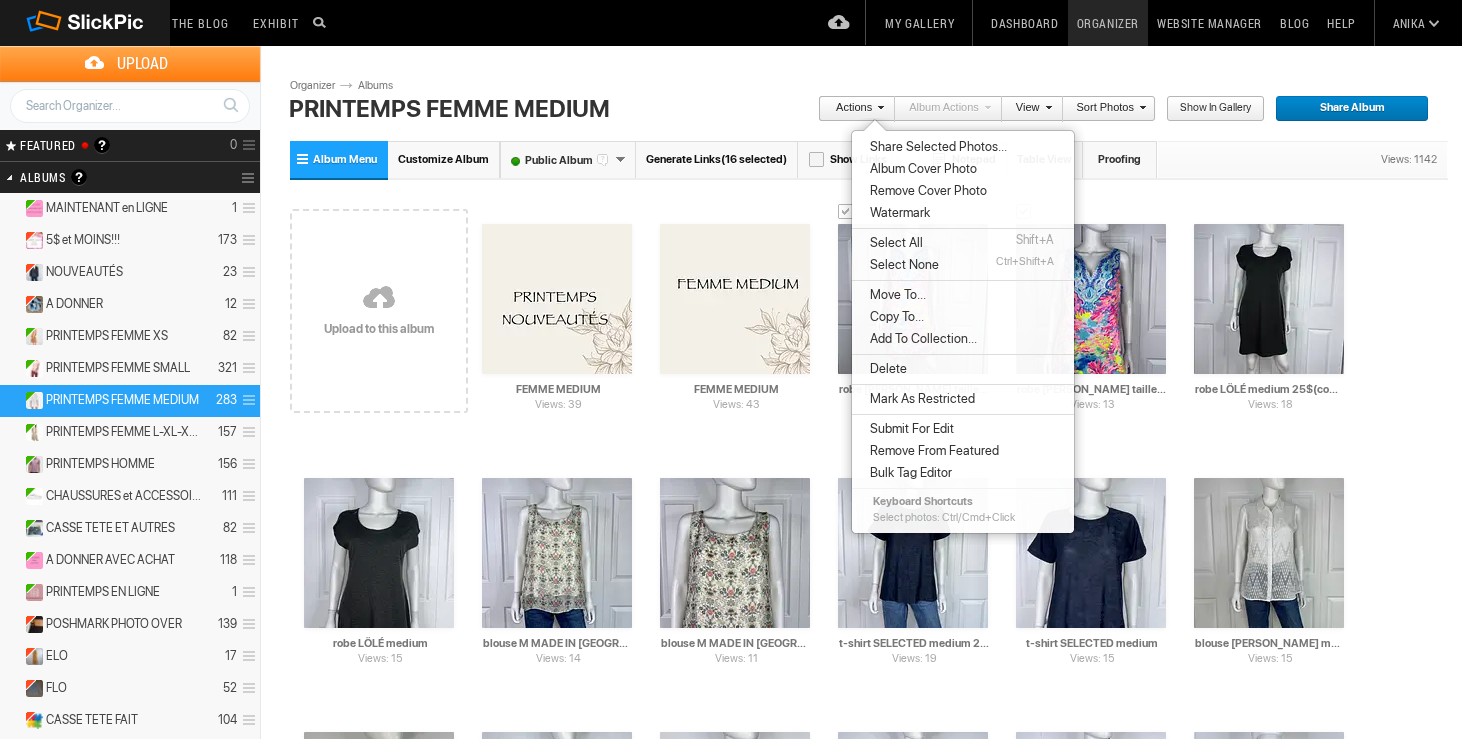 click on "Move To..." at bounding box center (895, 295) 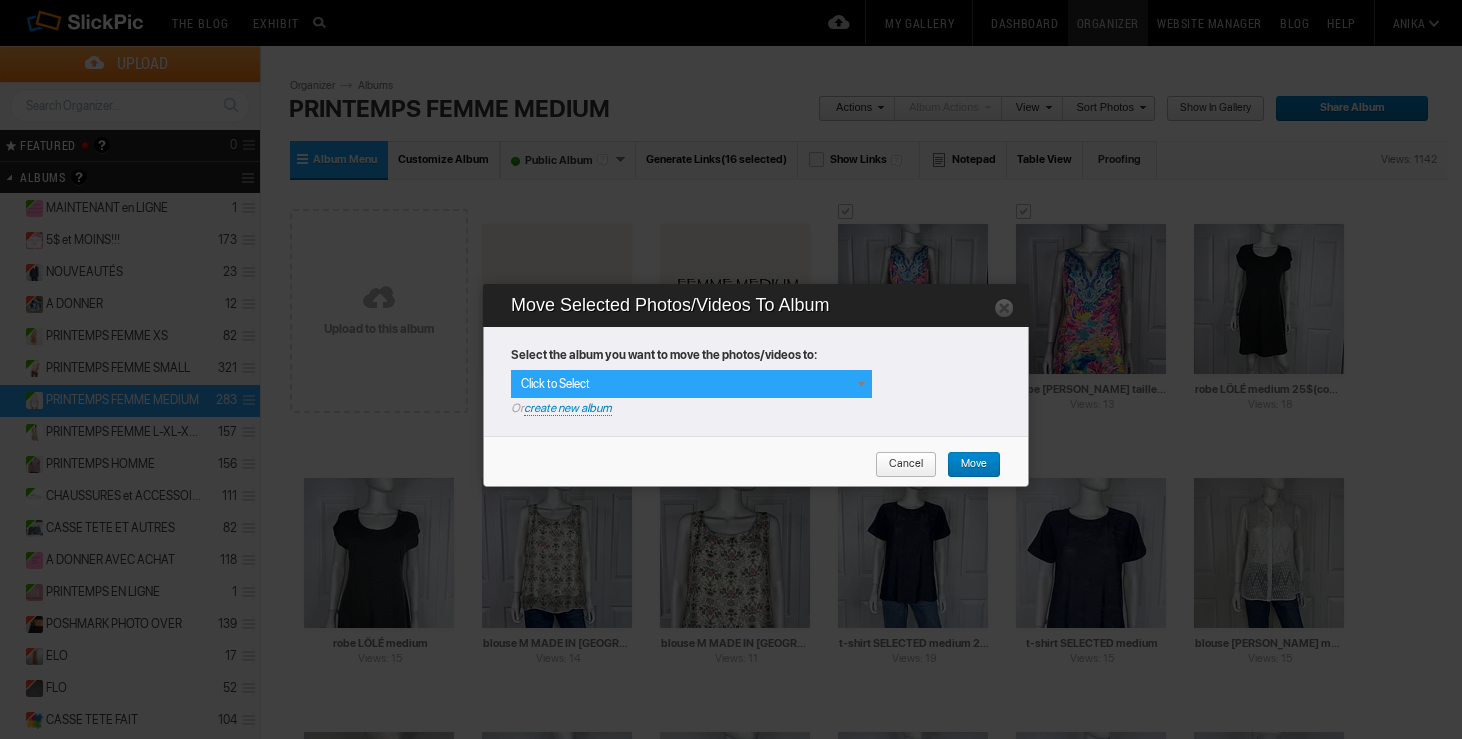 click at bounding box center [861, 384] 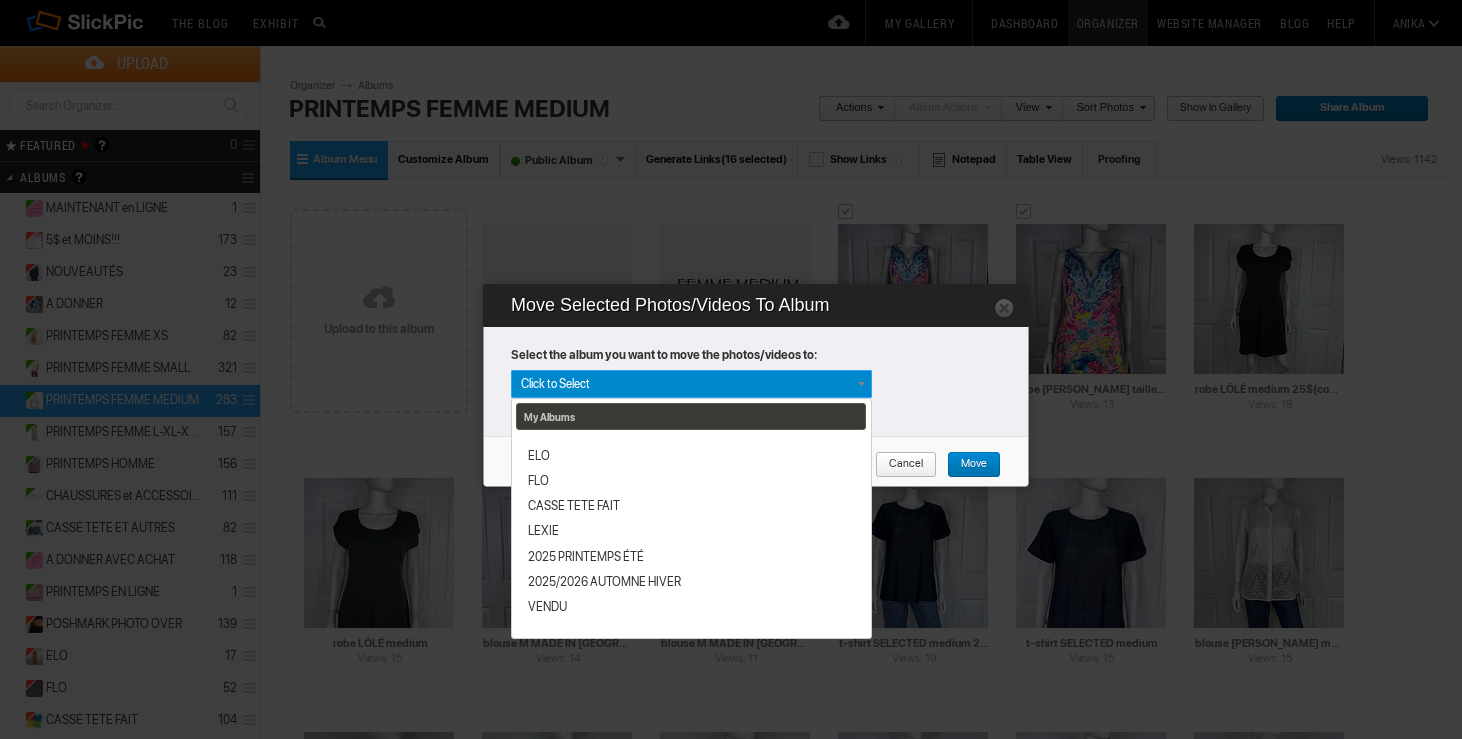 scroll, scrollTop: 365, scrollLeft: 0, axis: vertical 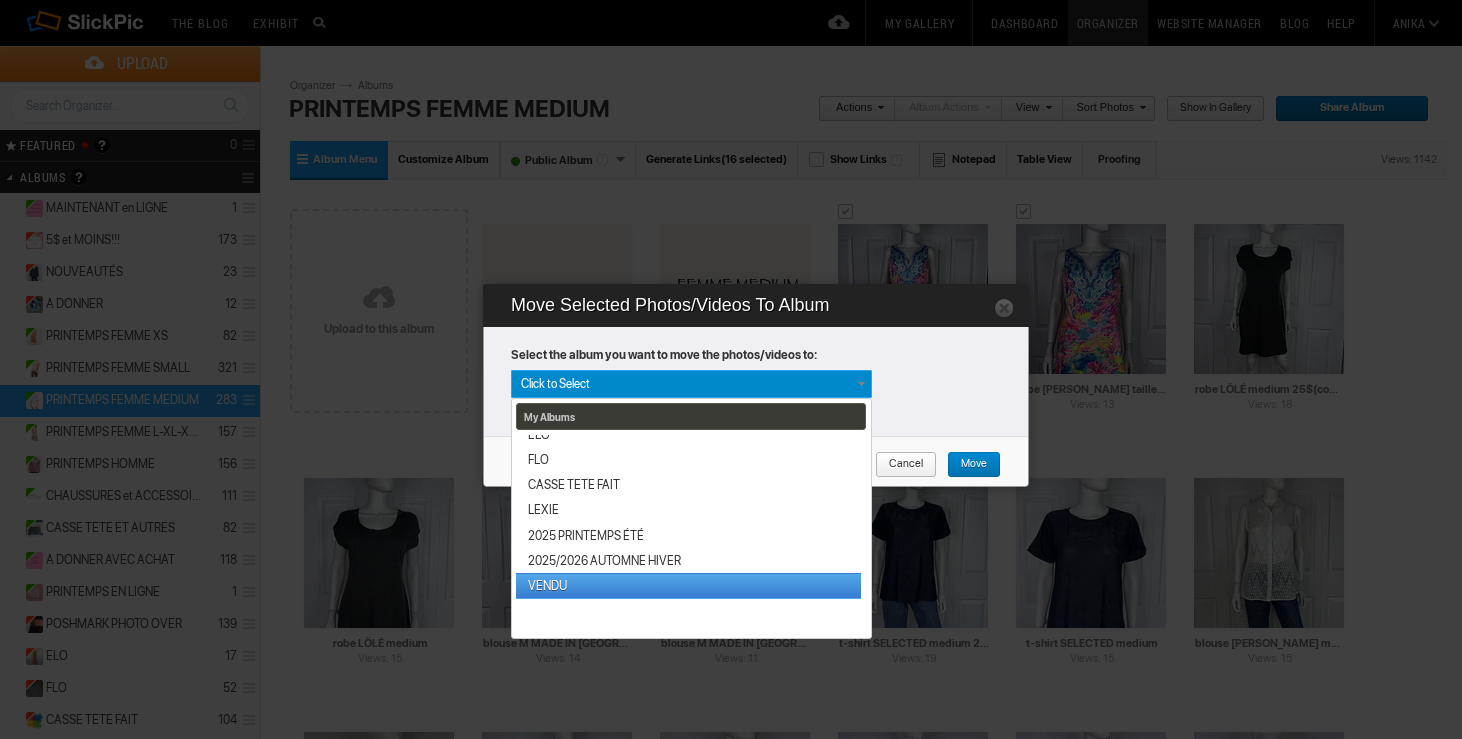 click on "VENDU" at bounding box center (688, 585) 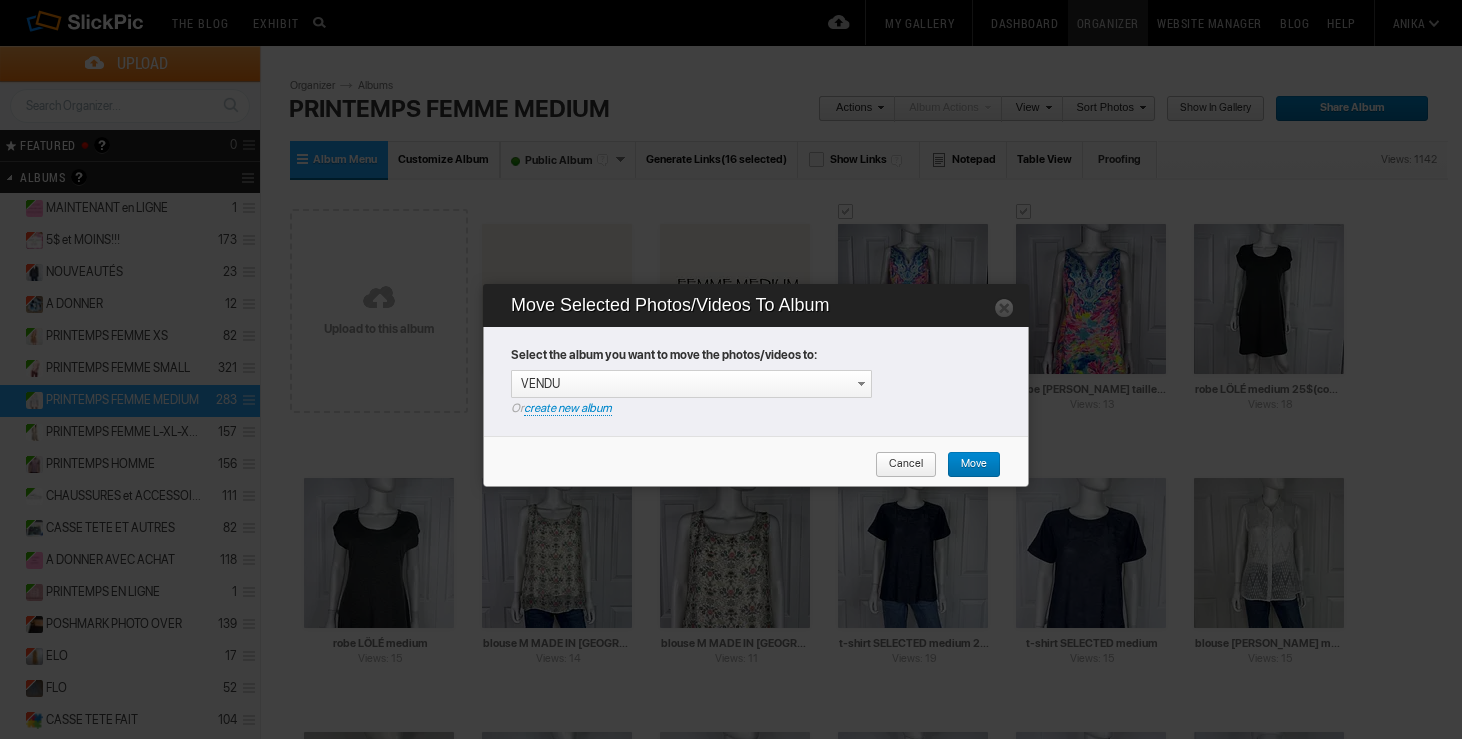 click on "Move" at bounding box center [974, 465] 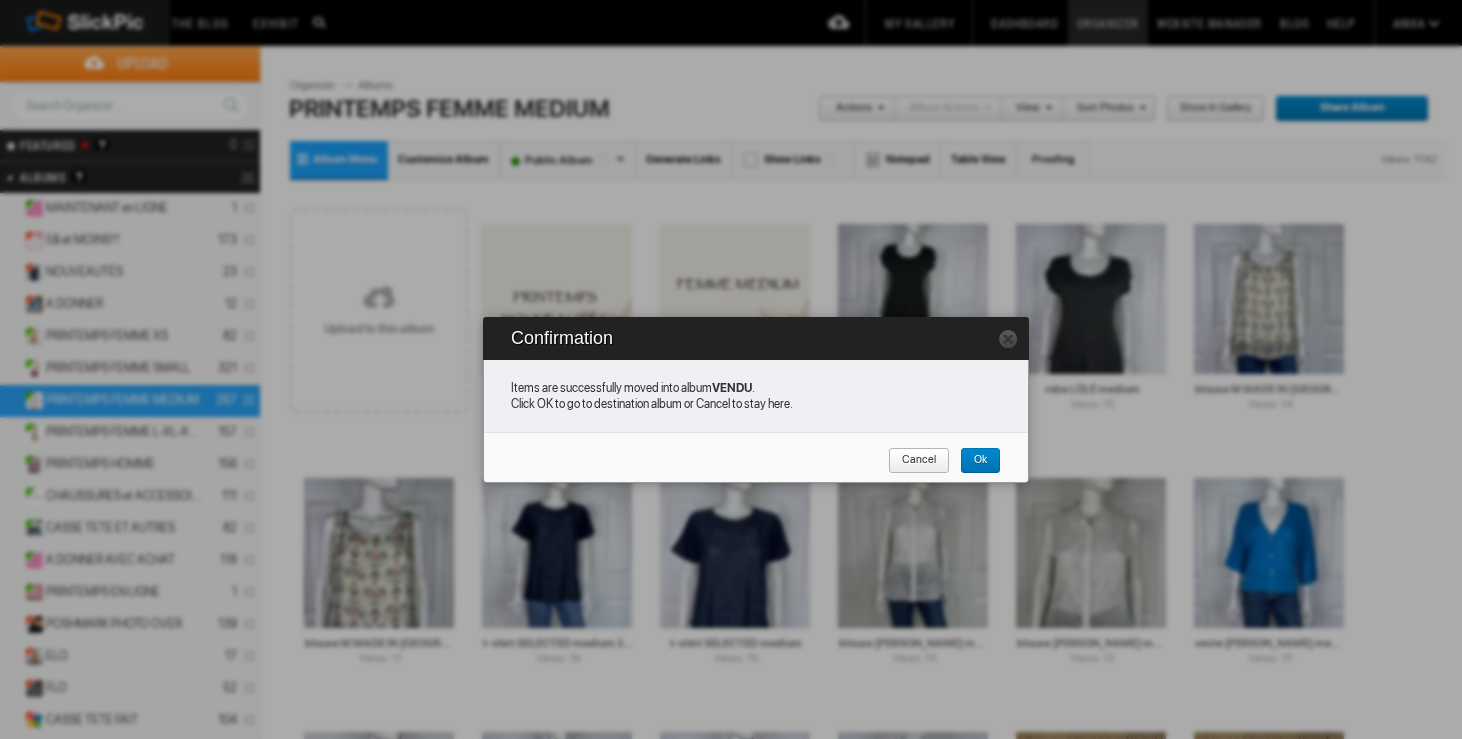 click on "Cancel" at bounding box center (912, 461) 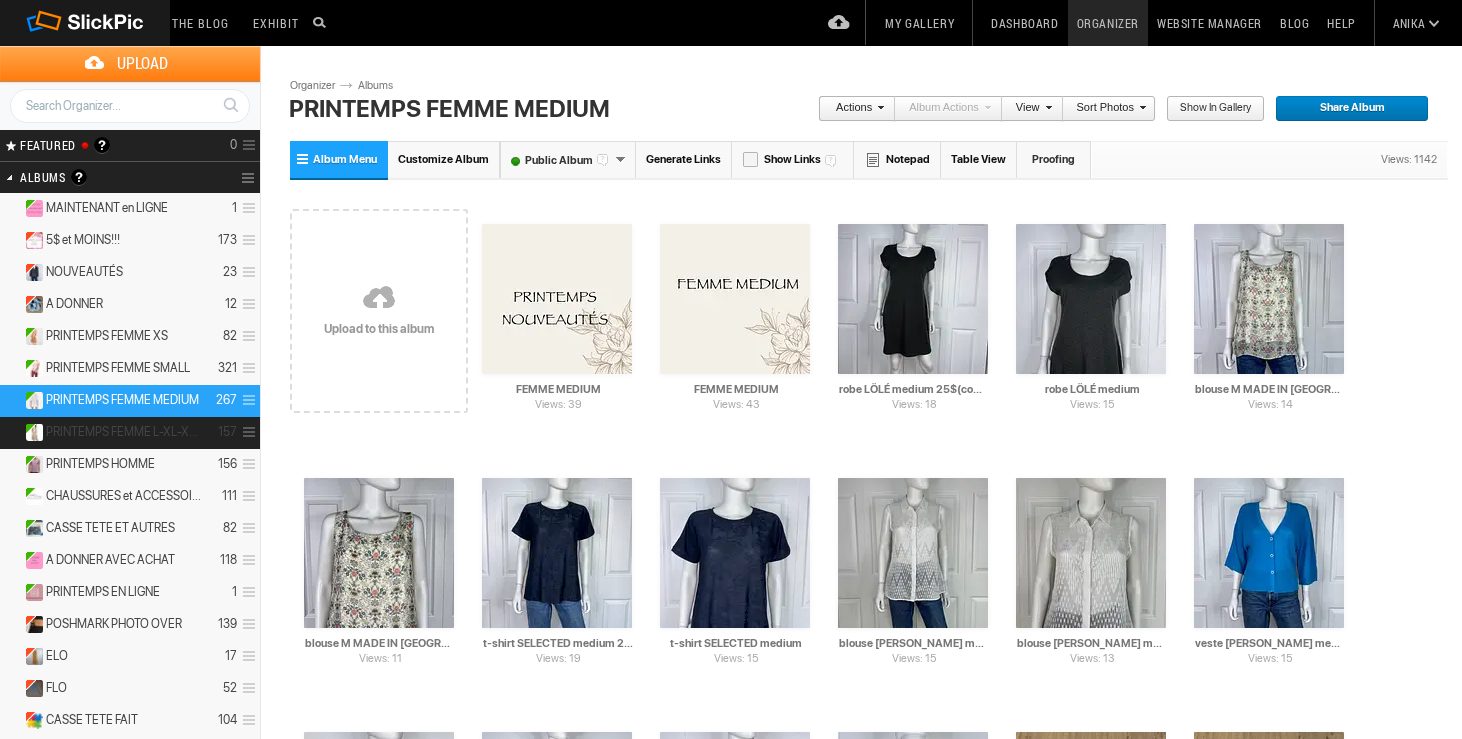 click on "PRINTEMPS FEMME L-XL-XXL" at bounding box center (124, 432) 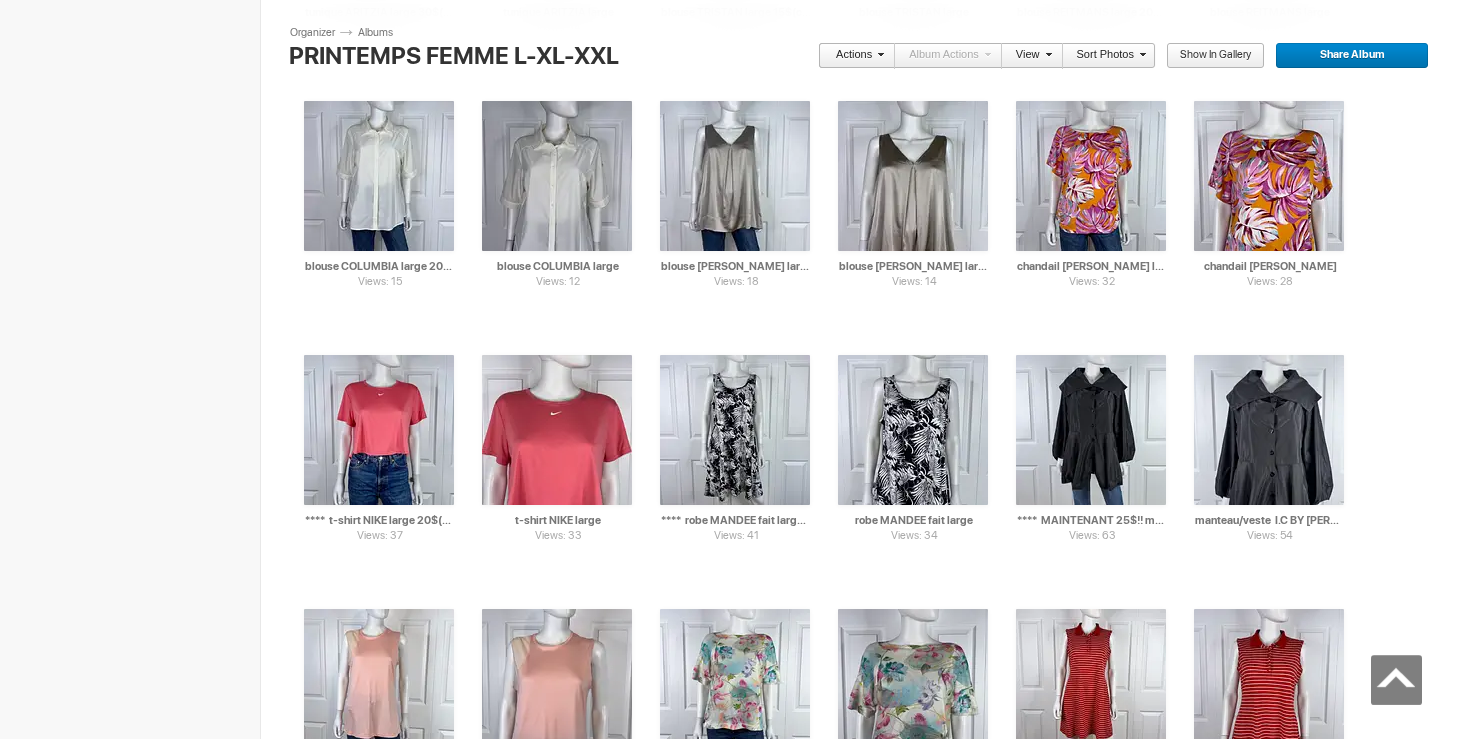 scroll, scrollTop: 1907, scrollLeft: 0, axis: vertical 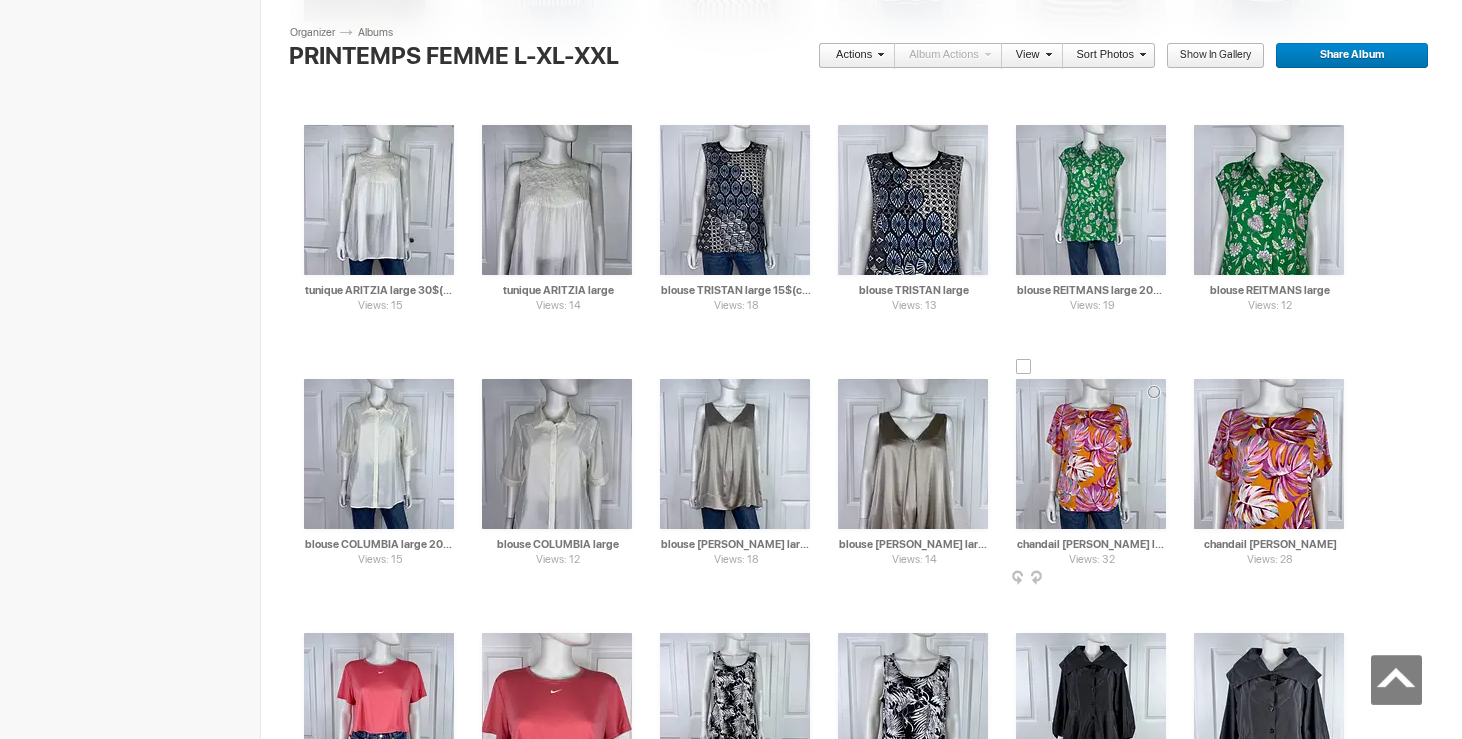 click at bounding box center [1024, 367] 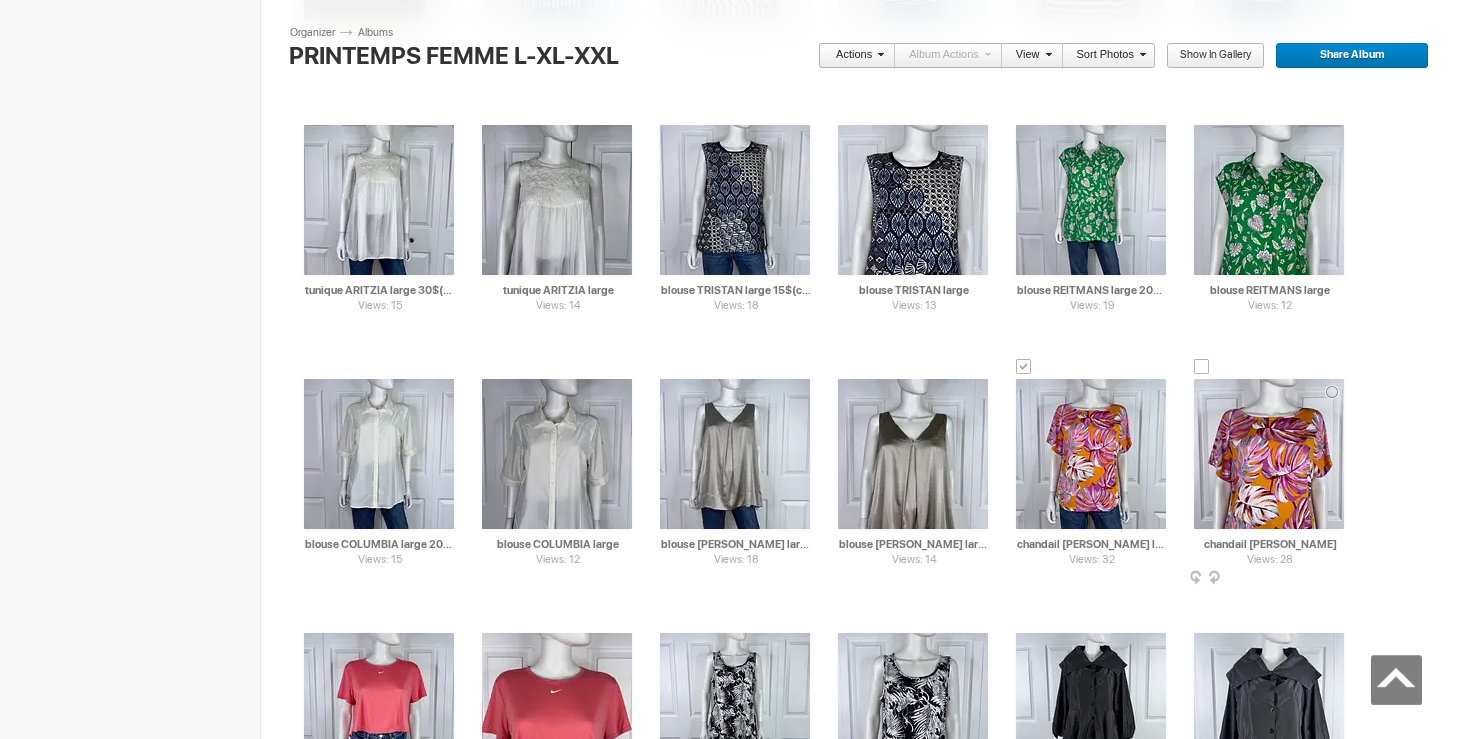 click at bounding box center [1202, 367] 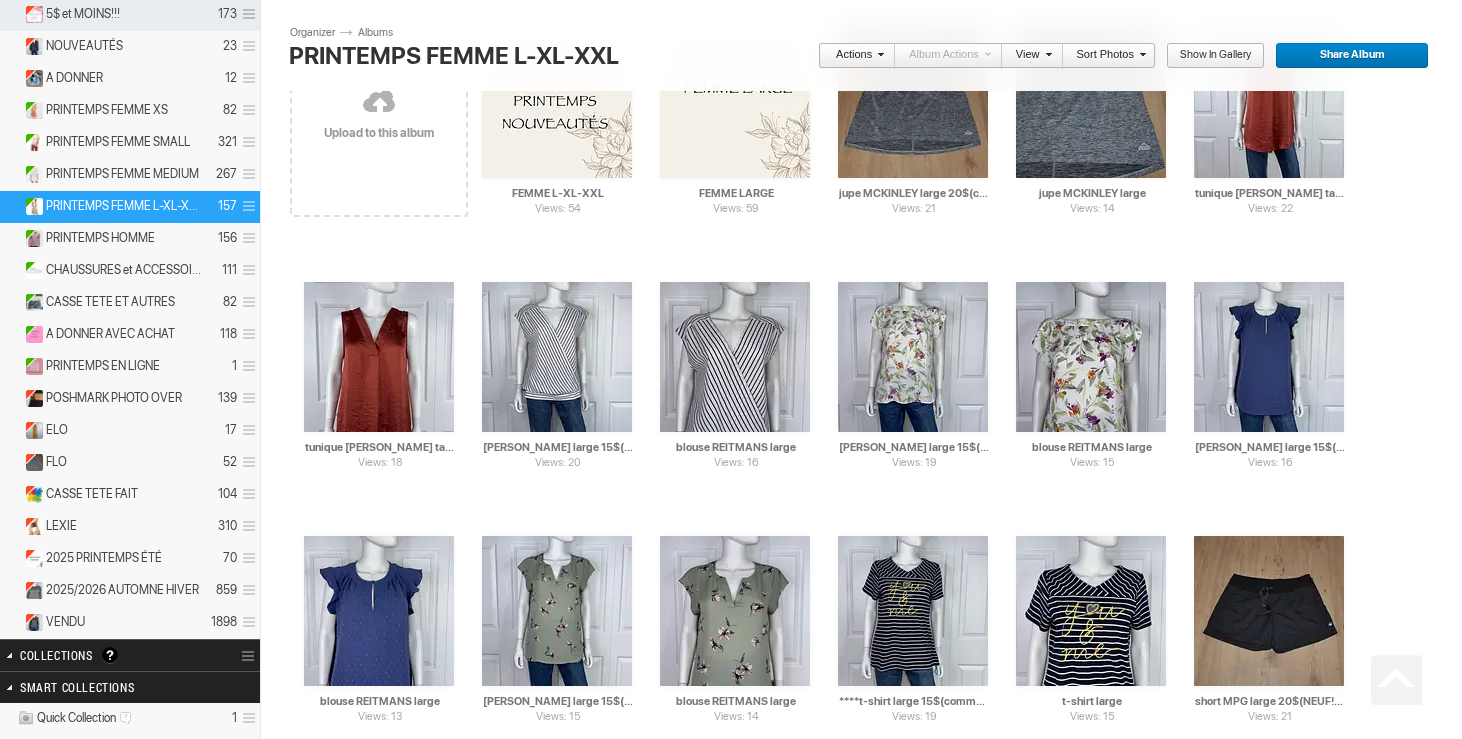 scroll, scrollTop: 0, scrollLeft: 0, axis: both 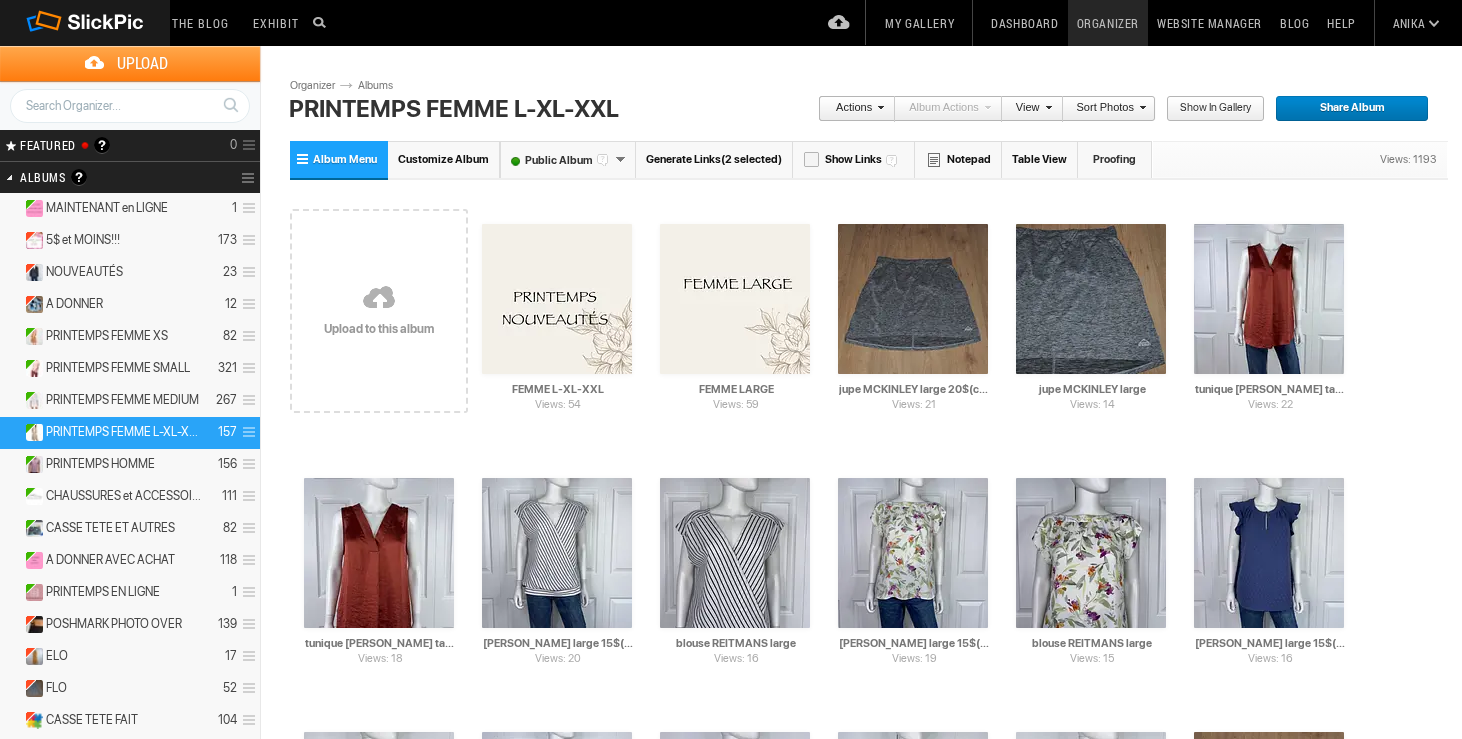 click at bounding box center (878, 107) 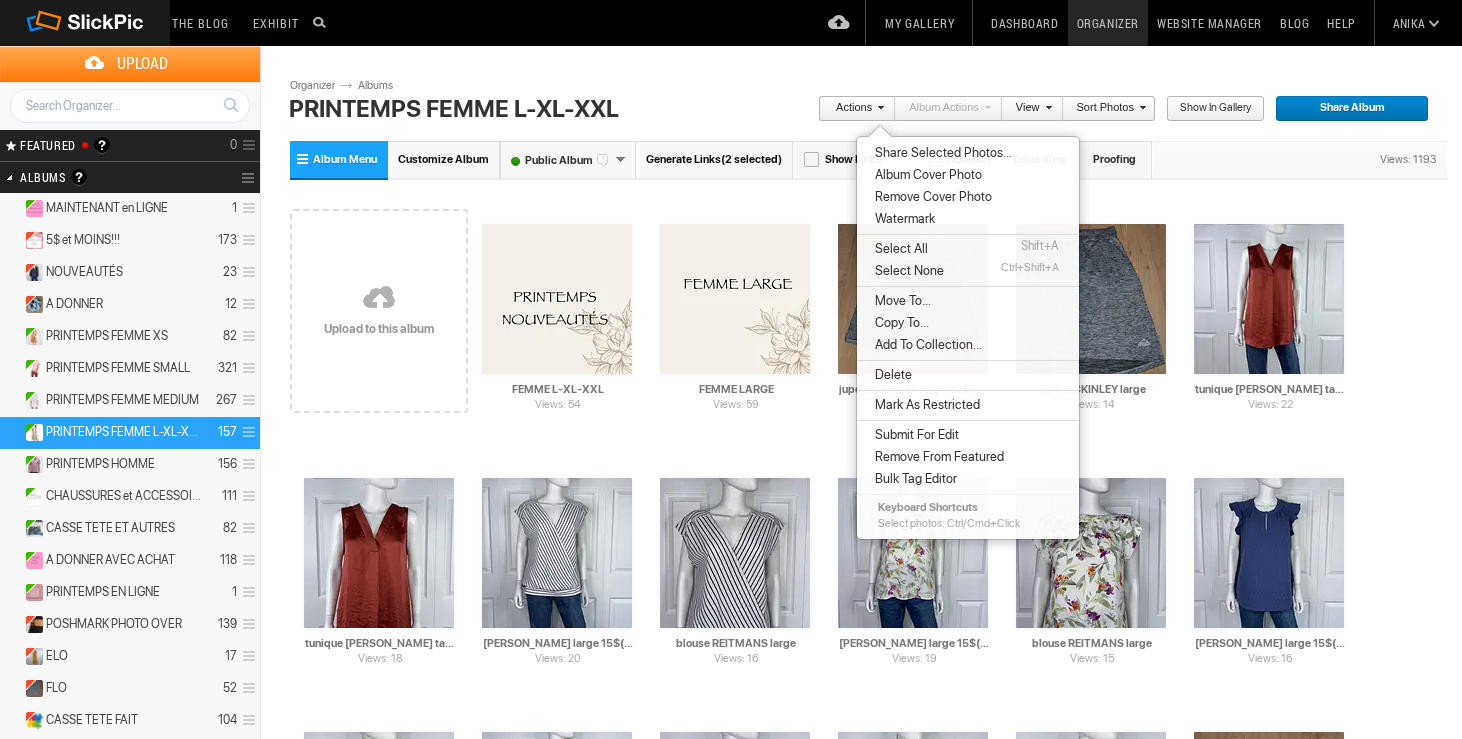 click on "Move To..." at bounding box center [900, 301] 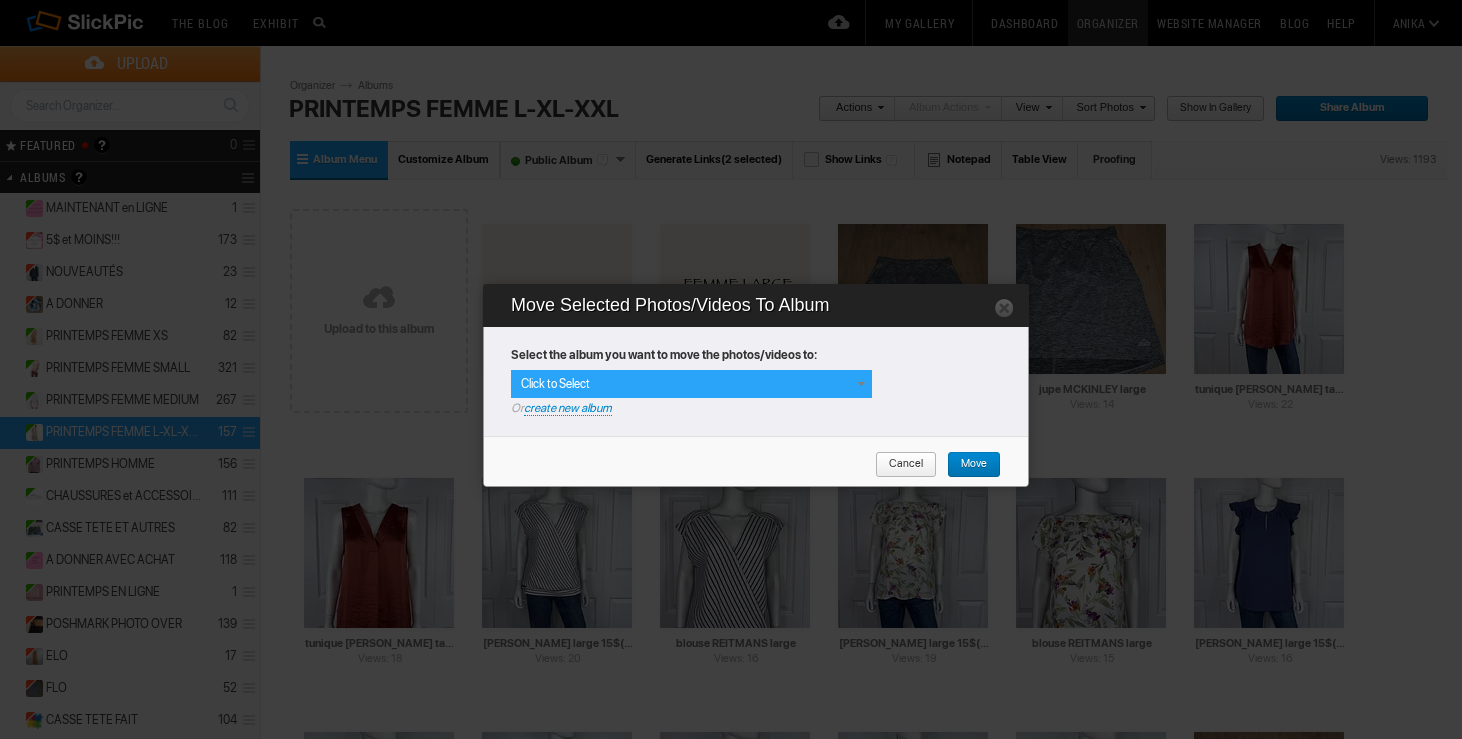 click at bounding box center [861, 384] 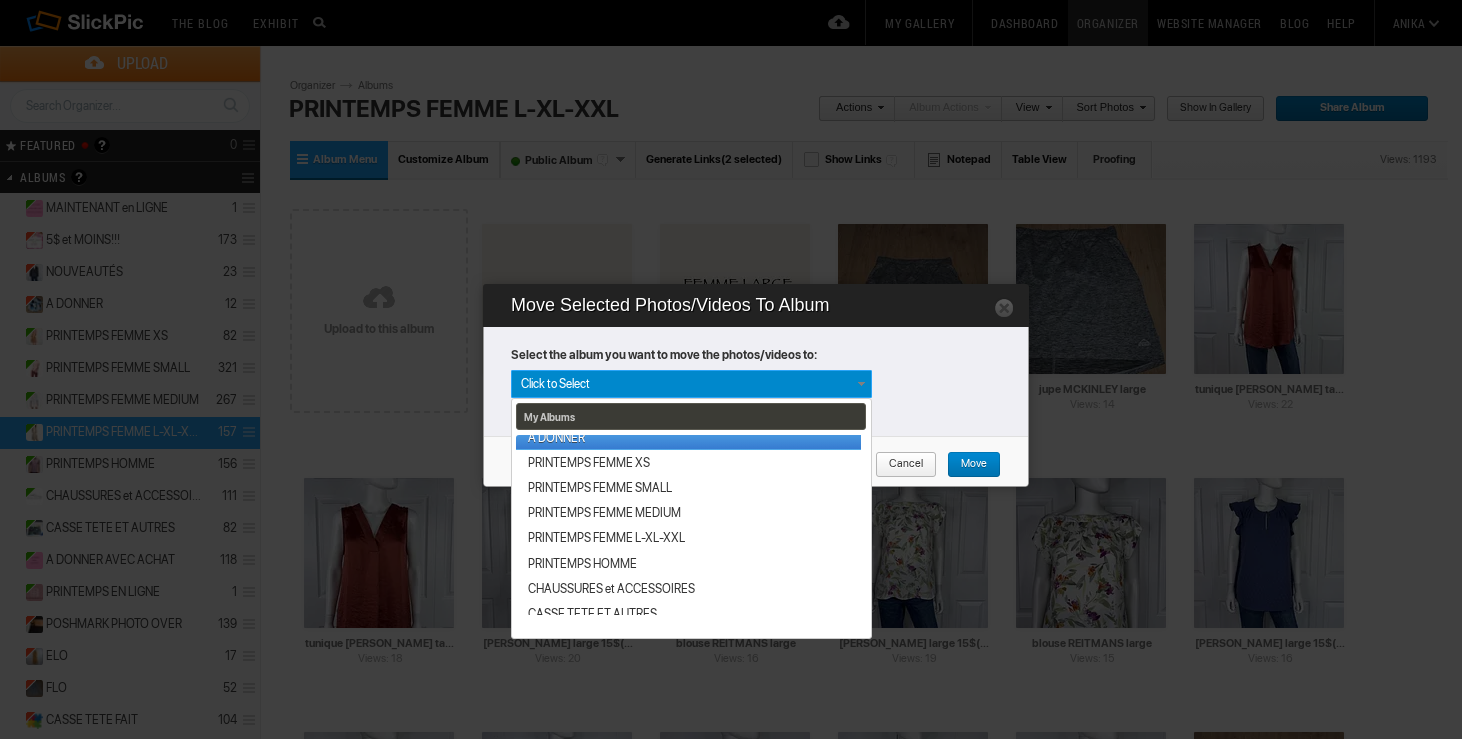 scroll, scrollTop: 365, scrollLeft: 0, axis: vertical 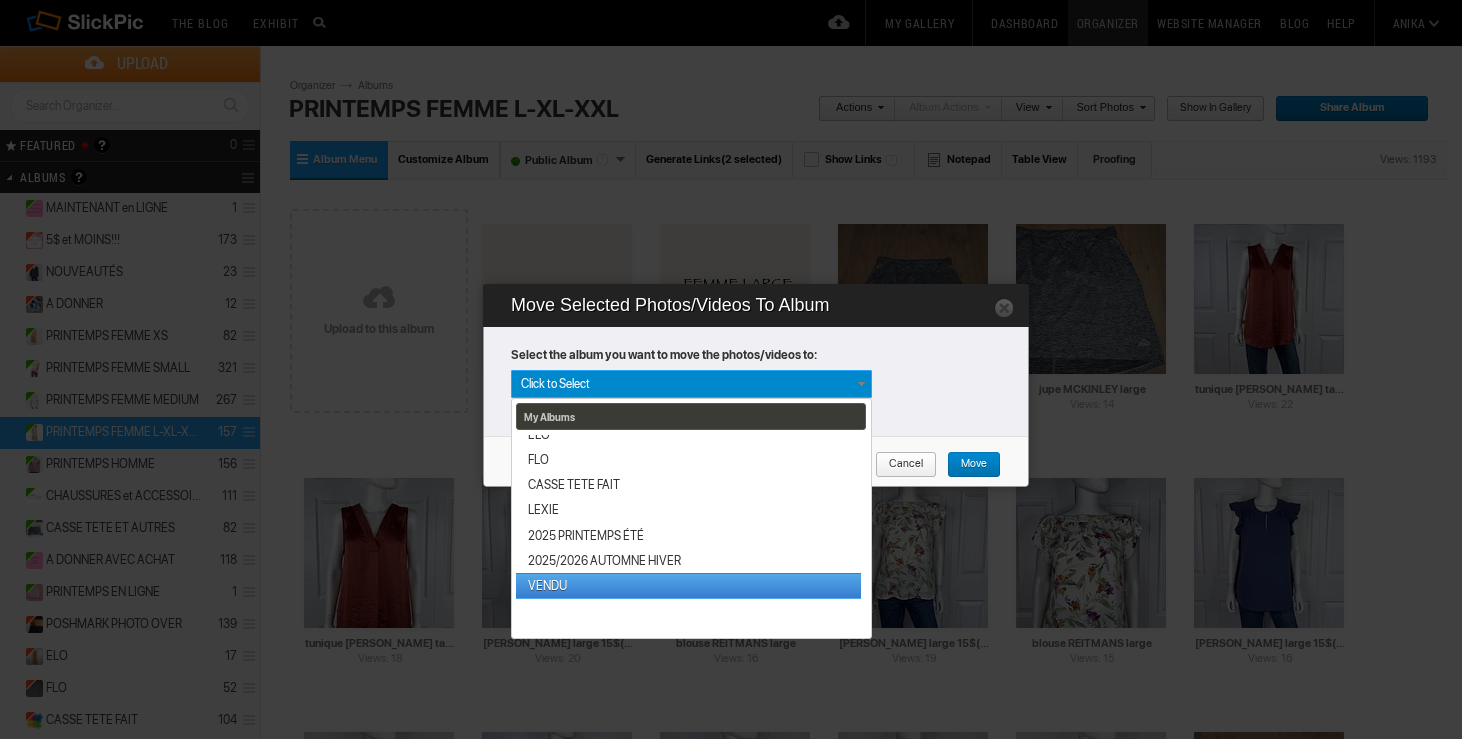 click on "VENDU" at bounding box center [688, 585] 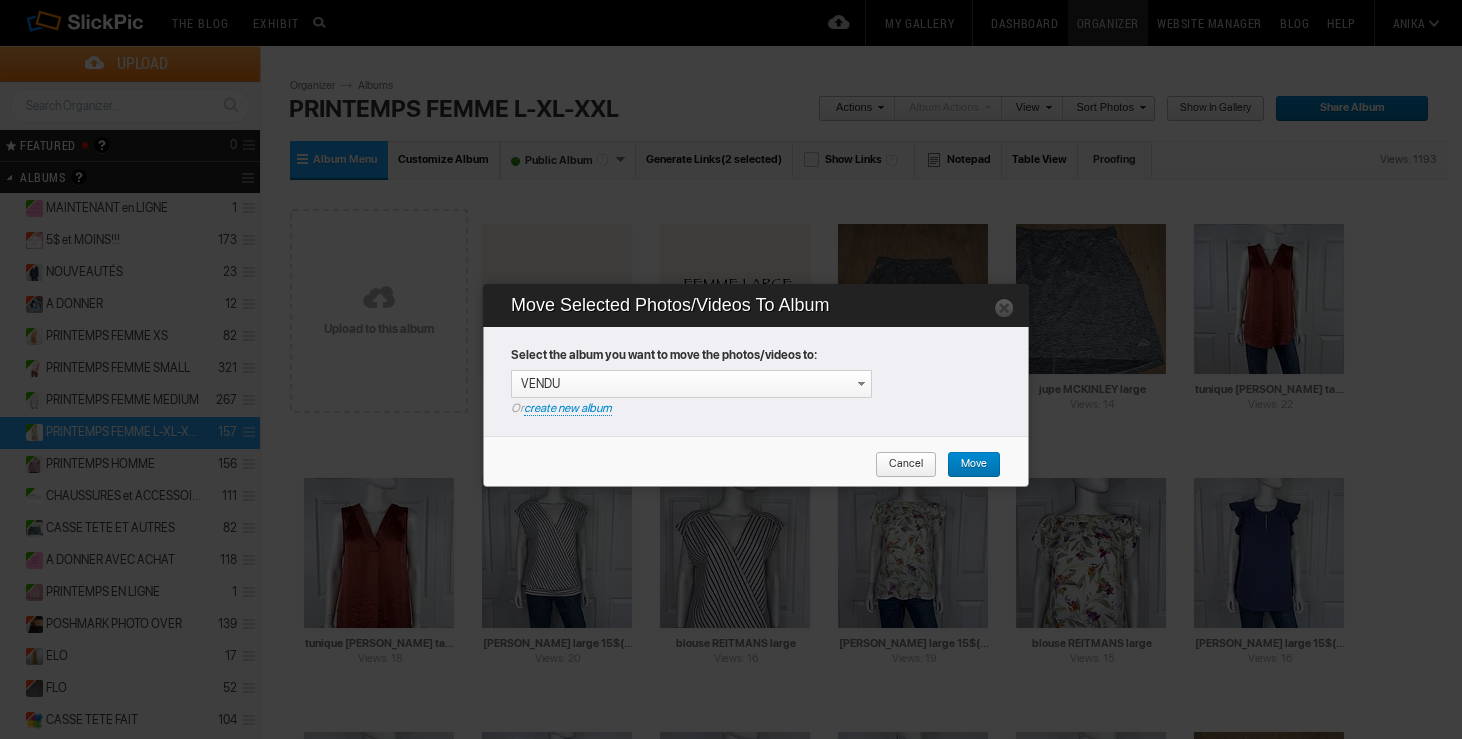 click on "Move" at bounding box center (967, 465) 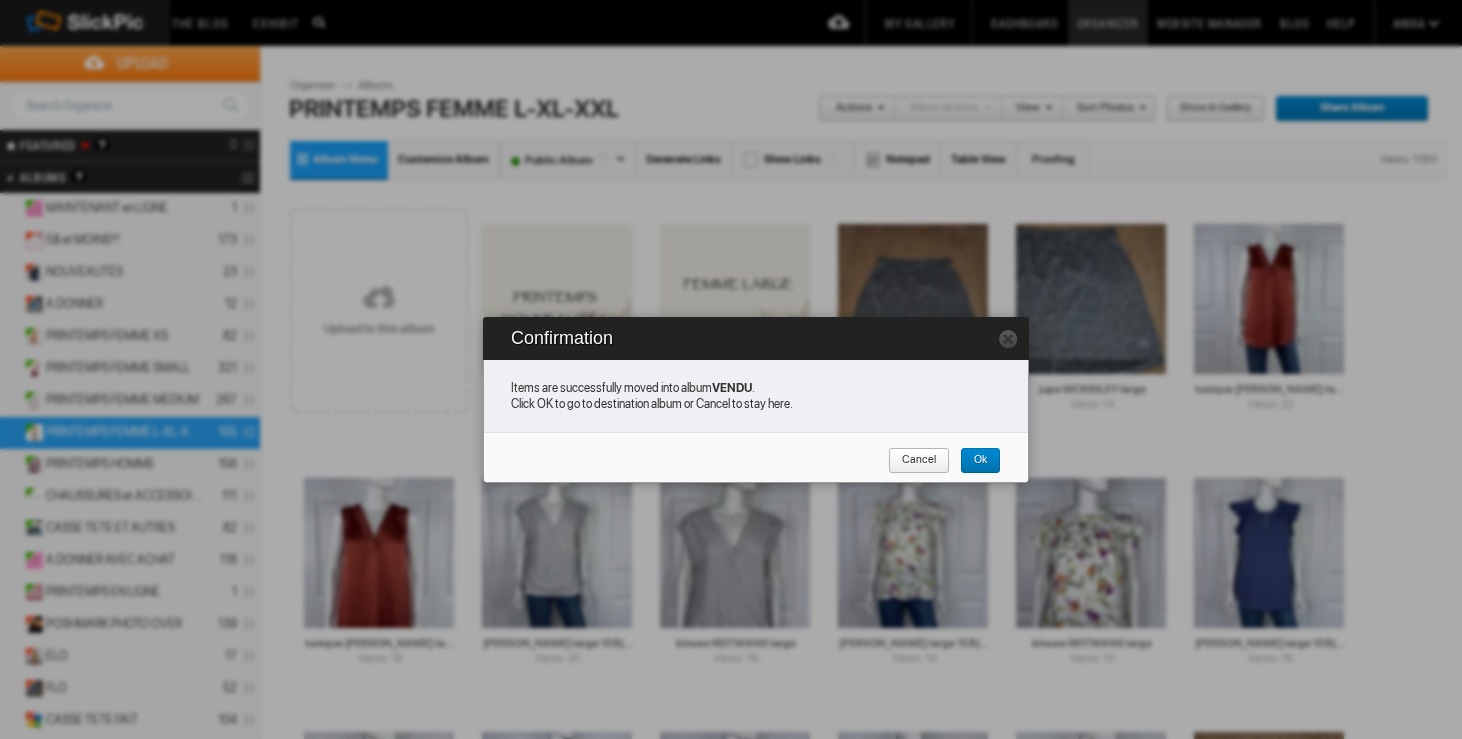 click on "Cancel" at bounding box center (912, 461) 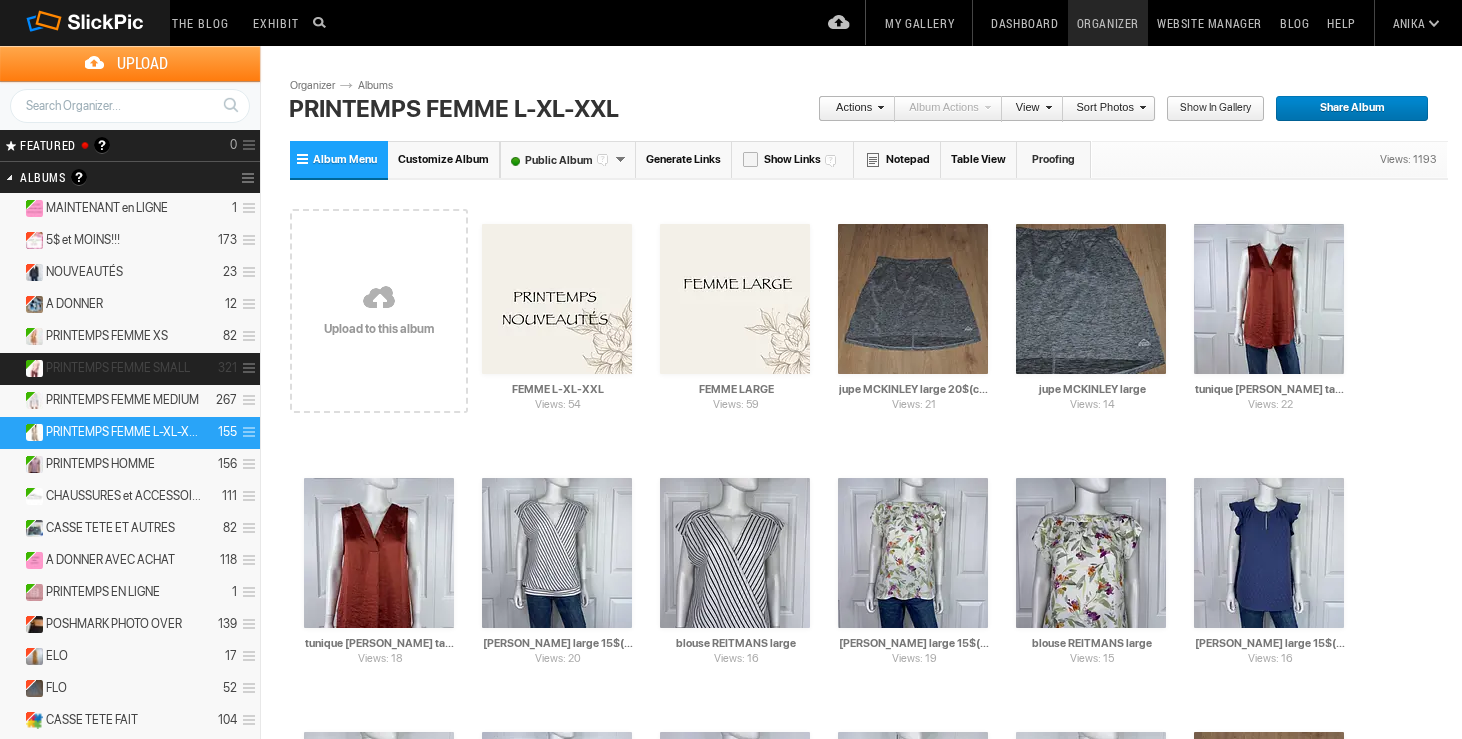 click on "PRINTEMPS FEMME SMALL" at bounding box center (118, 368) 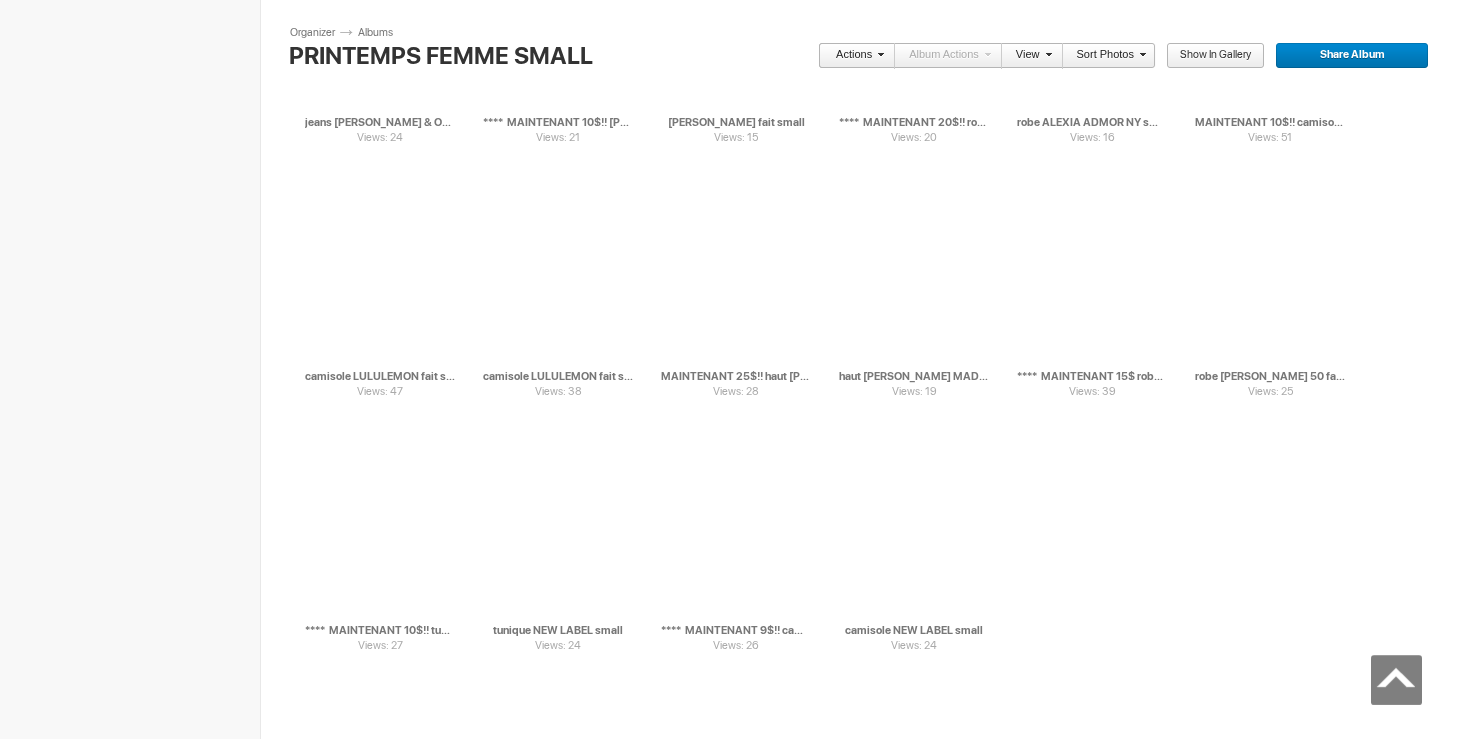 scroll, scrollTop: 13281, scrollLeft: 0, axis: vertical 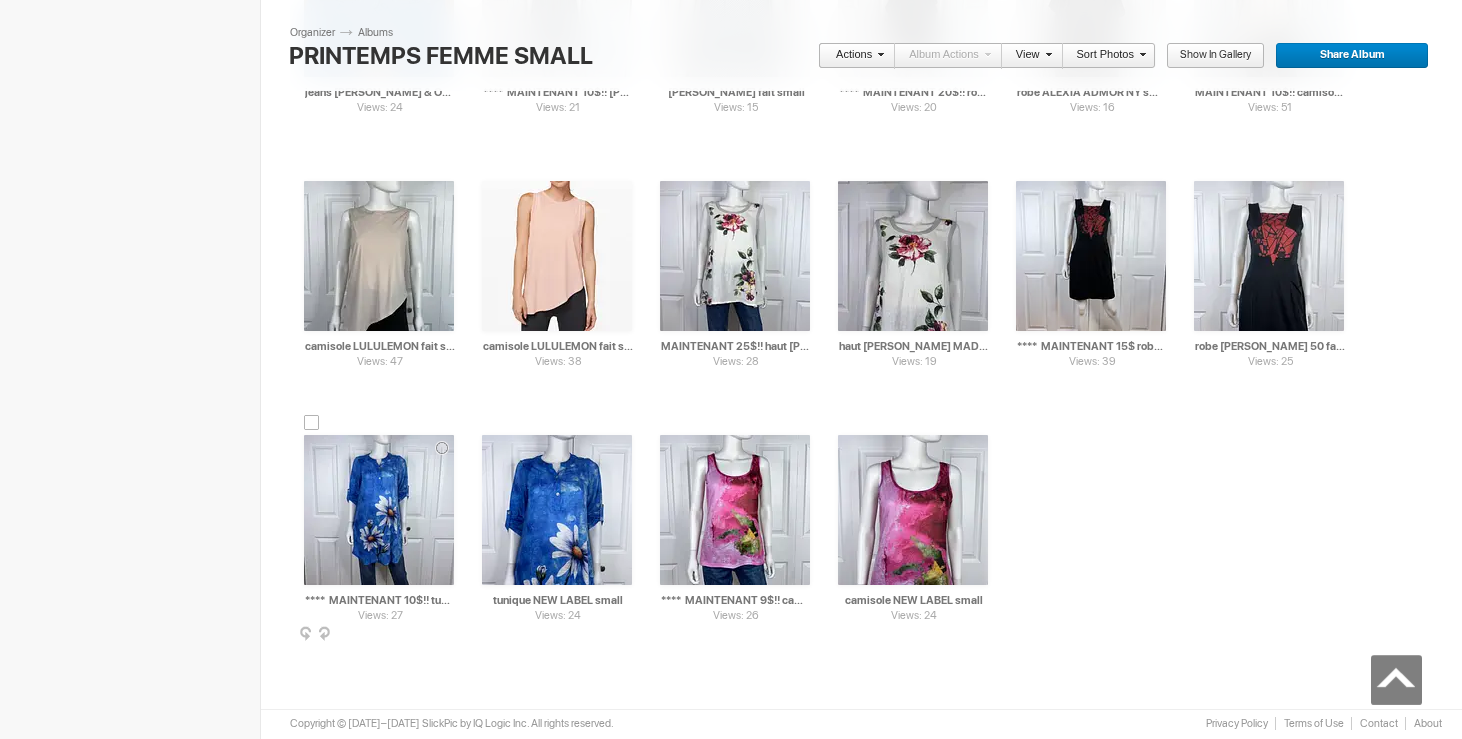click at bounding box center (312, 423) 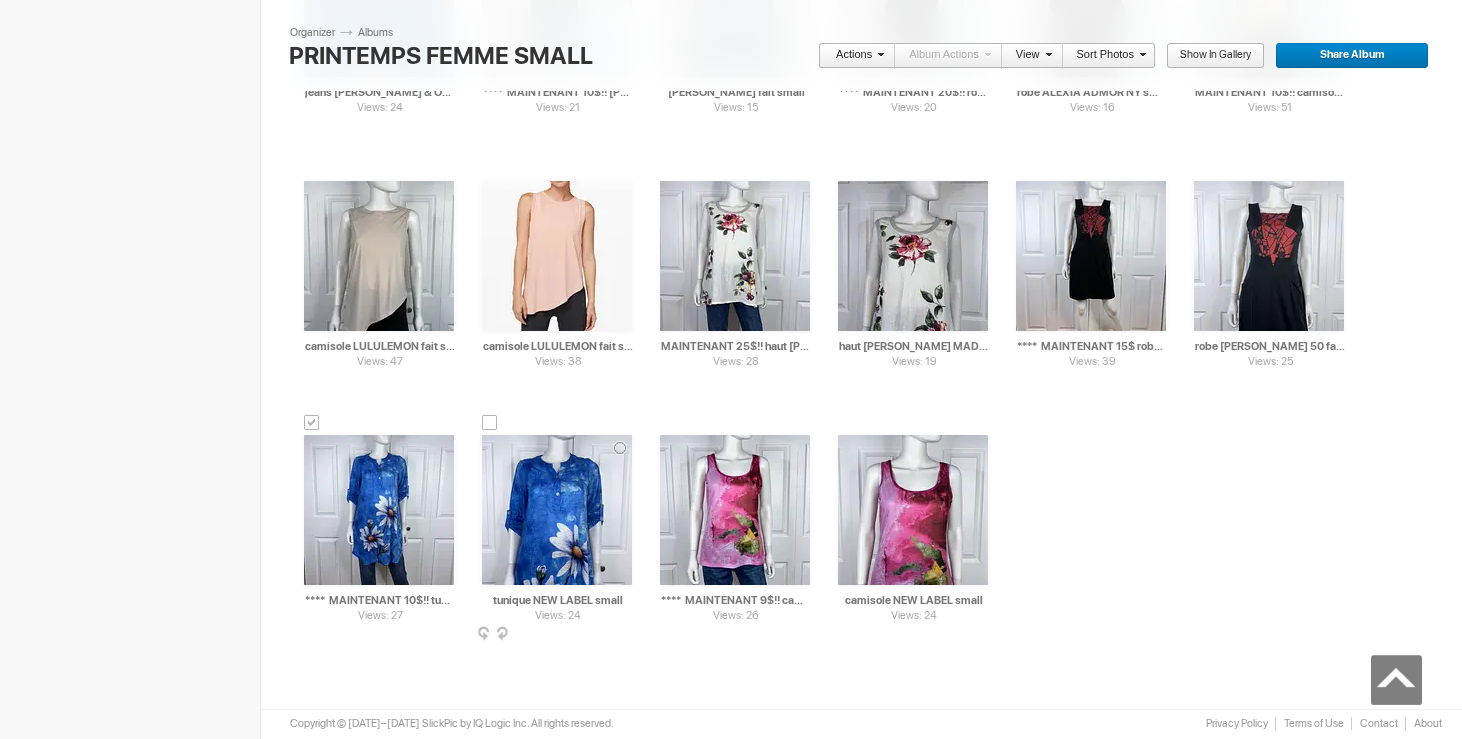 click at bounding box center [490, 423] 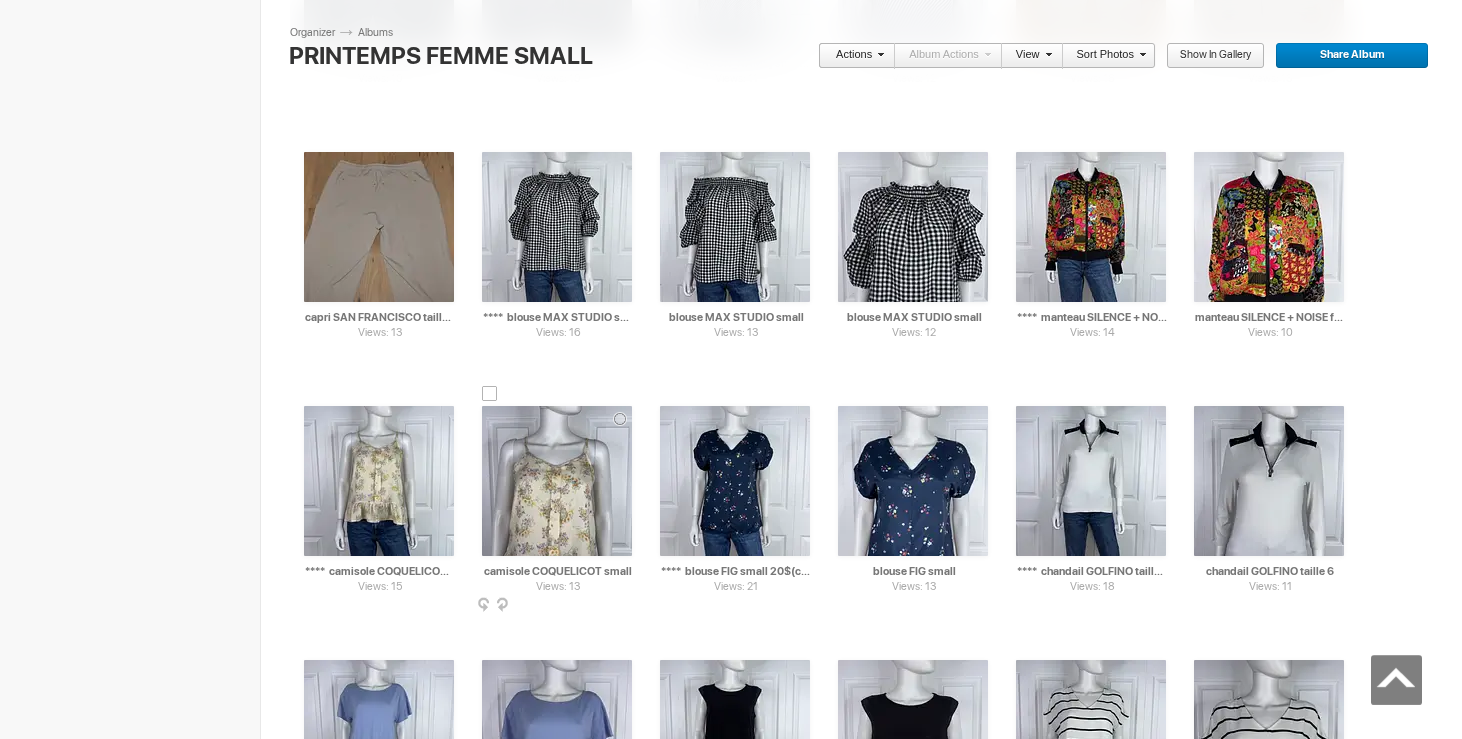 scroll, scrollTop: 3895, scrollLeft: 0, axis: vertical 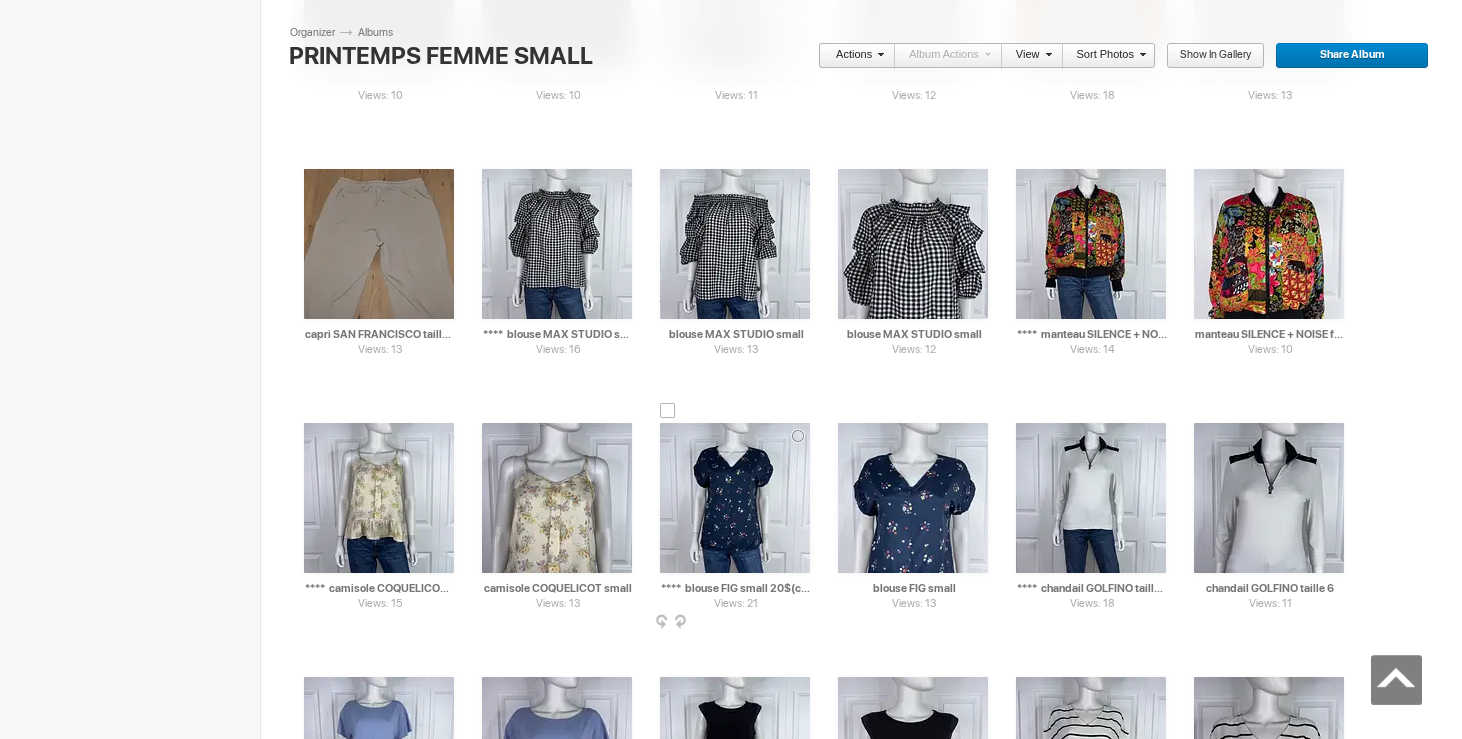 click at bounding box center [668, 411] 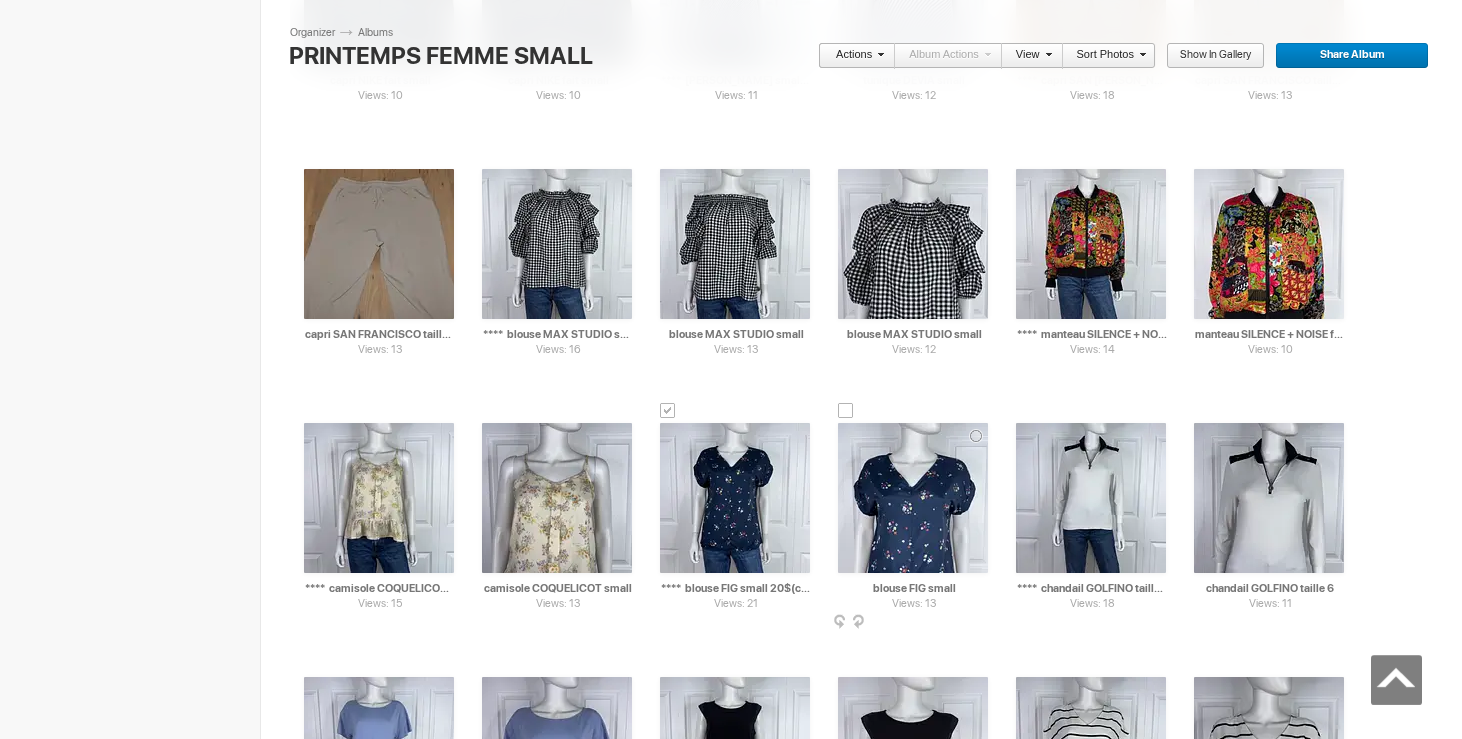 click at bounding box center [846, 411] 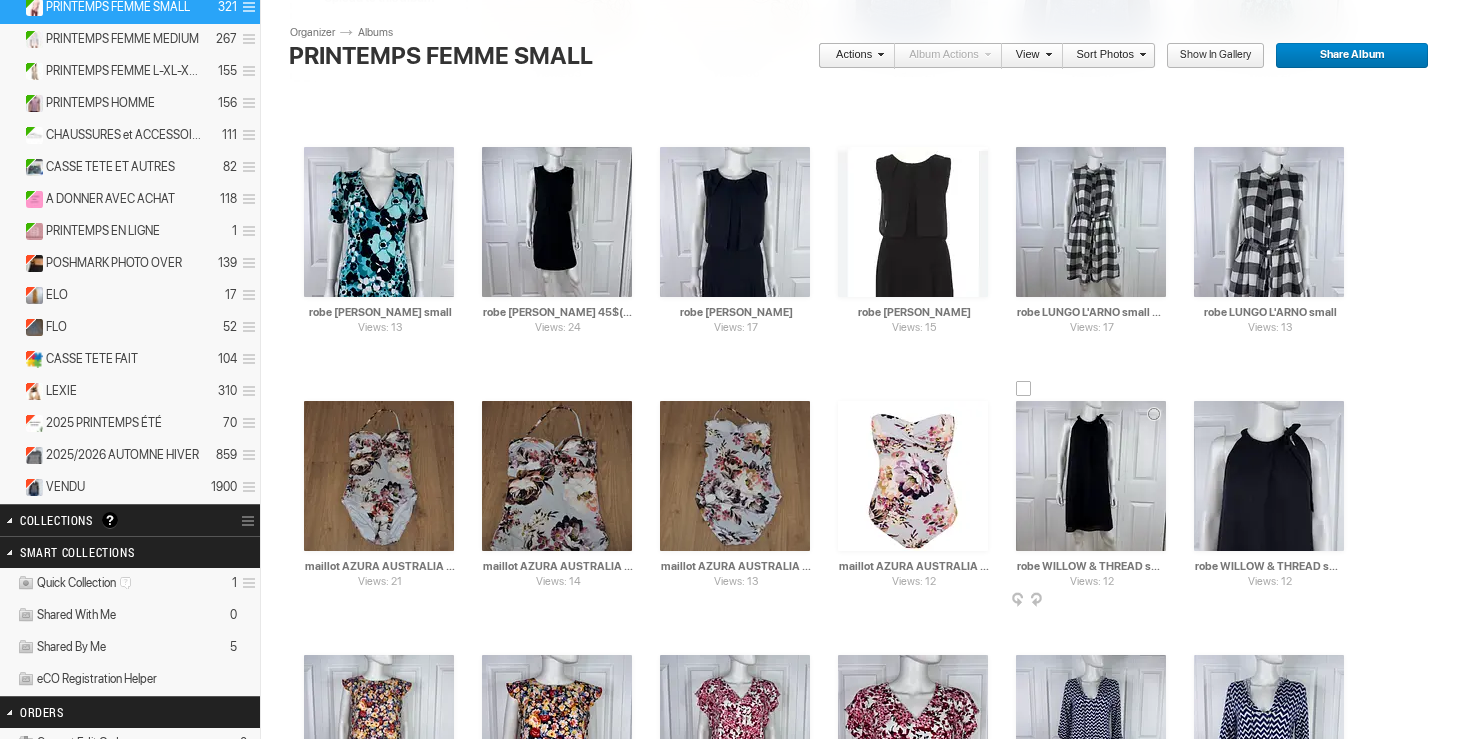 scroll, scrollTop: 0, scrollLeft: 0, axis: both 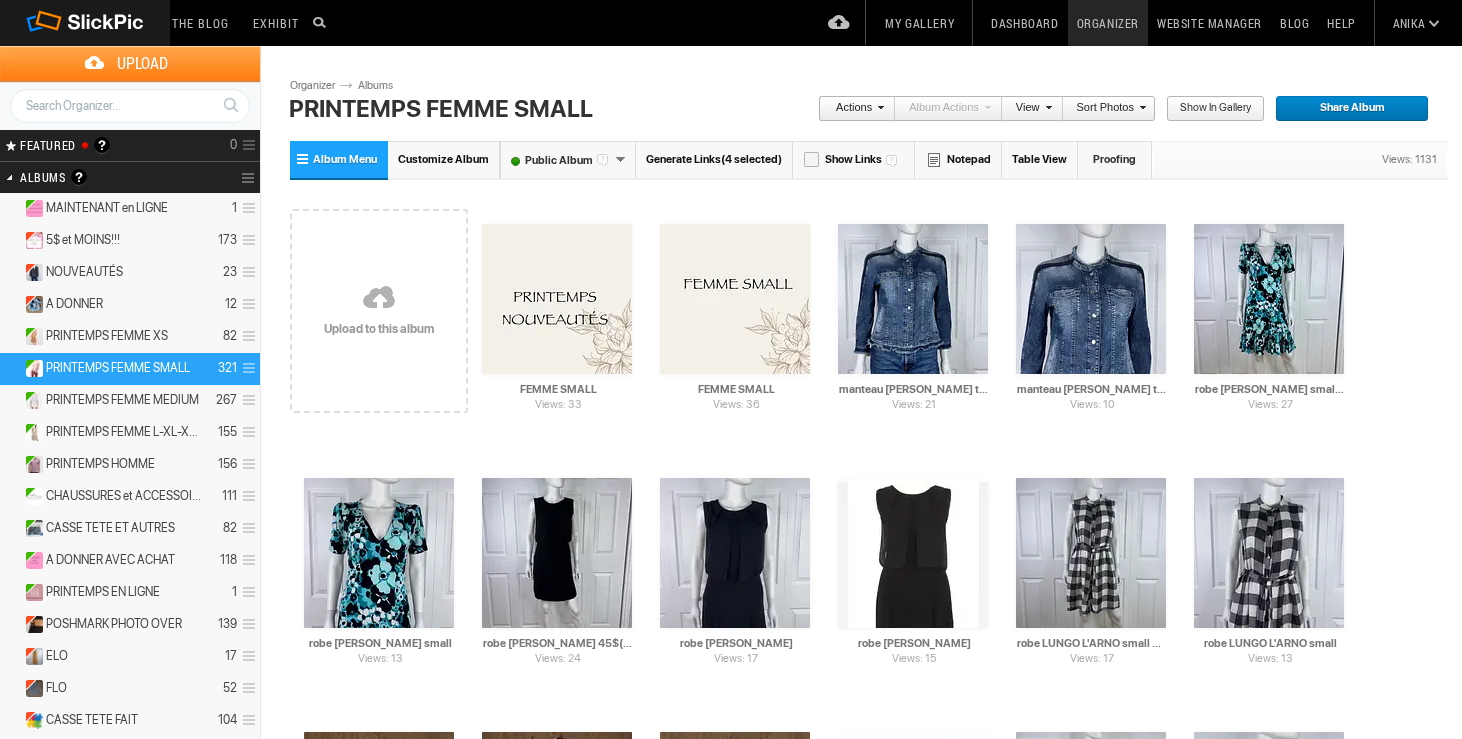 click at bounding box center (878, 107) 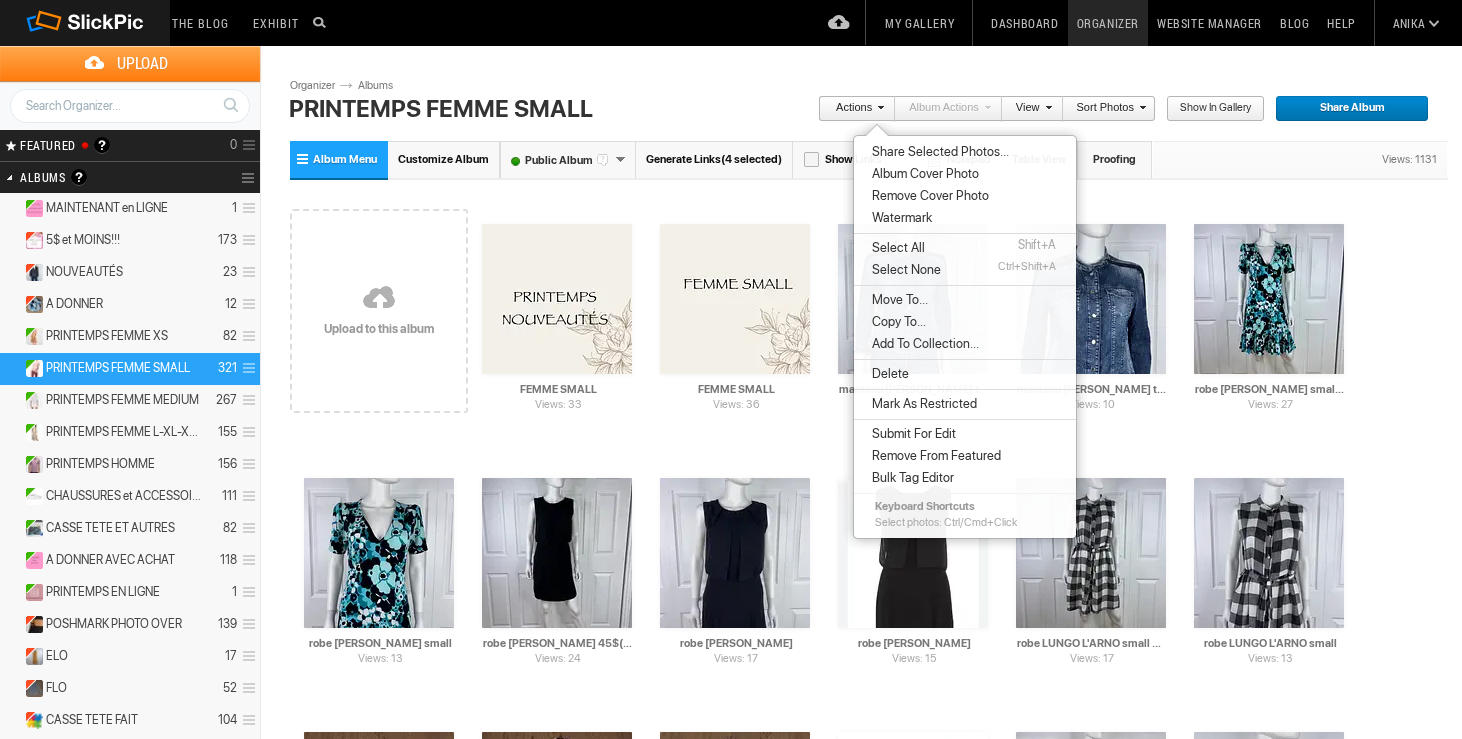 click on "Move To..." at bounding box center [897, 300] 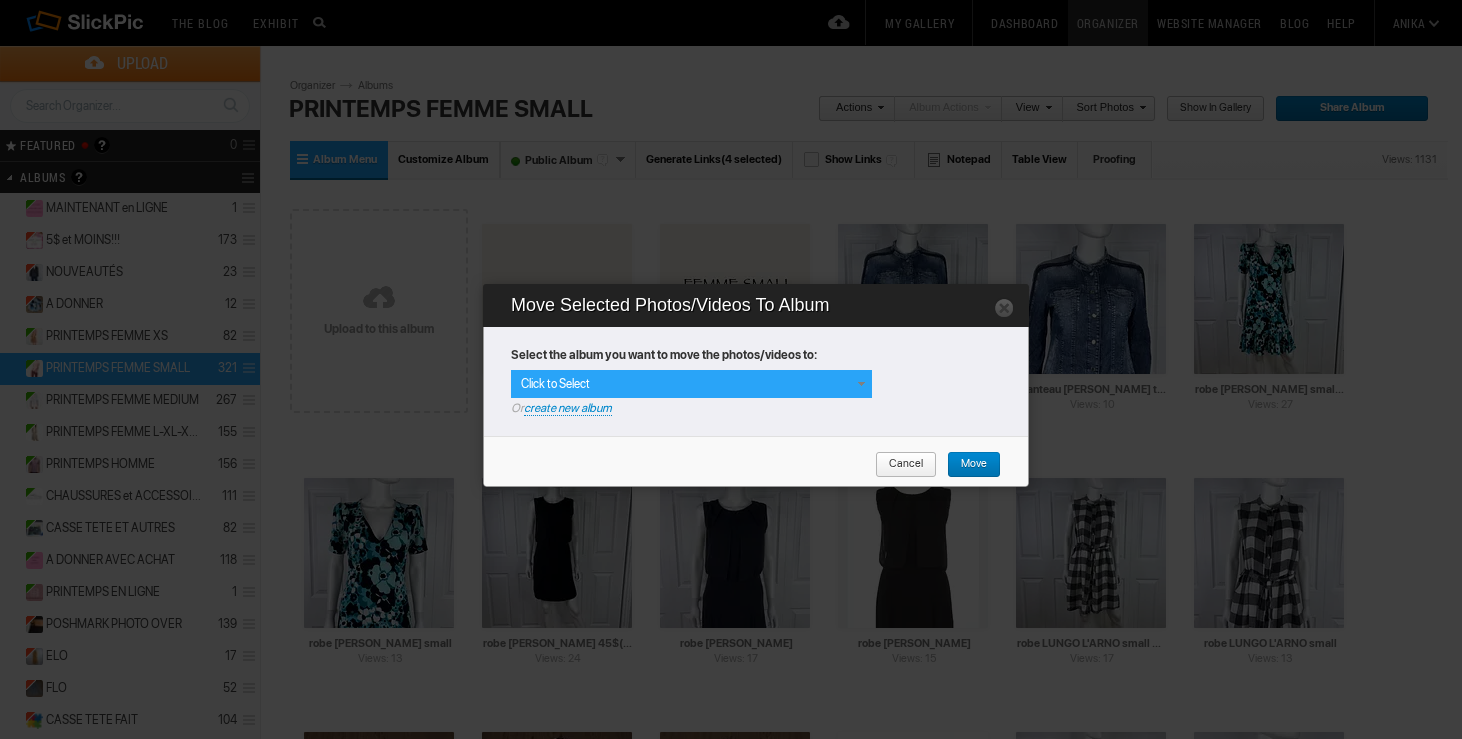 click at bounding box center [861, 384] 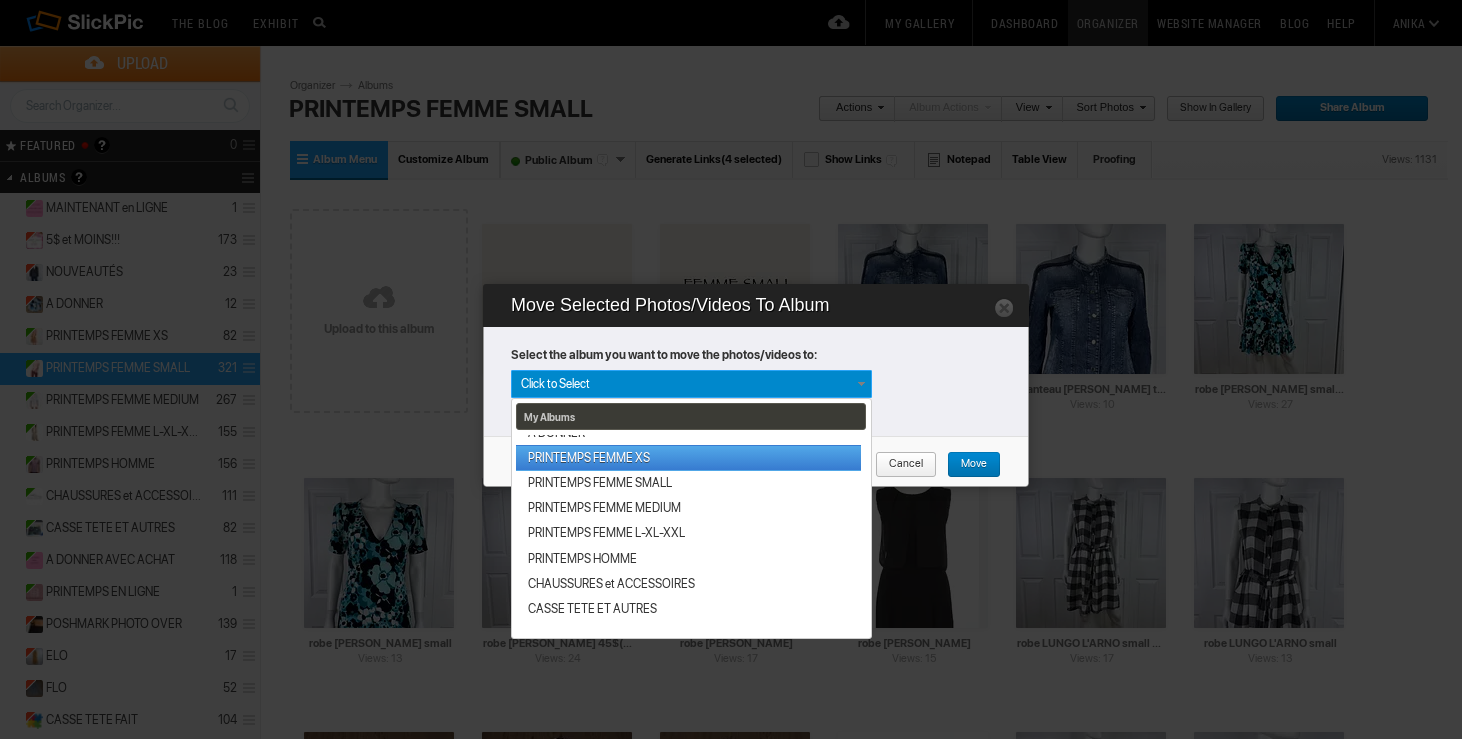 scroll, scrollTop: 365, scrollLeft: 0, axis: vertical 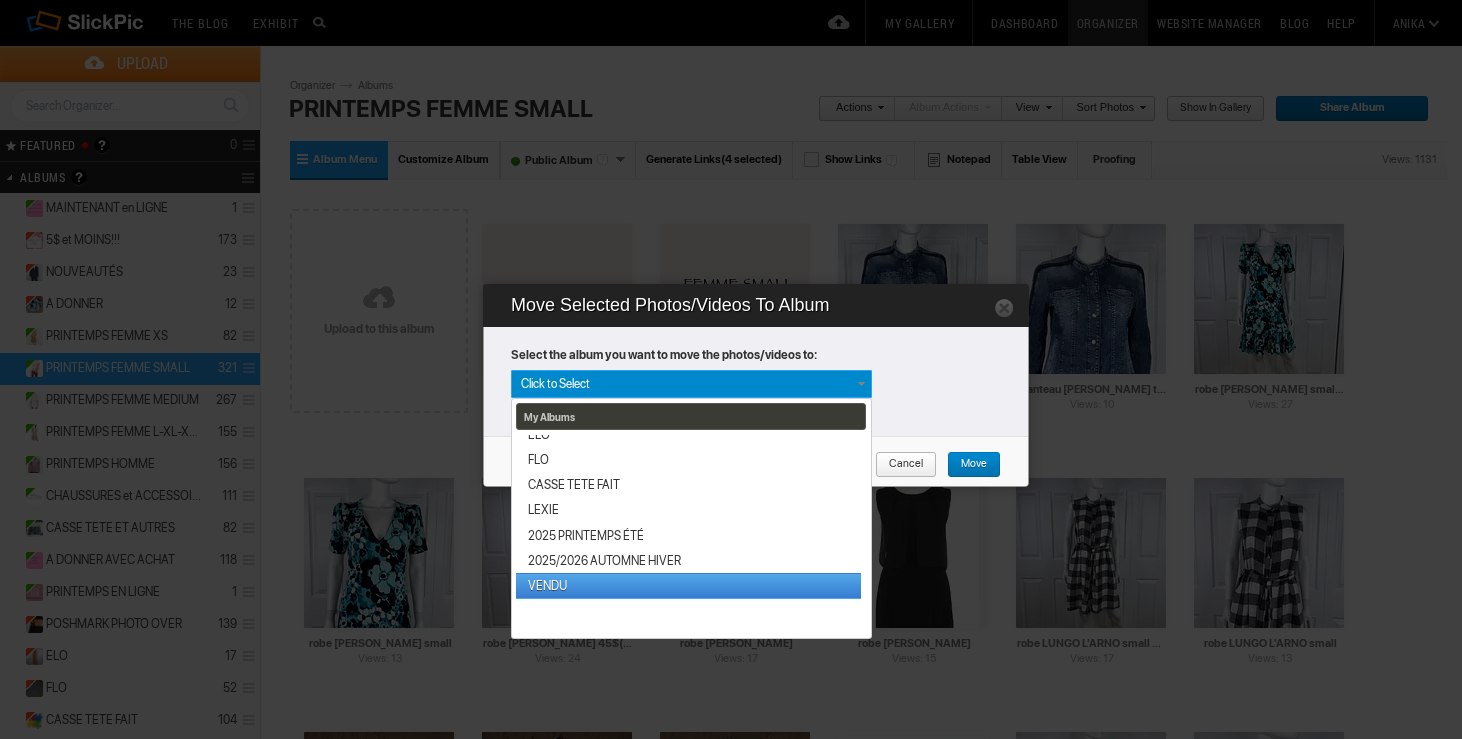 click on "VENDU" at bounding box center (688, 585) 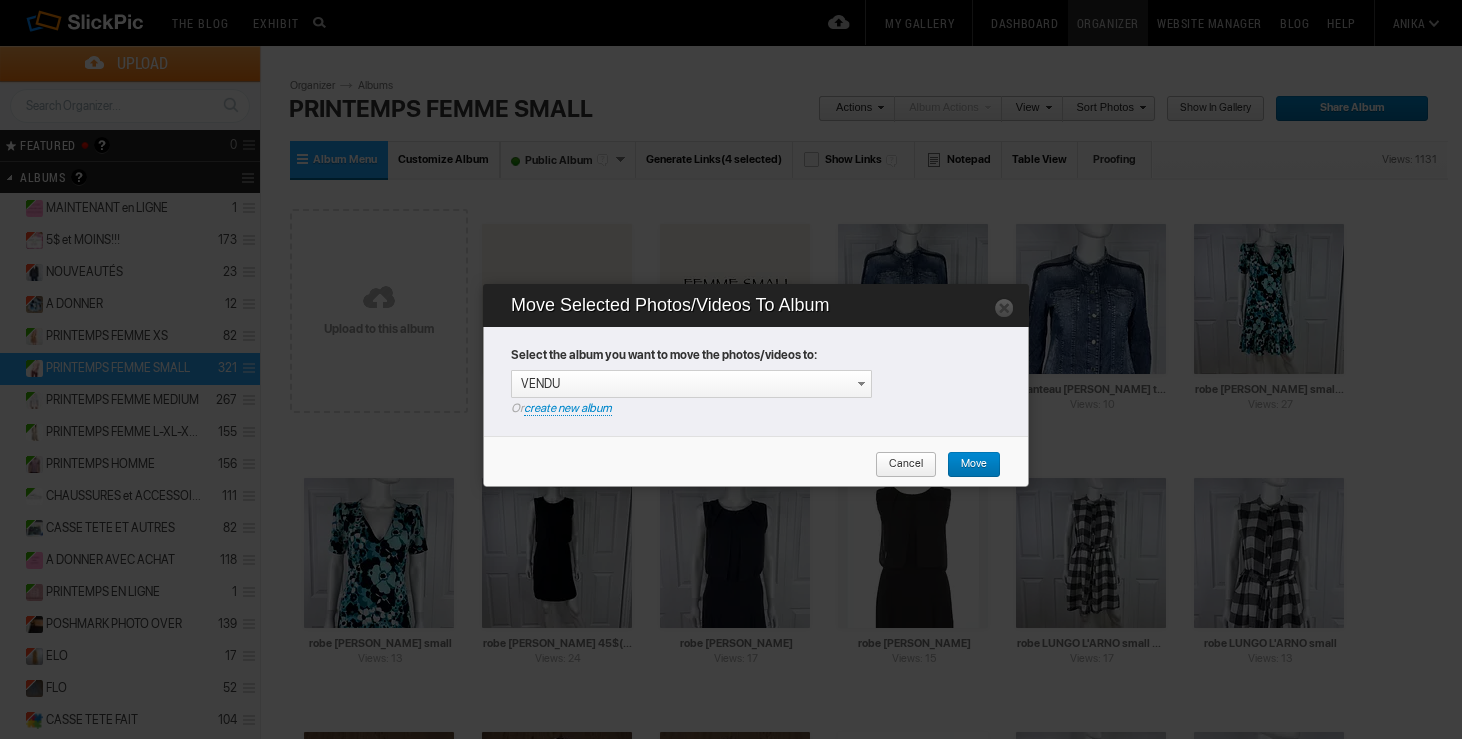click on "Move" at bounding box center [967, 465] 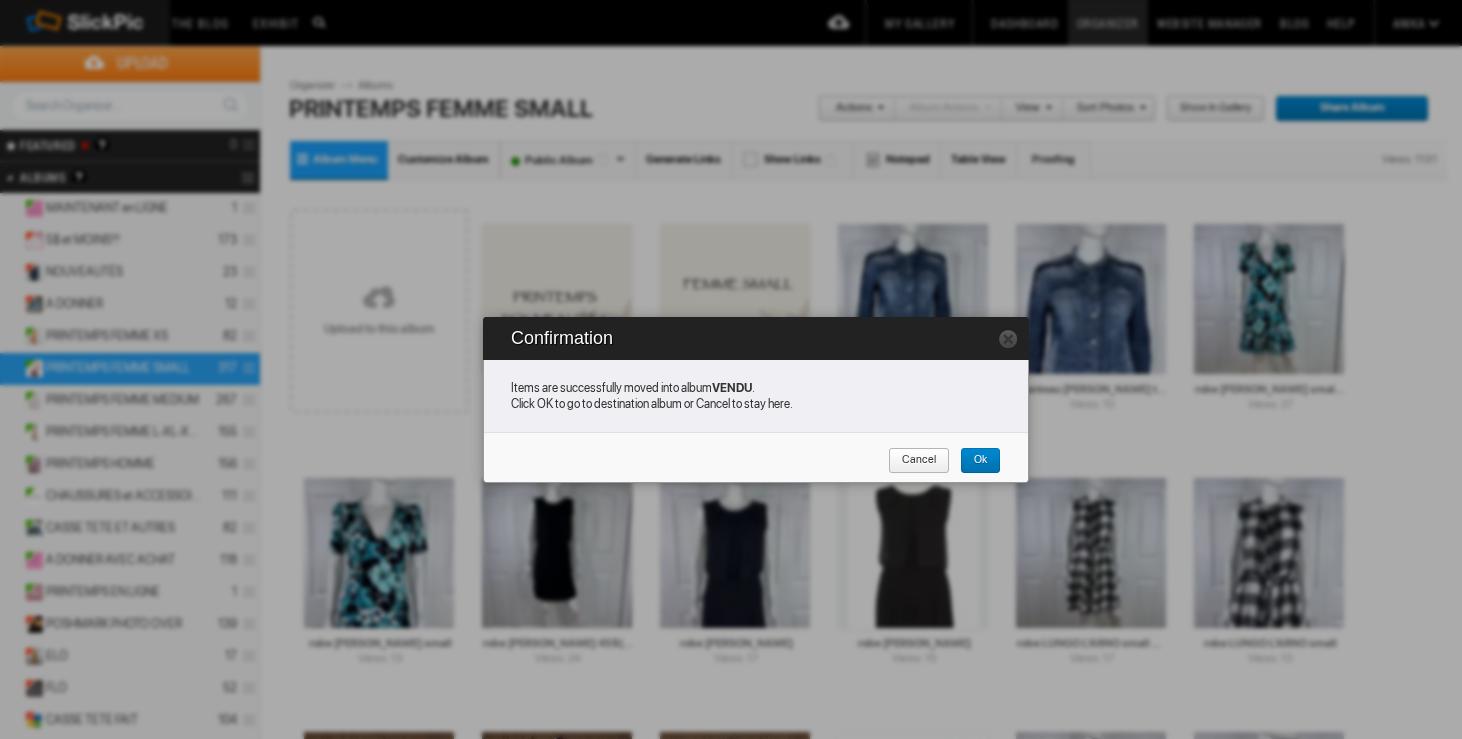 click on "Cancel" at bounding box center (919, 461) 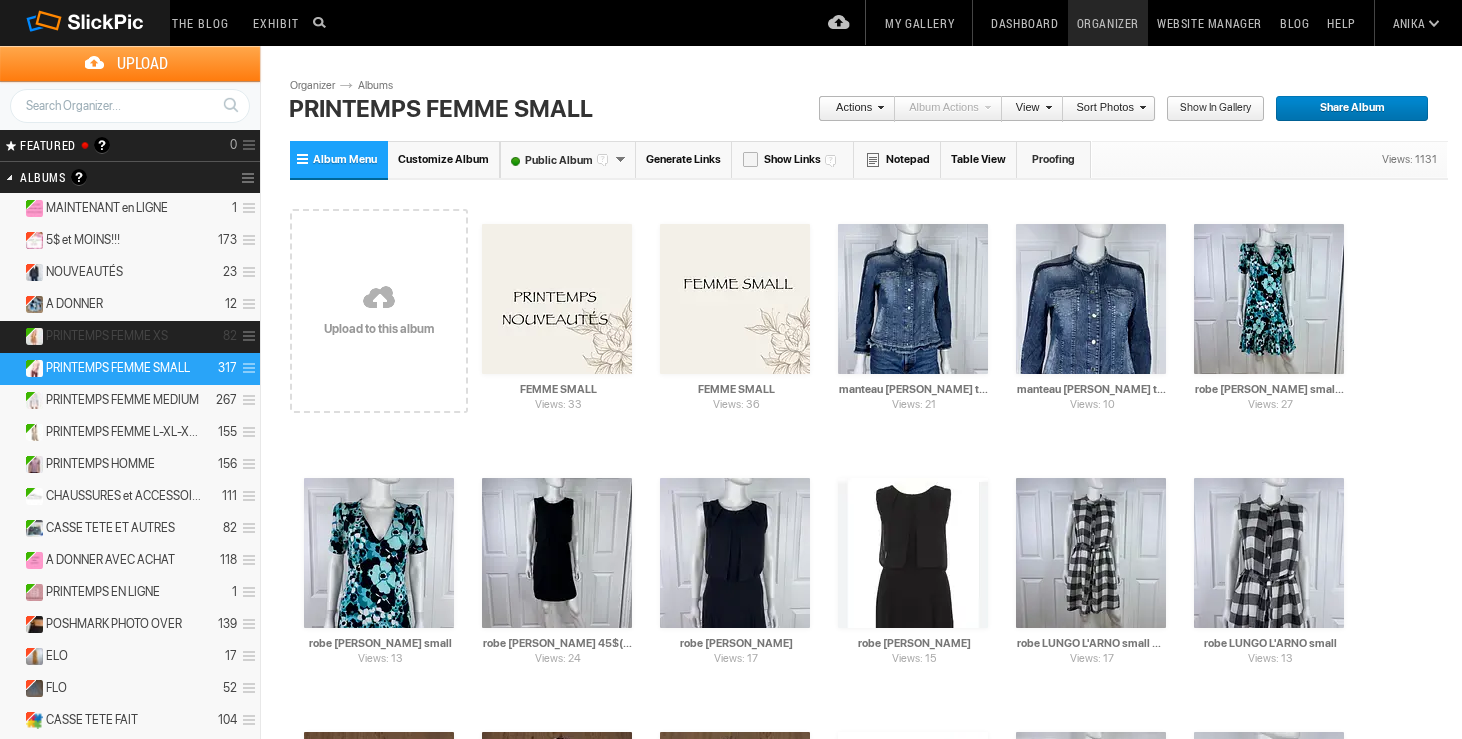 click on "PRINTEMPS FEMME XS" at bounding box center [107, 336] 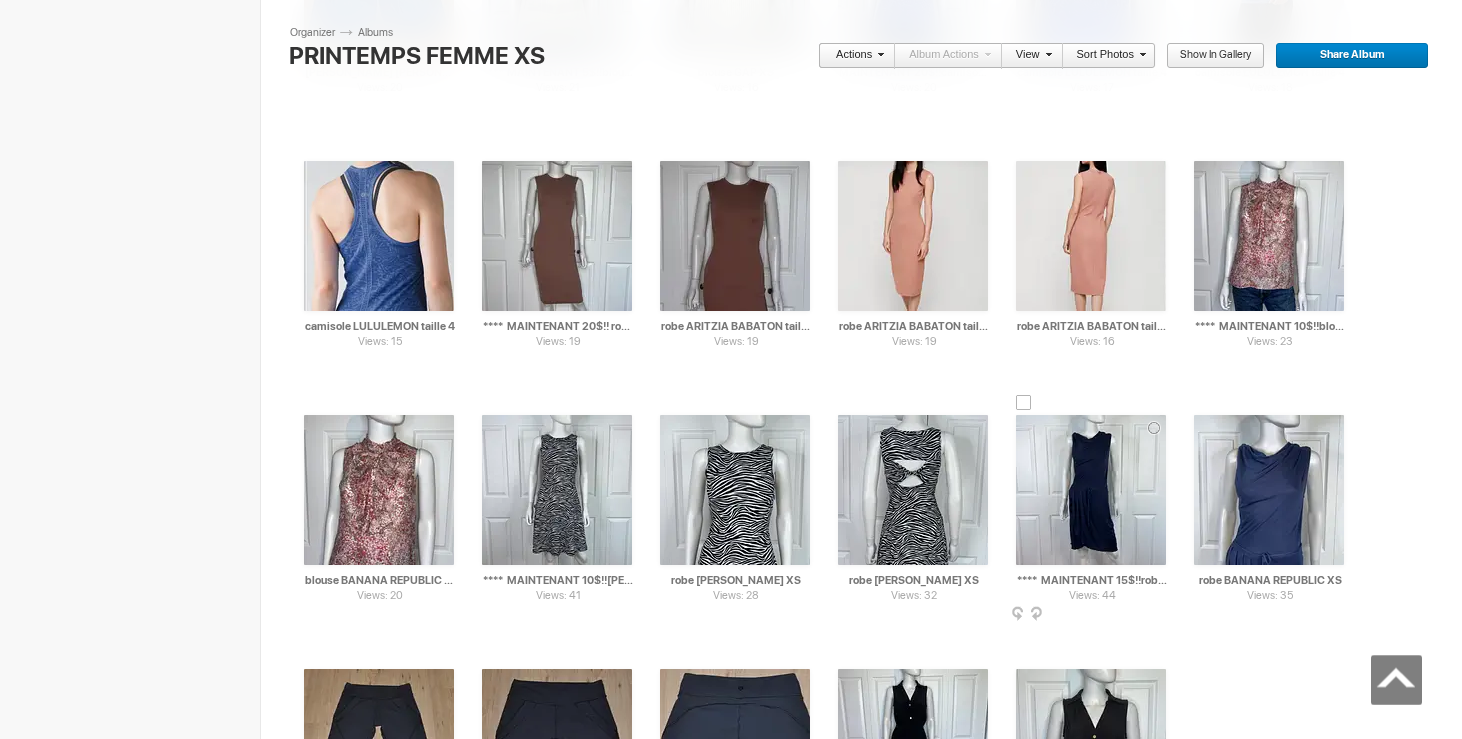 scroll, scrollTop: 2897, scrollLeft: 0, axis: vertical 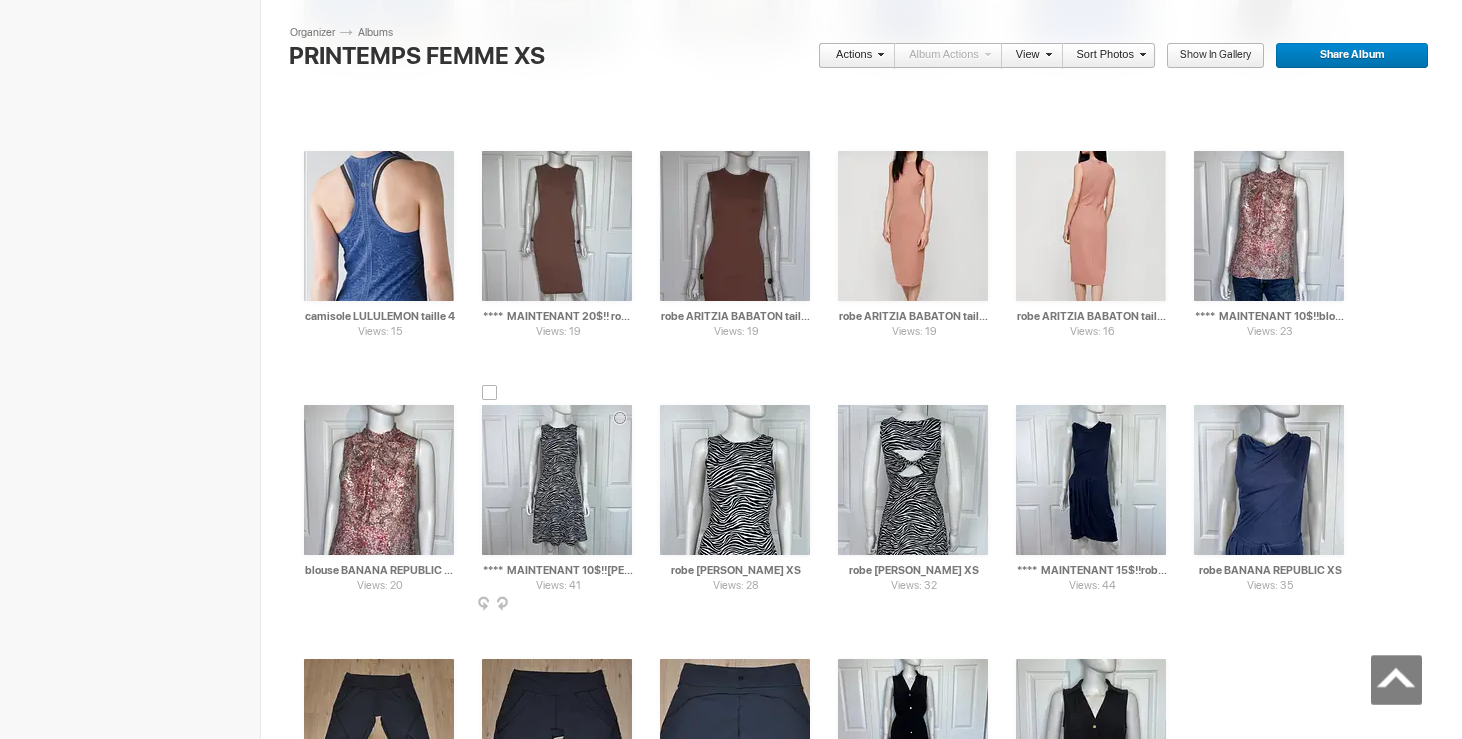 click at bounding box center (490, 393) 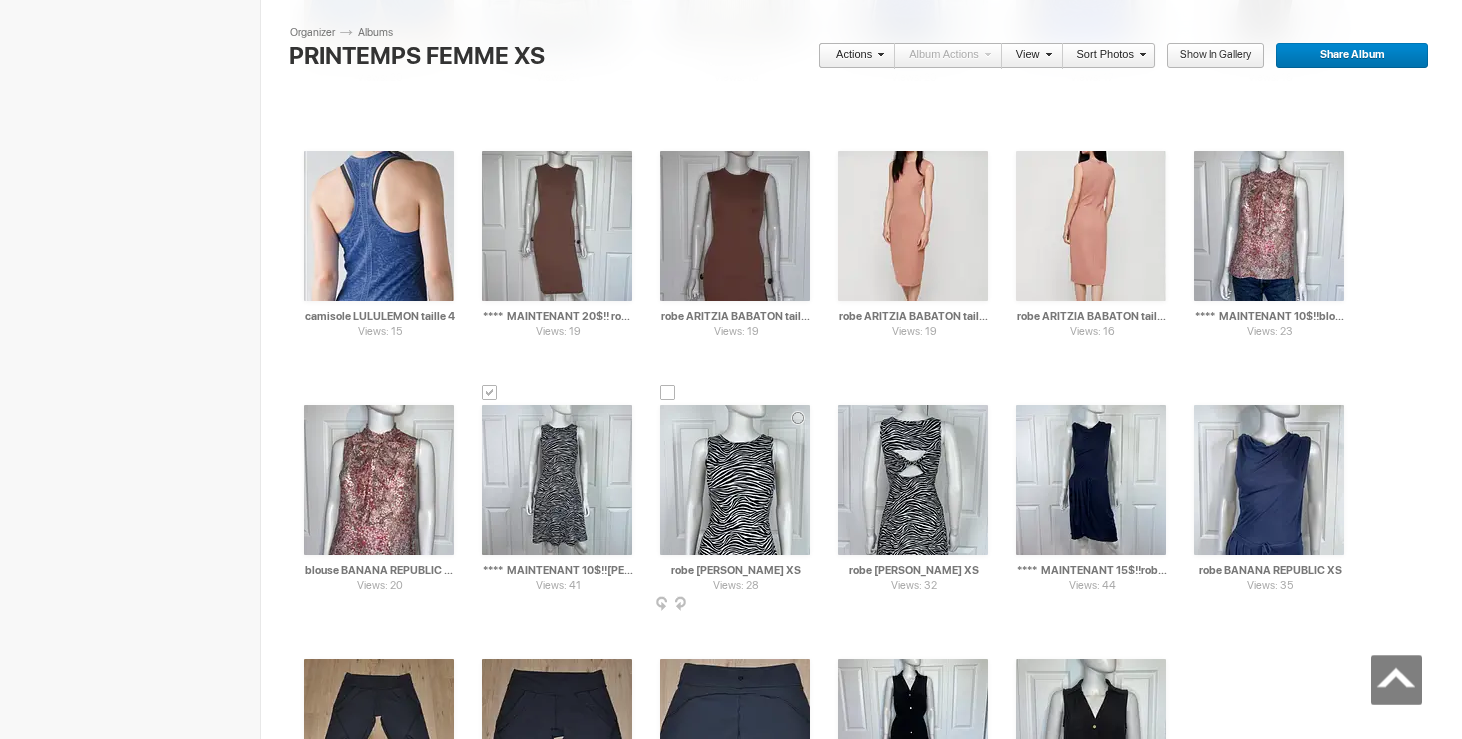 click at bounding box center [668, 393] 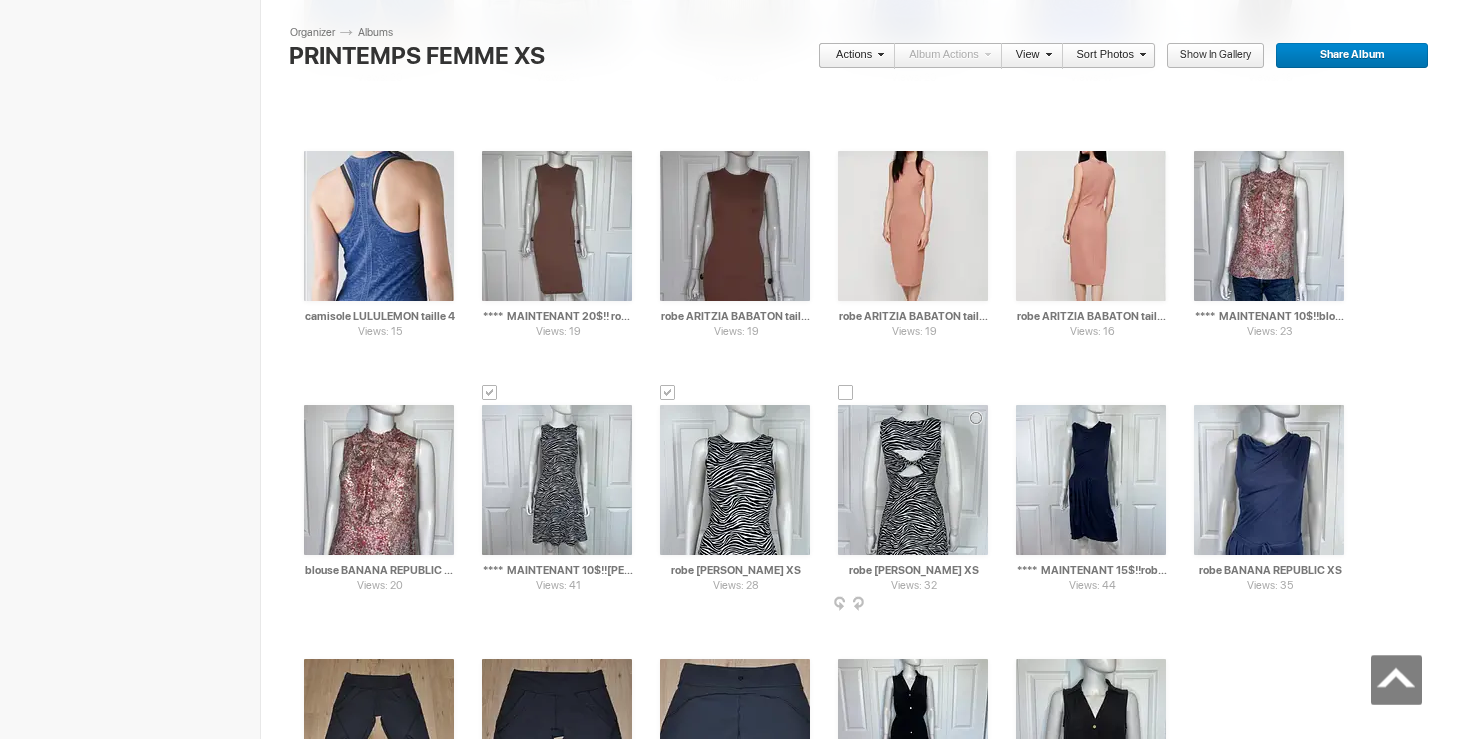 click at bounding box center [846, 393] 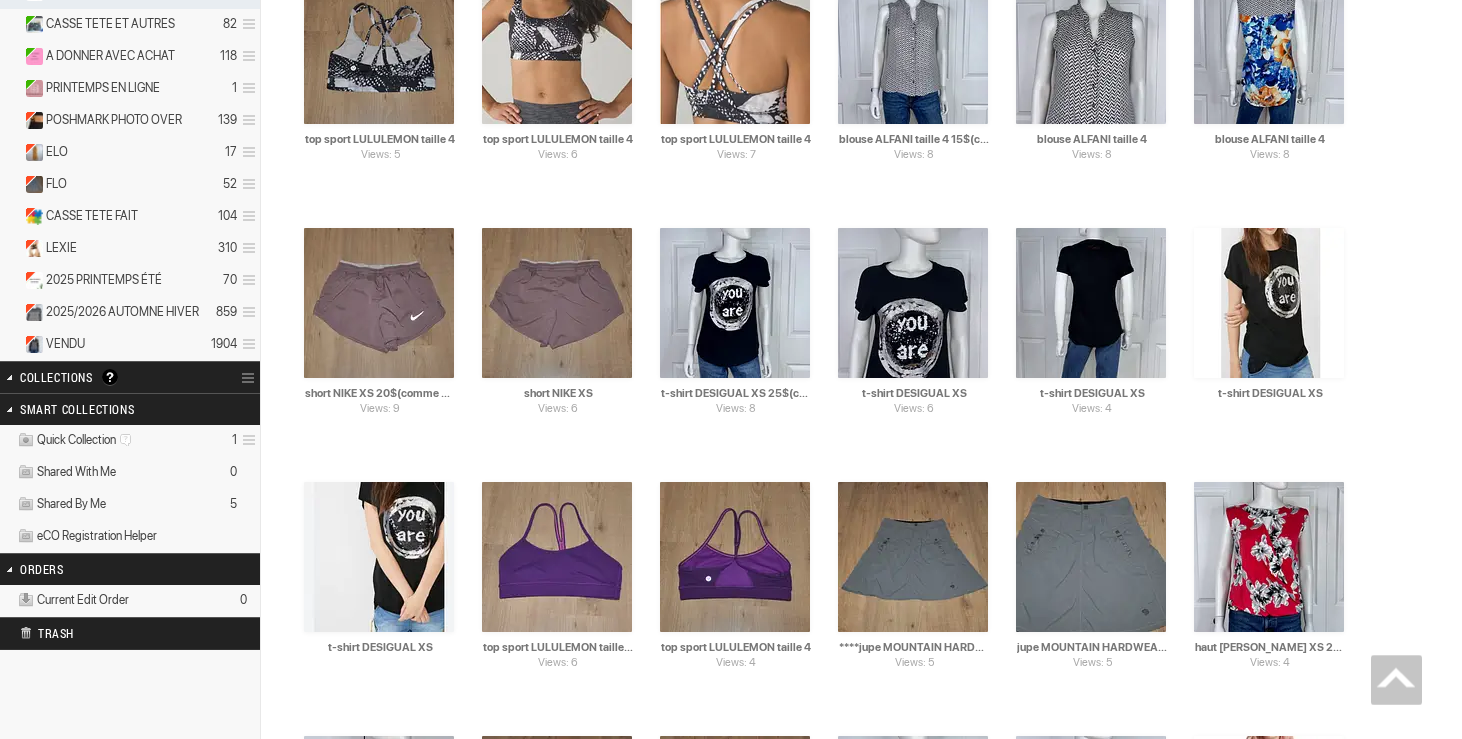 scroll, scrollTop: 0, scrollLeft: 0, axis: both 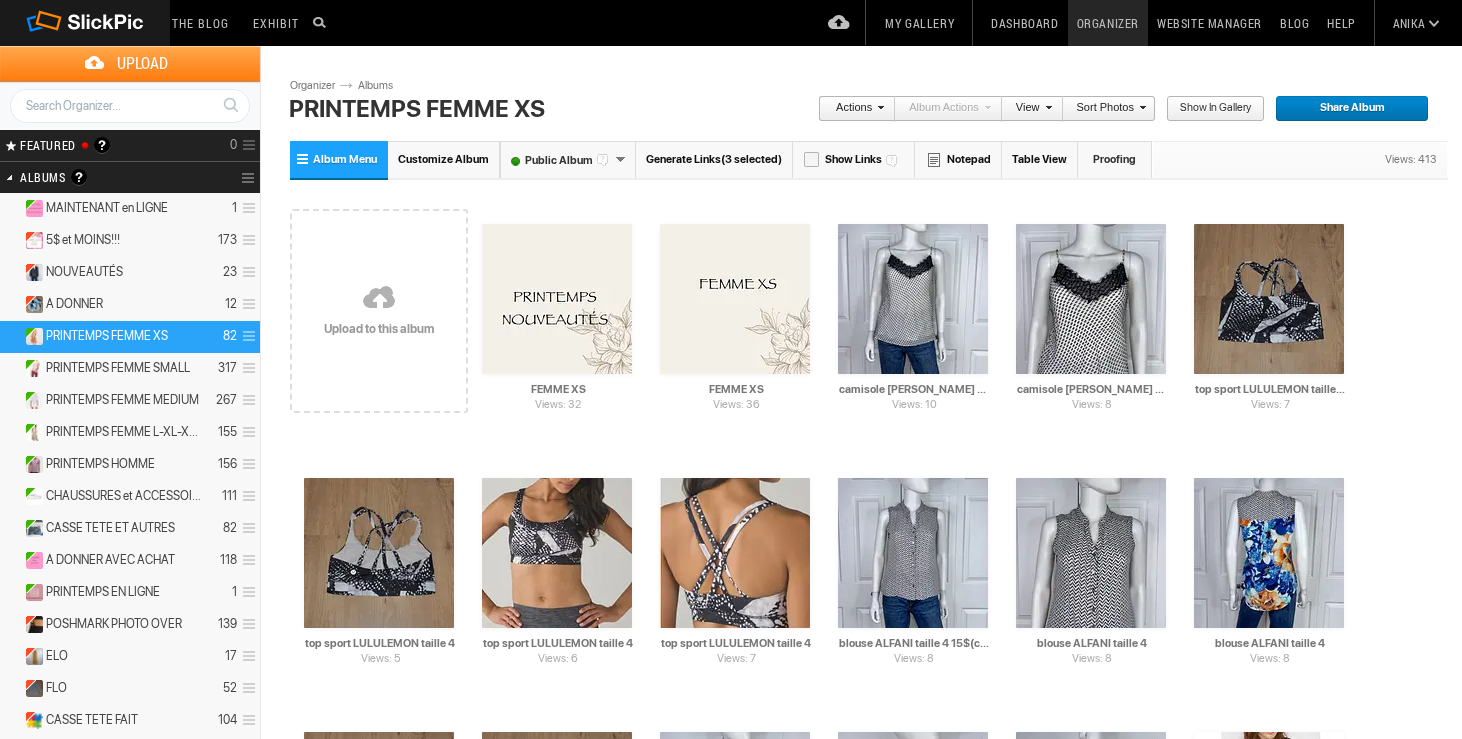 click on "Actions" at bounding box center [851, 109] 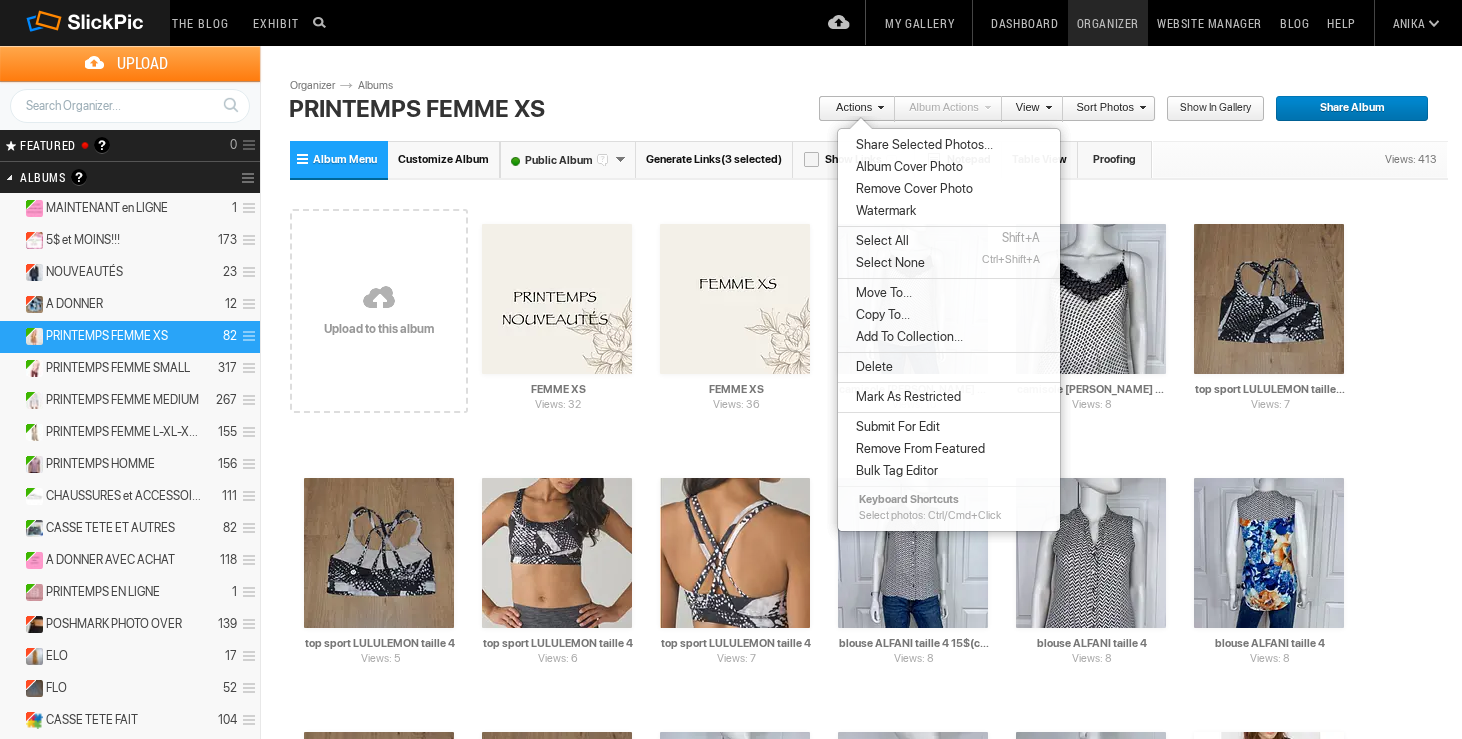 click on "Move To..." at bounding box center (881, 293) 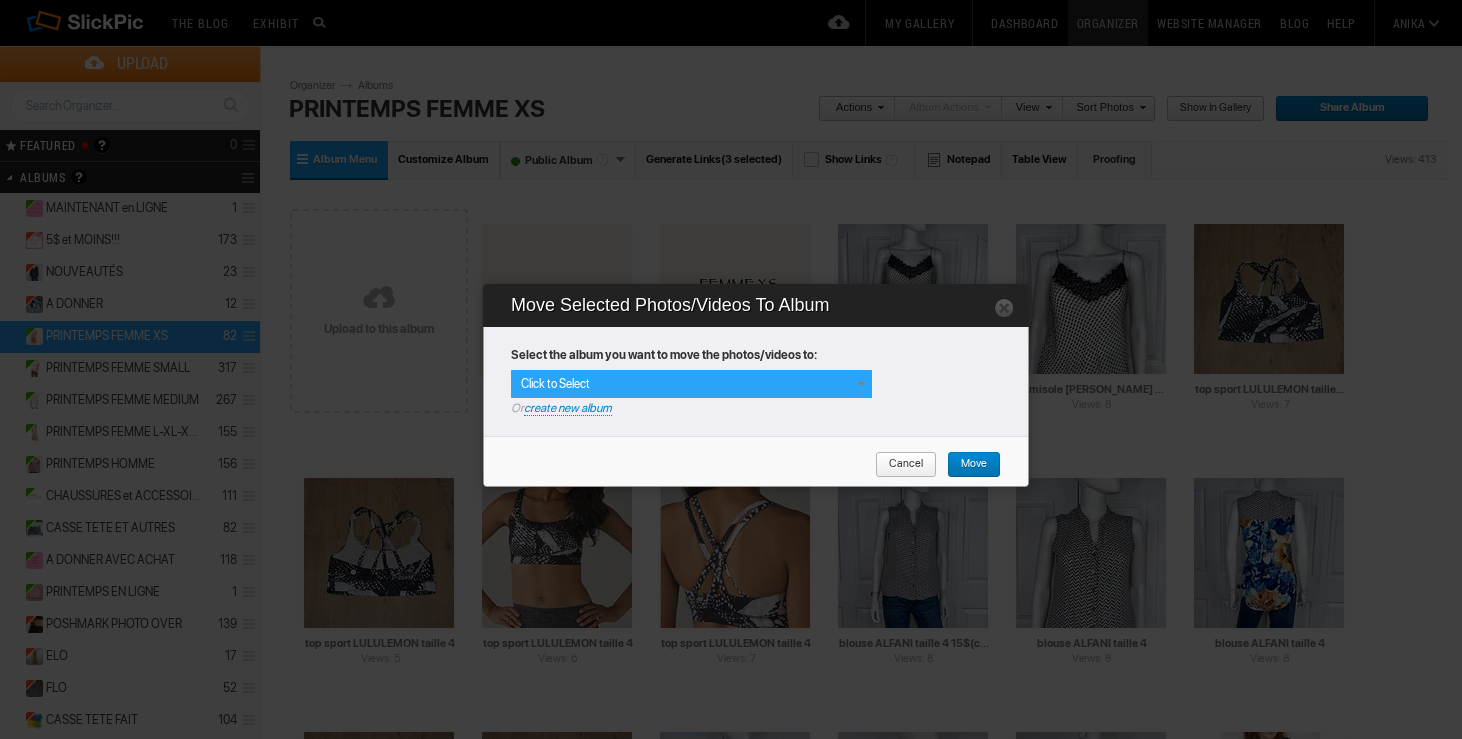 click on "Click to Select" at bounding box center (691, 384) 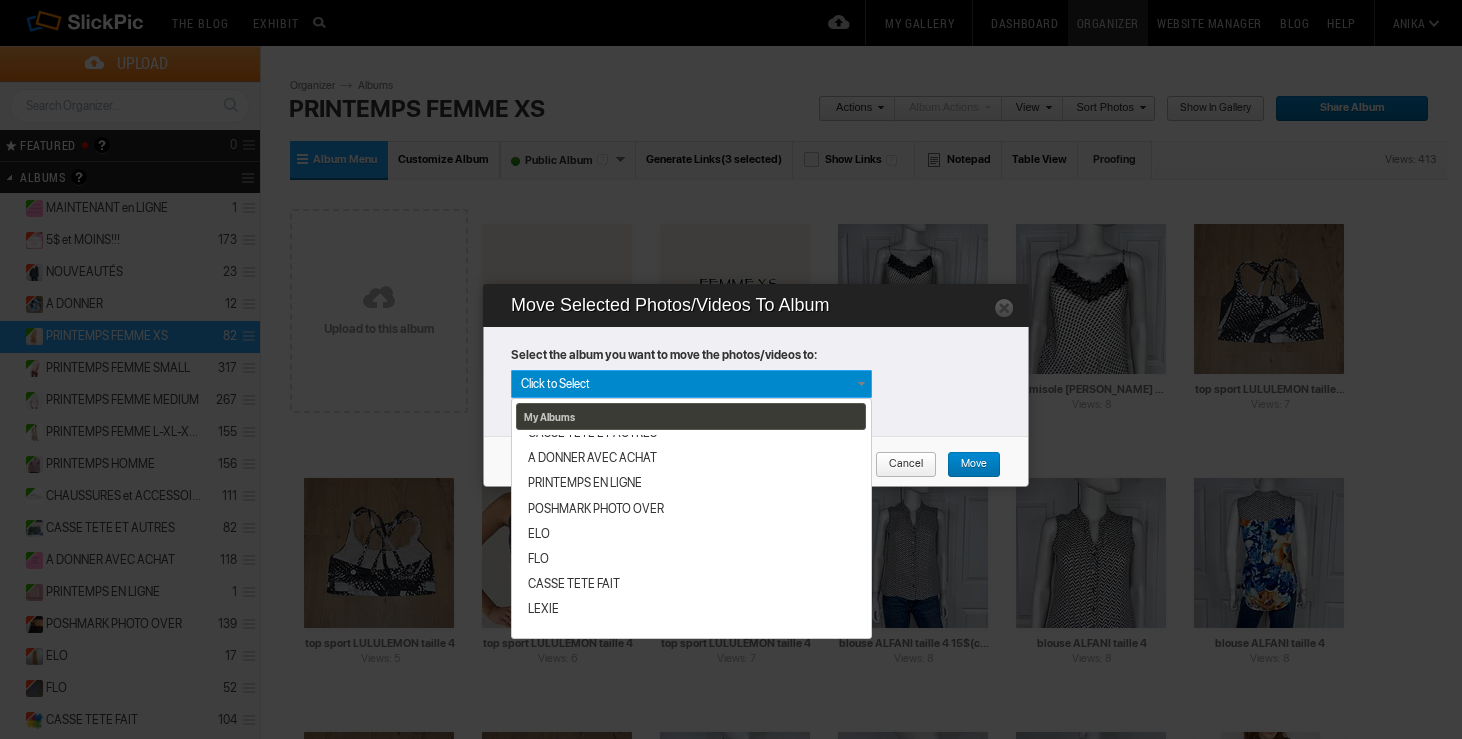 scroll, scrollTop: 365, scrollLeft: 0, axis: vertical 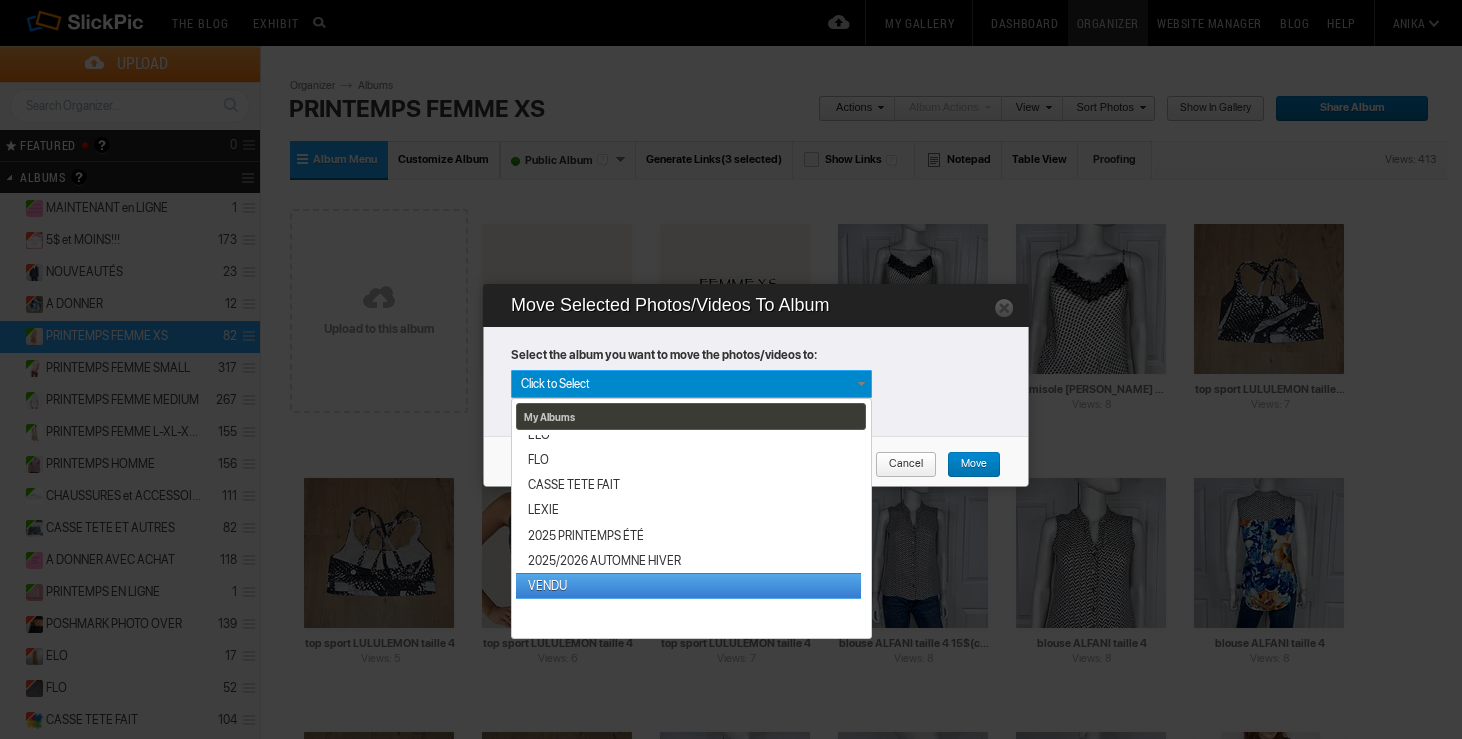 click on "VENDU" at bounding box center [688, 585] 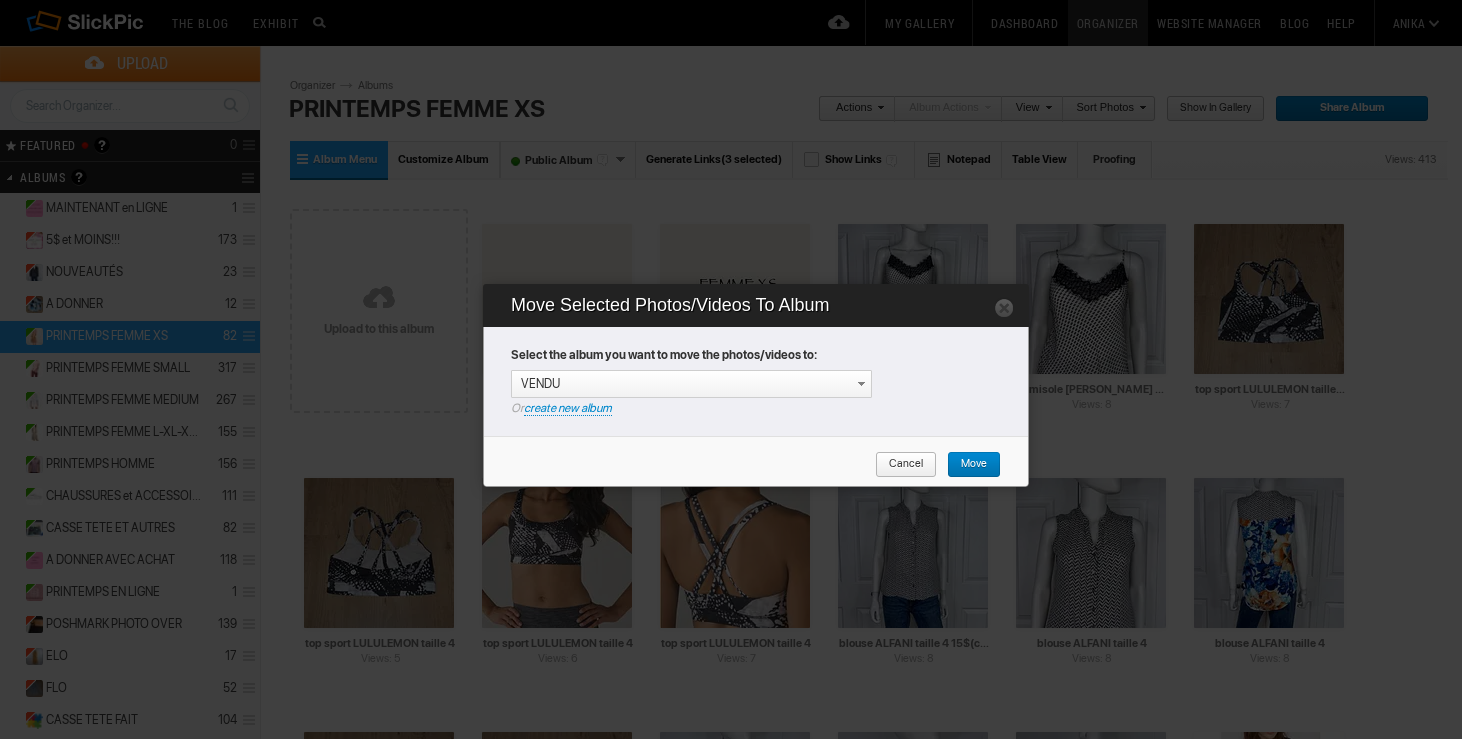 click on "Move" at bounding box center (967, 465) 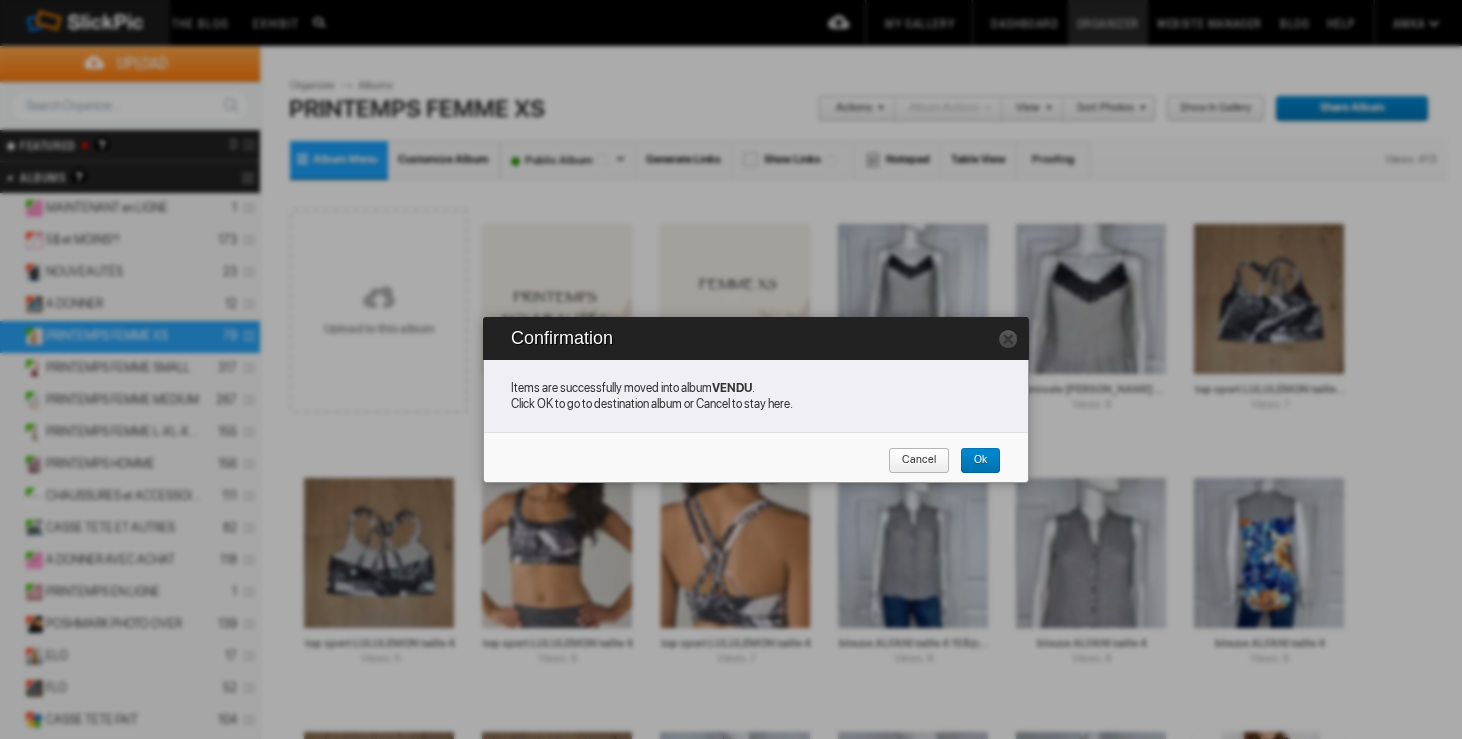 click on "Cancel" at bounding box center (919, 461) 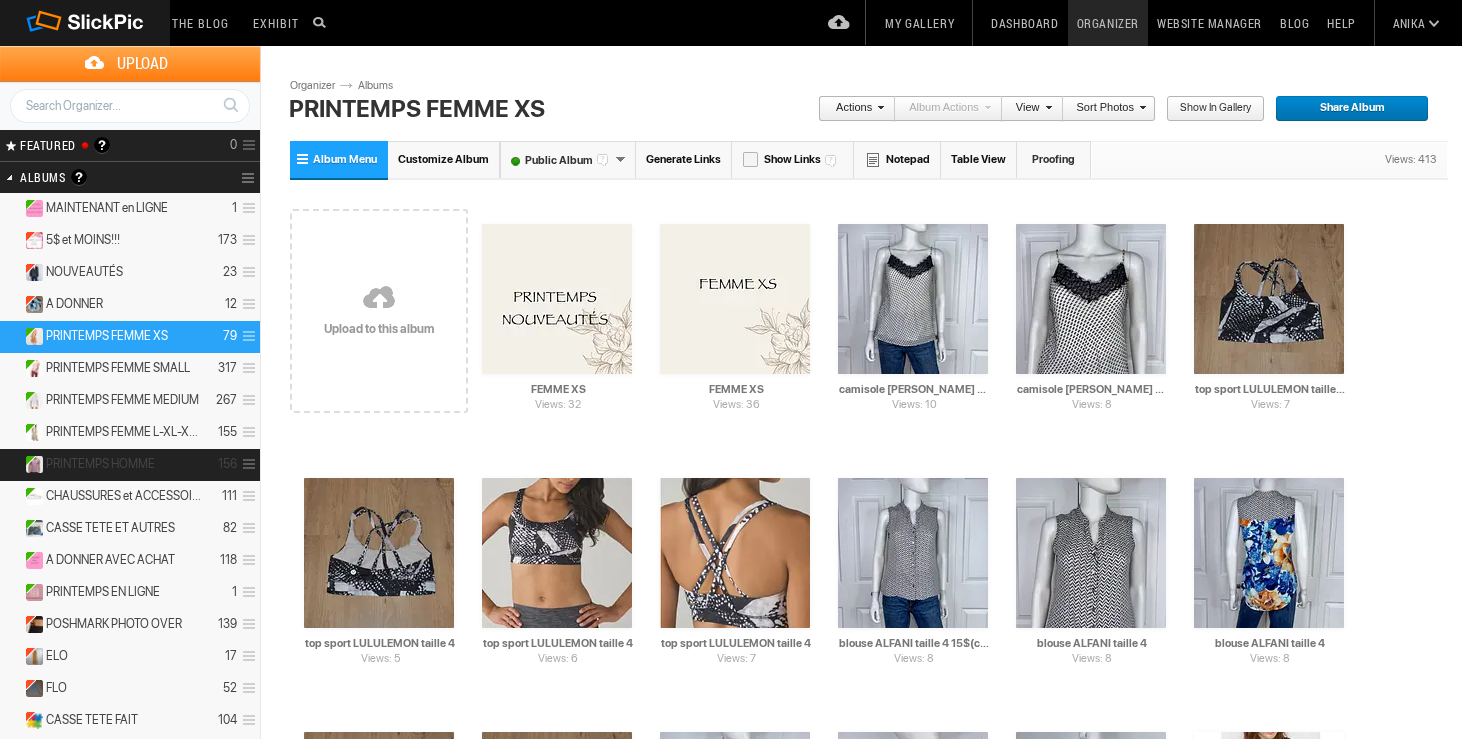 click on "PRINTEMPS HOMME" at bounding box center (100, 464) 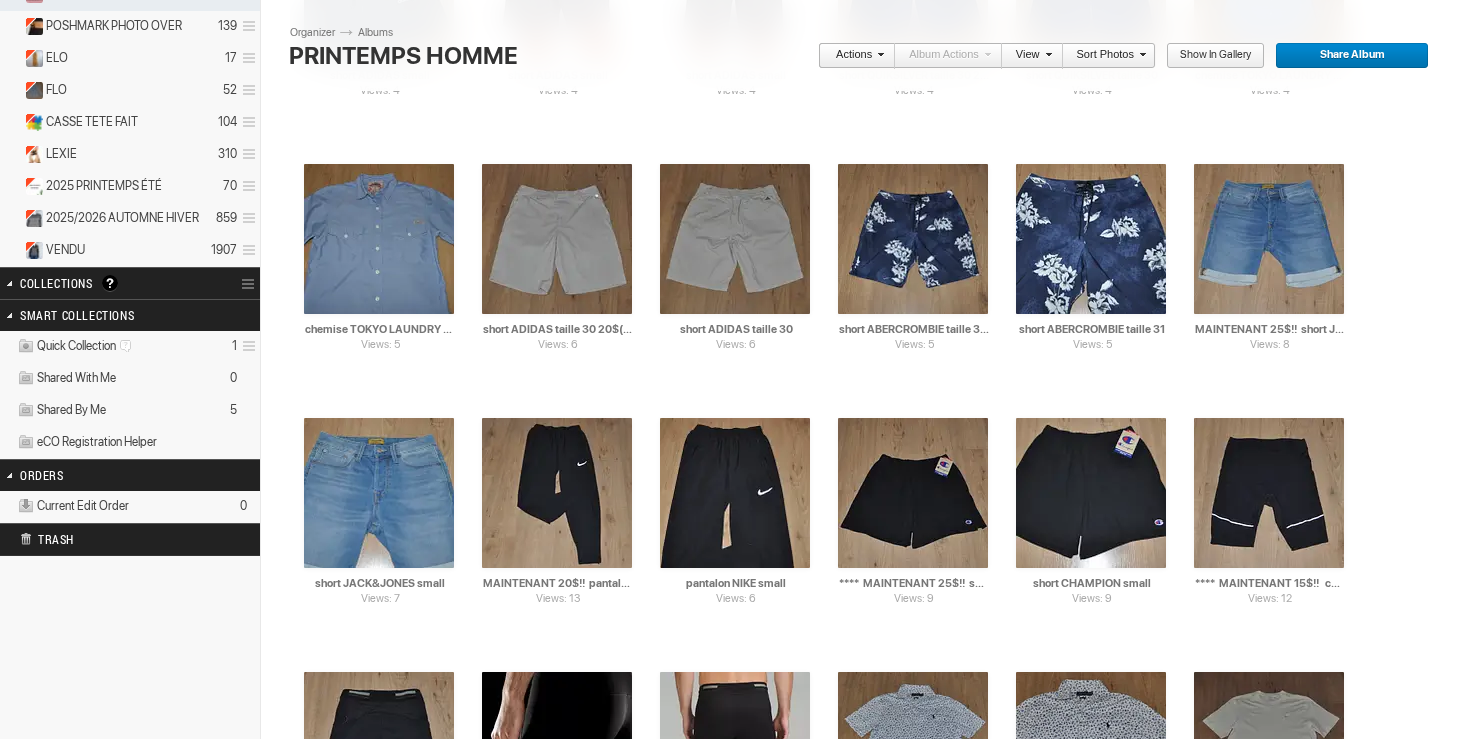 scroll, scrollTop: 614, scrollLeft: 0, axis: vertical 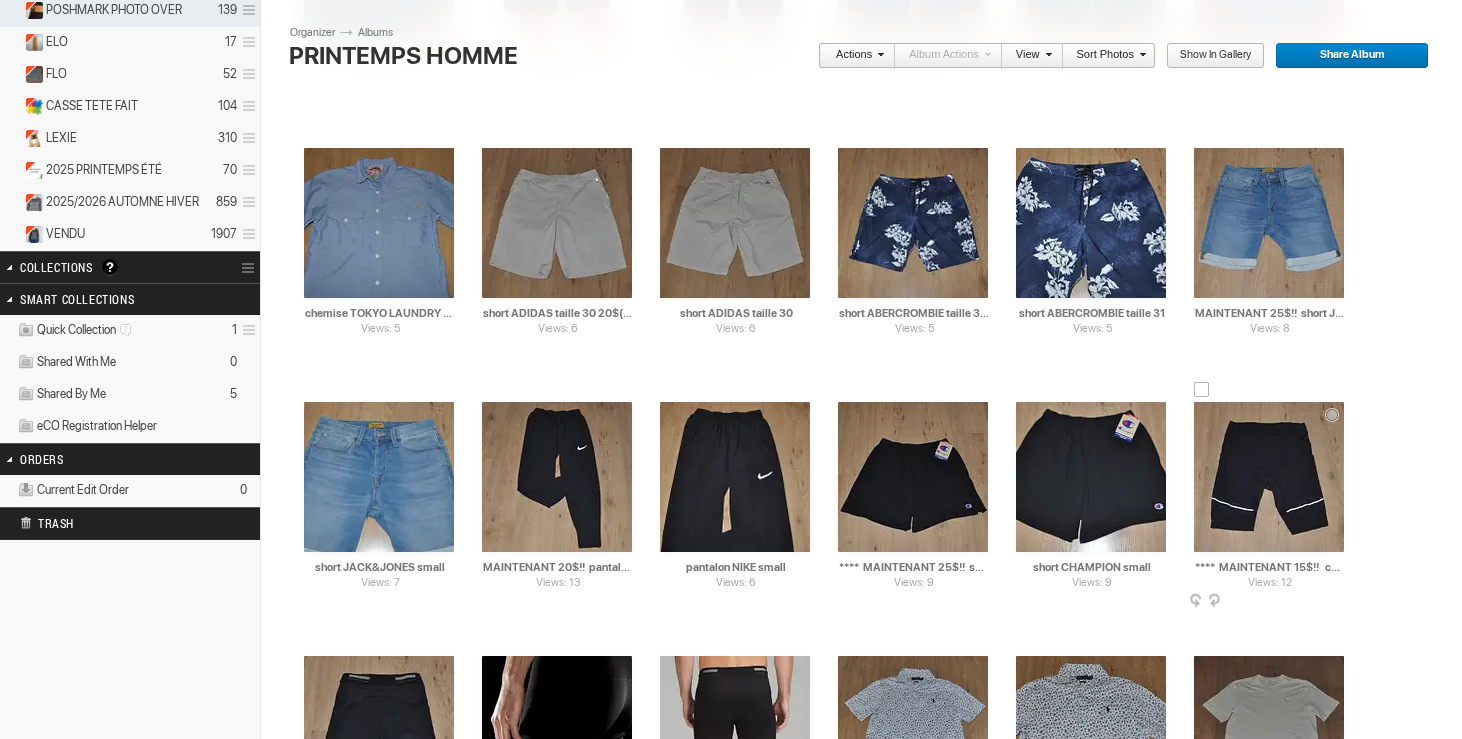 click at bounding box center [1202, 390] 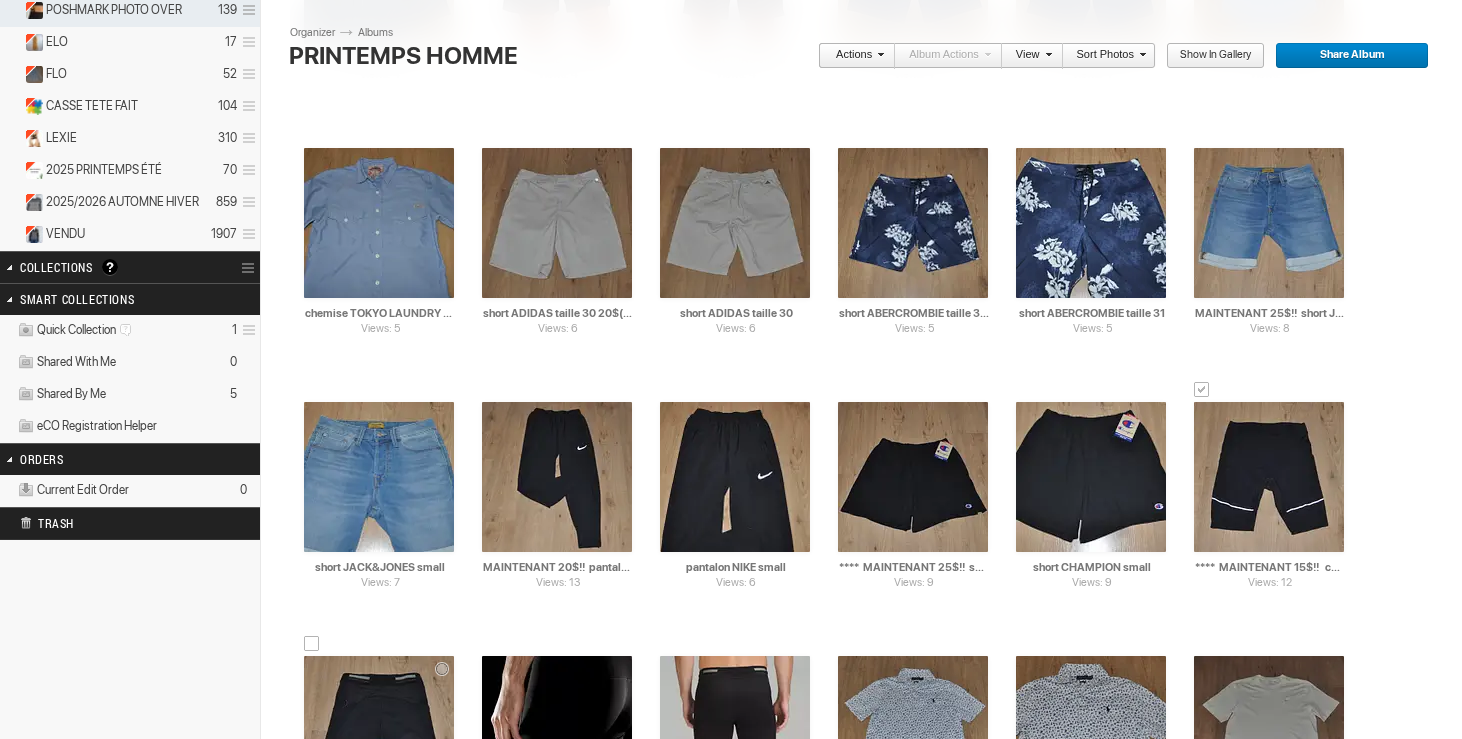 click at bounding box center [312, 644] 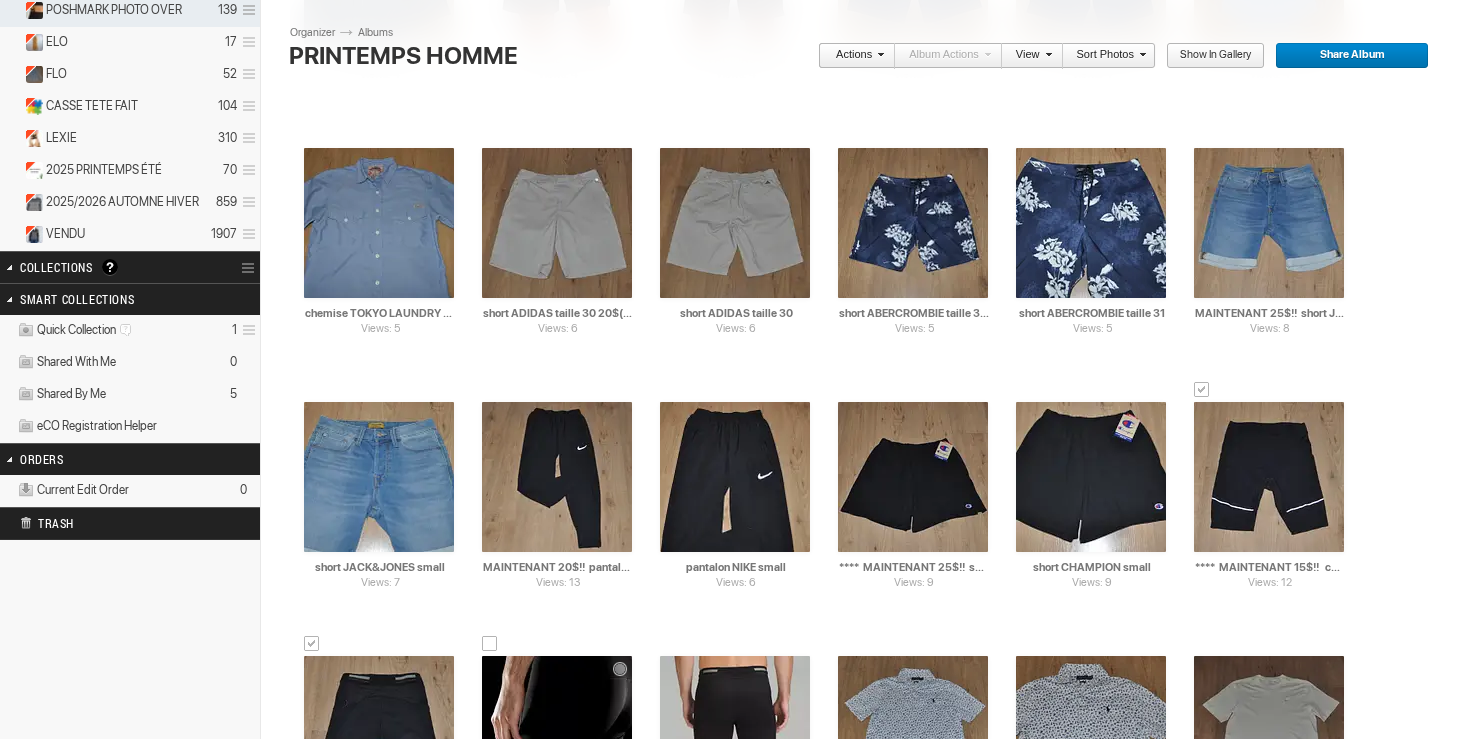click at bounding box center [490, 644] 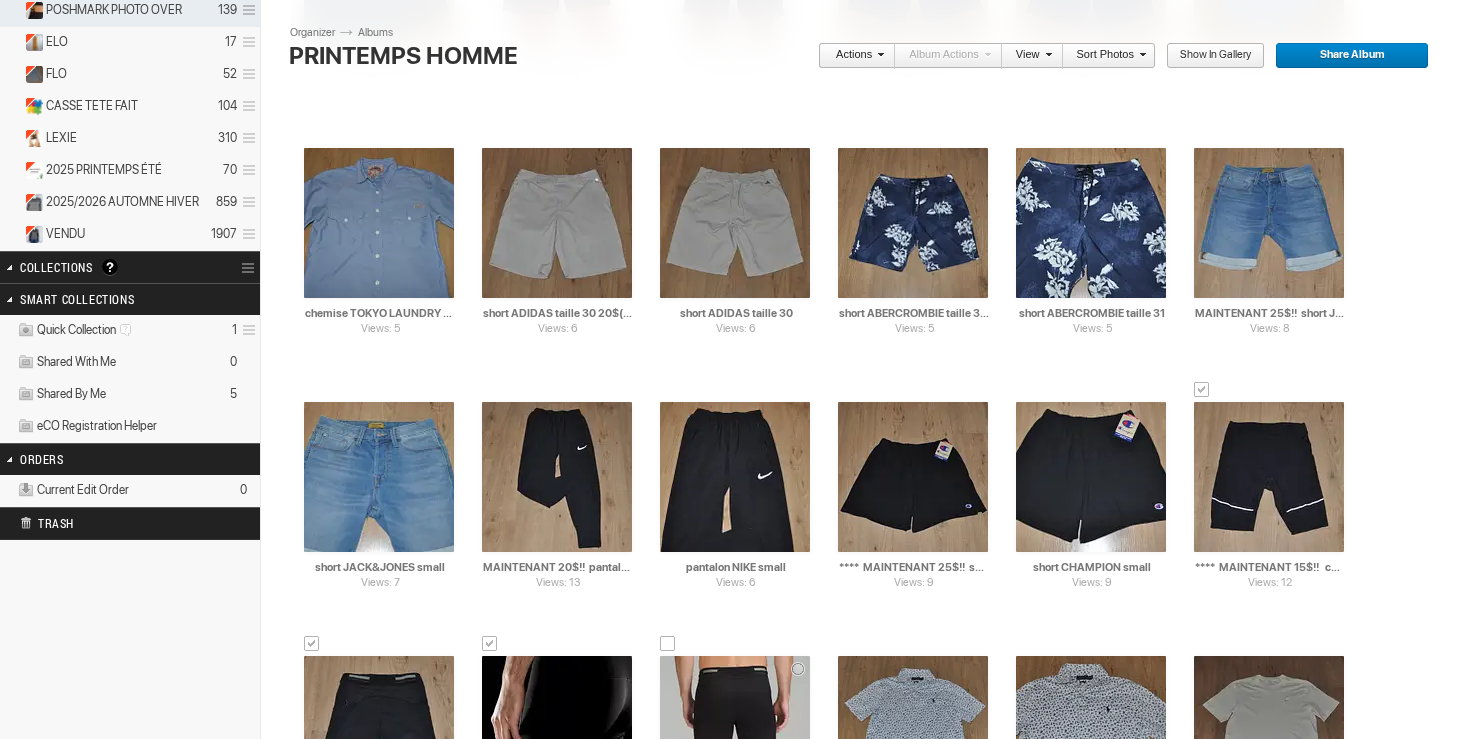 click at bounding box center (668, 644) 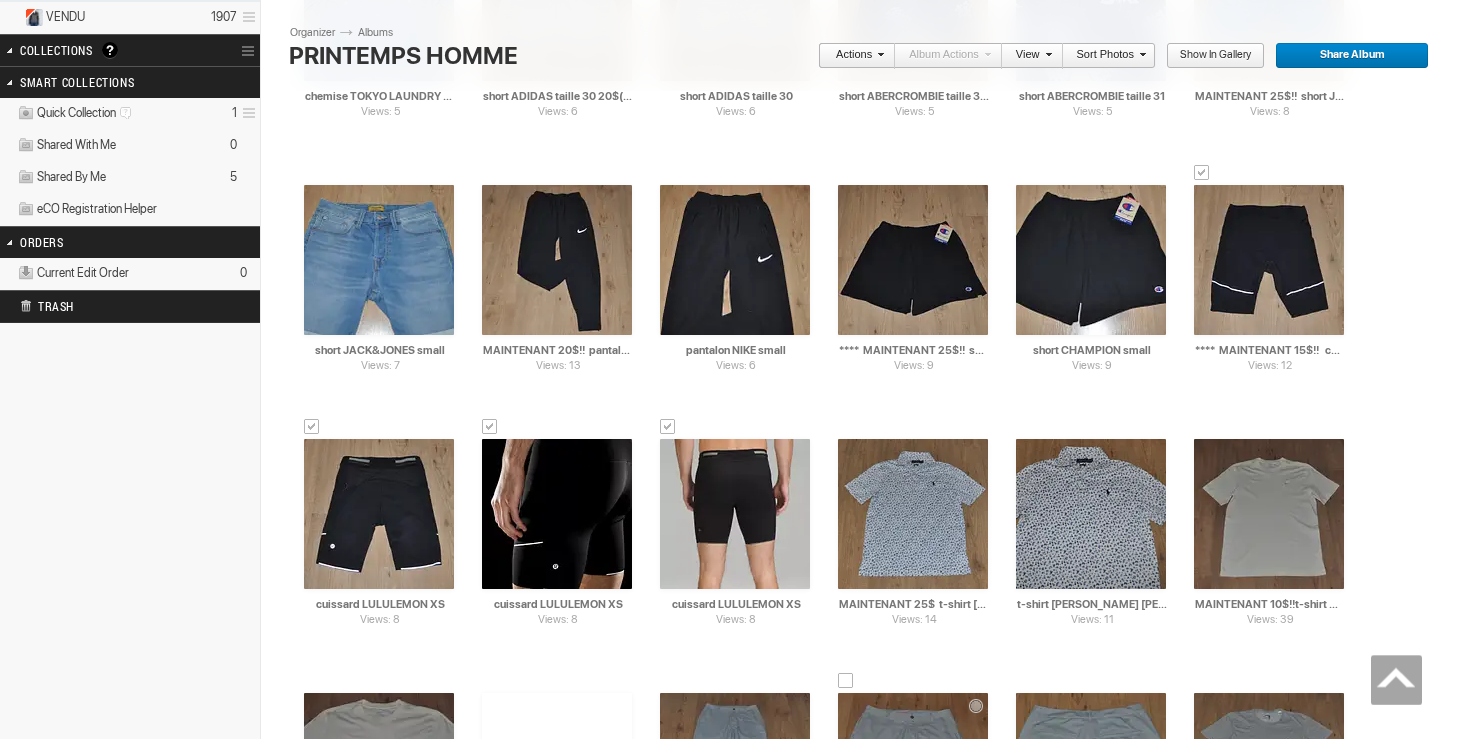 scroll, scrollTop: 895, scrollLeft: 0, axis: vertical 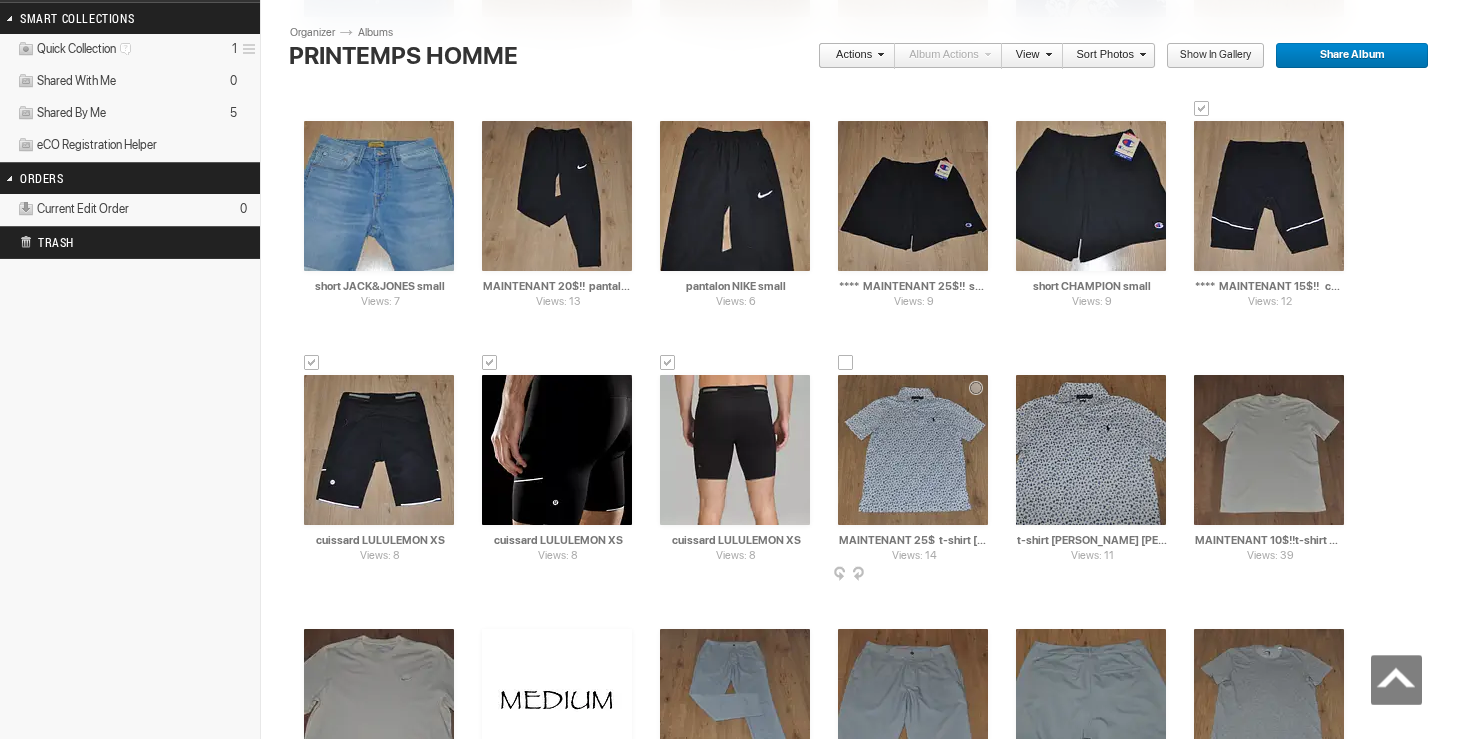 click at bounding box center [846, 363] 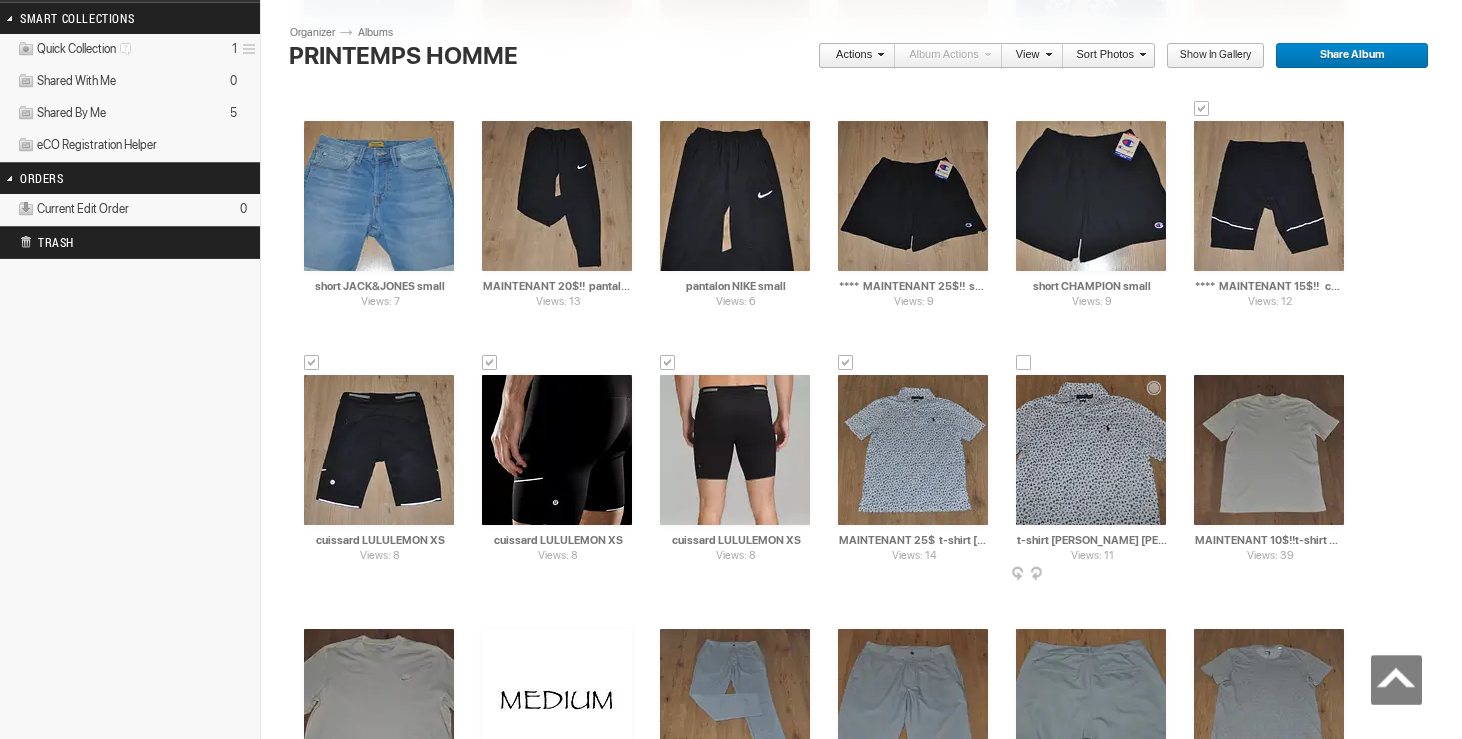 click at bounding box center (1024, 363) 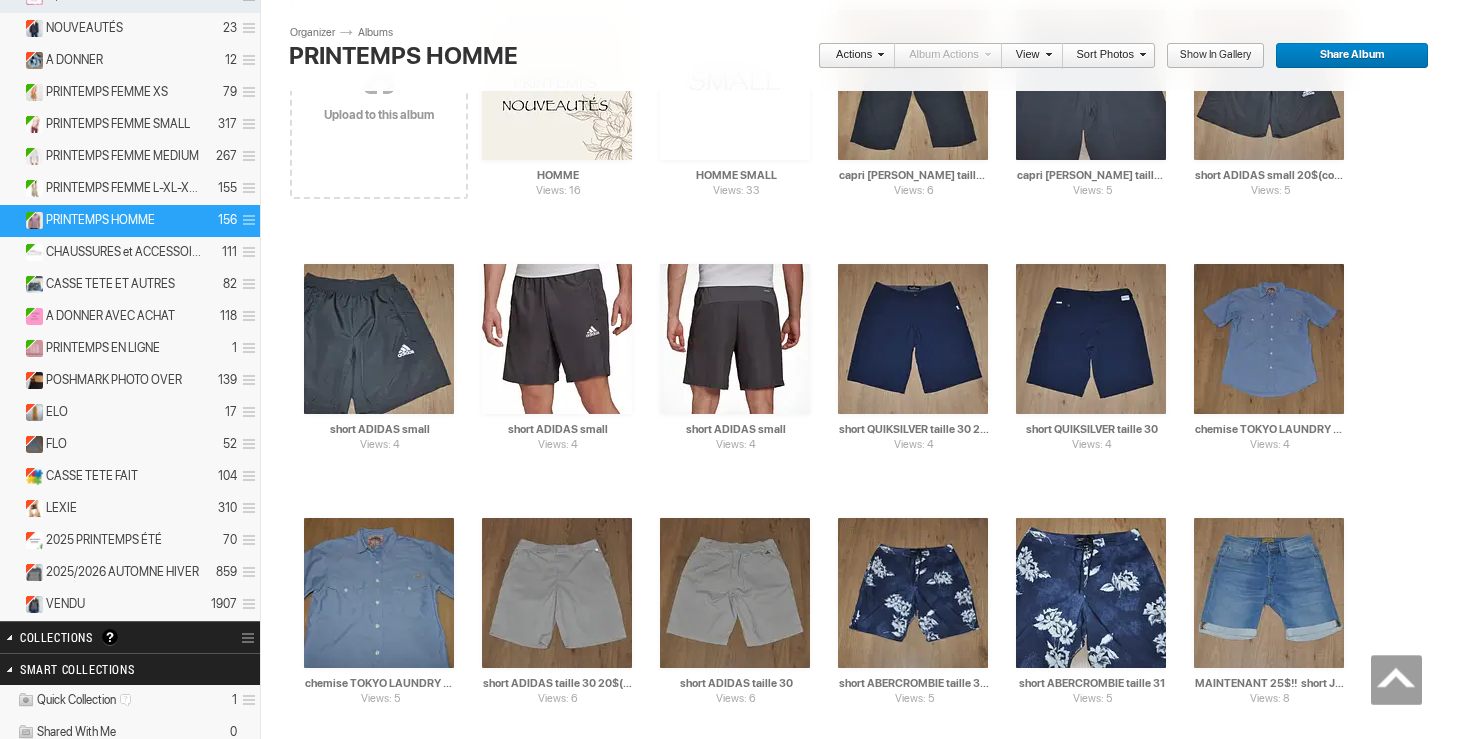 scroll, scrollTop: 0, scrollLeft: 0, axis: both 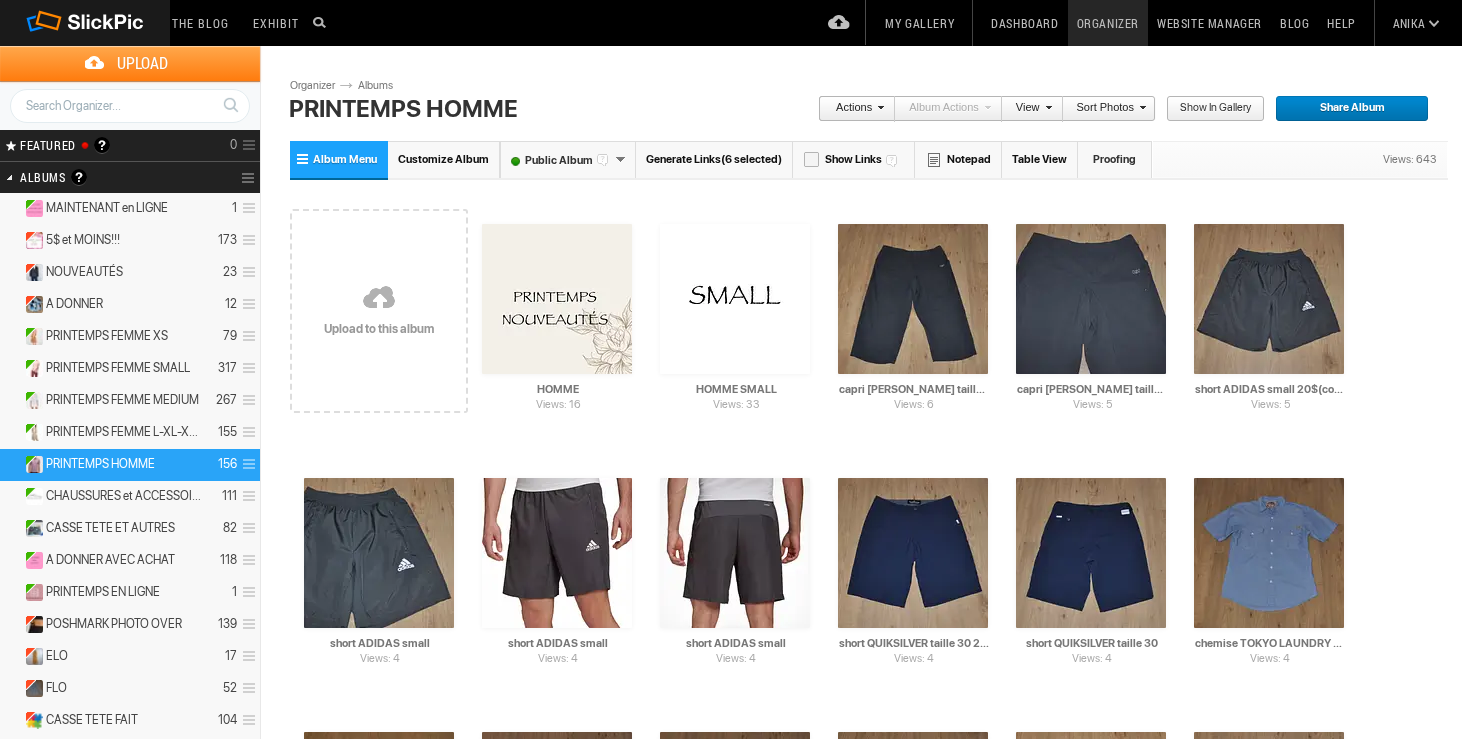 click on "Actions" at bounding box center (851, 109) 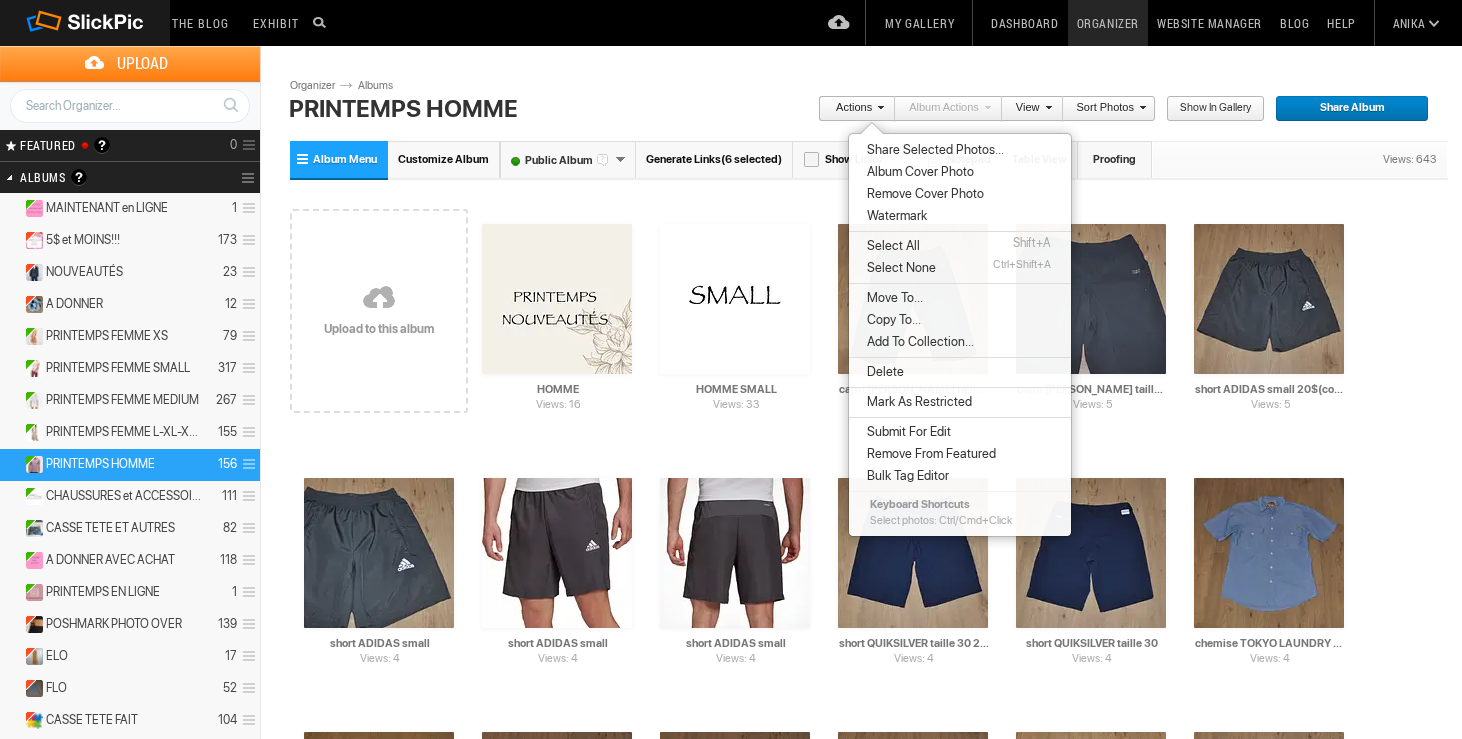 click on "Move To..." at bounding box center (892, 298) 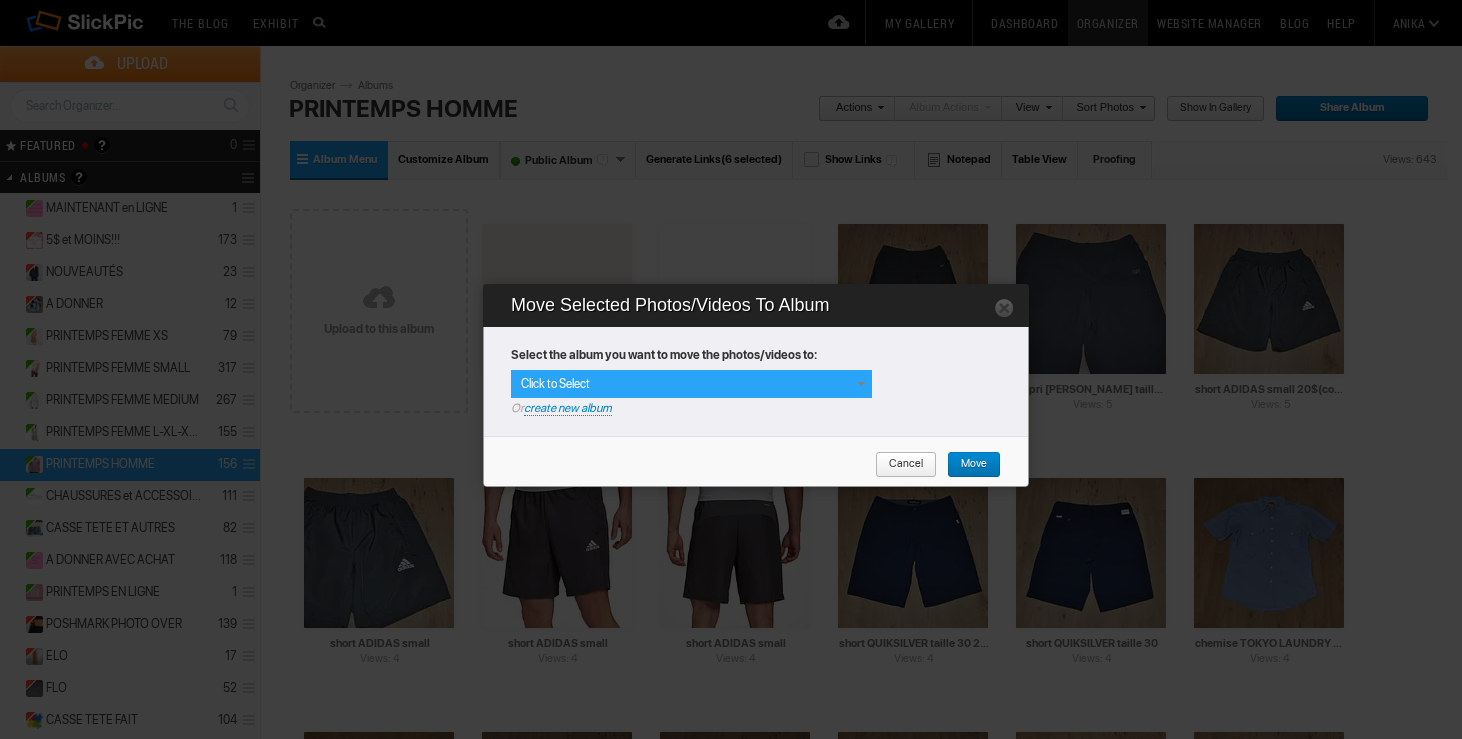 click at bounding box center [861, 384] 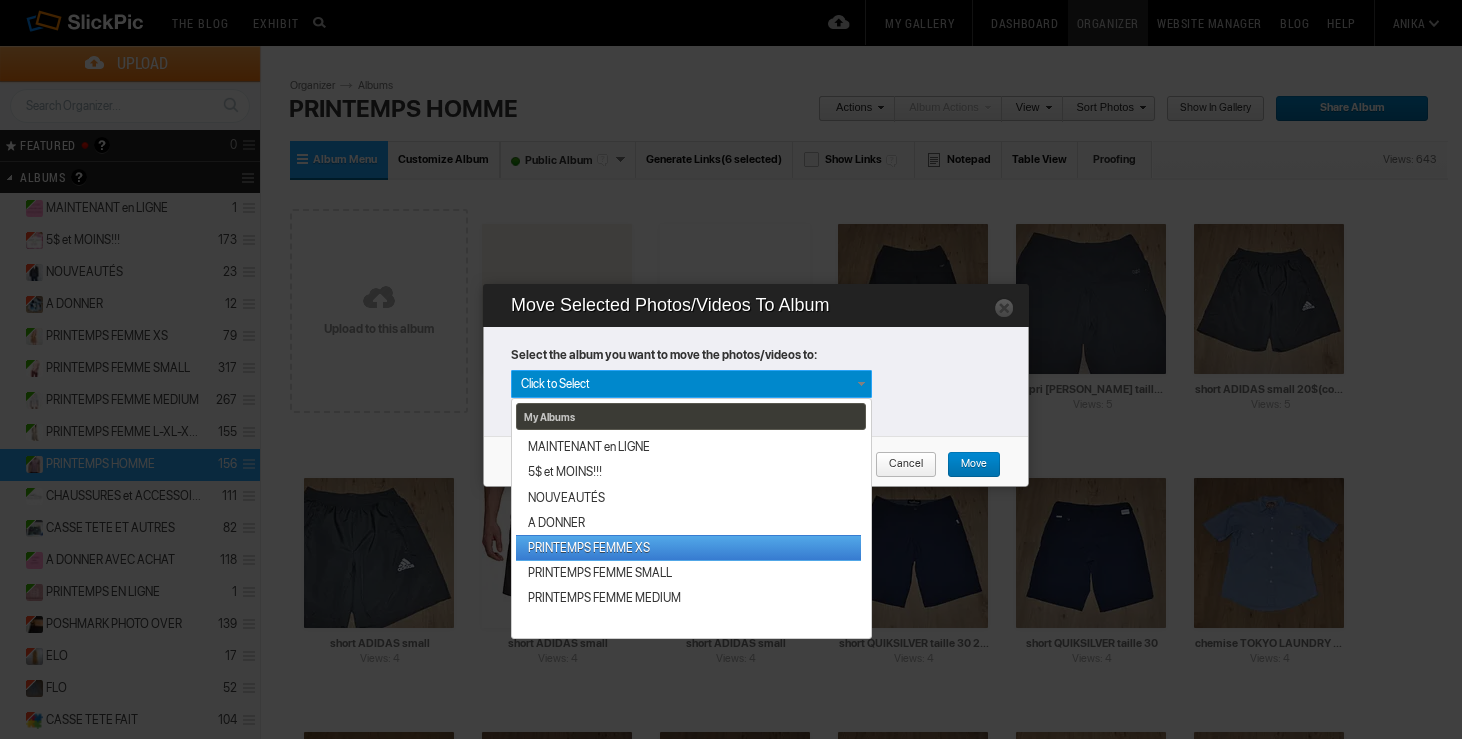 scroll, scrollTop: 365, scrollLeft: 0, axis: vertical 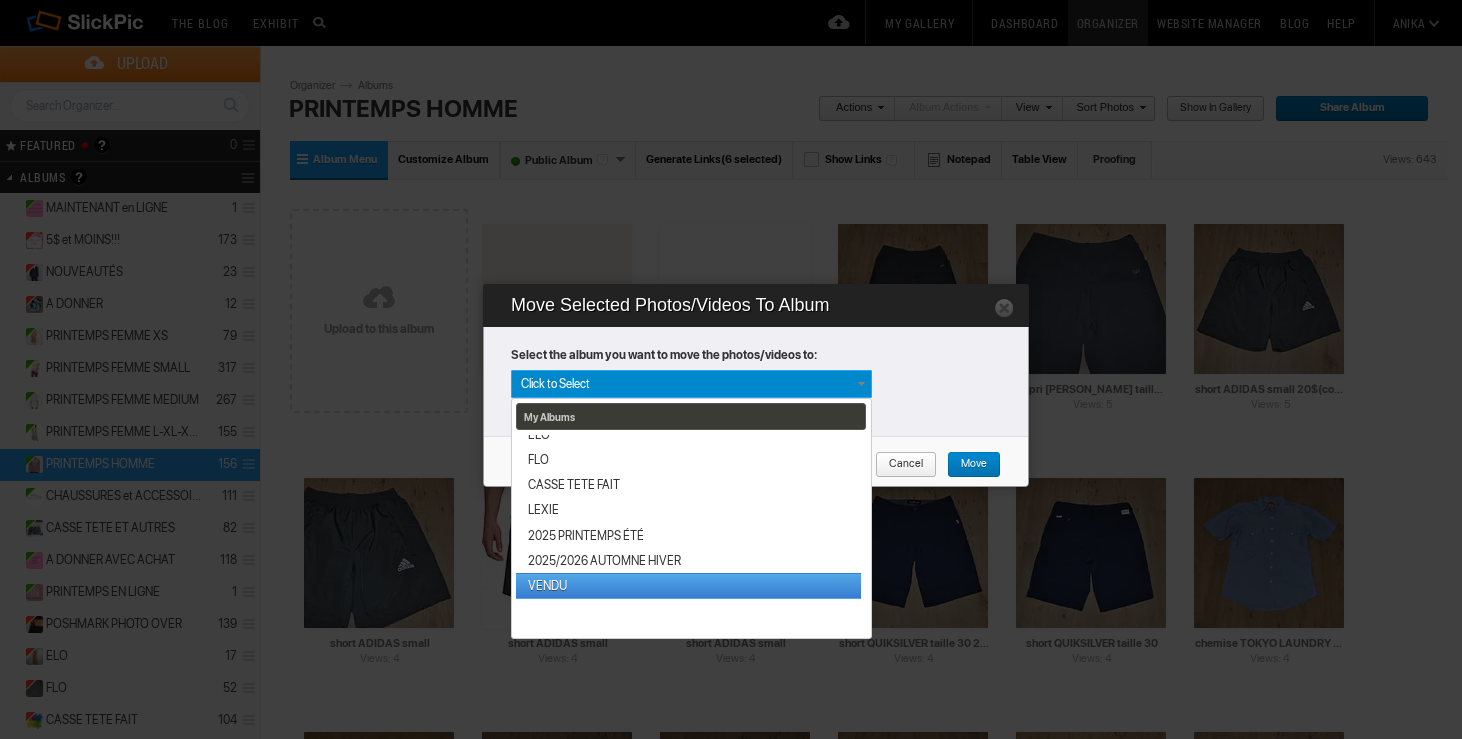 click on "VENDU" at bounding box center [688, 585] 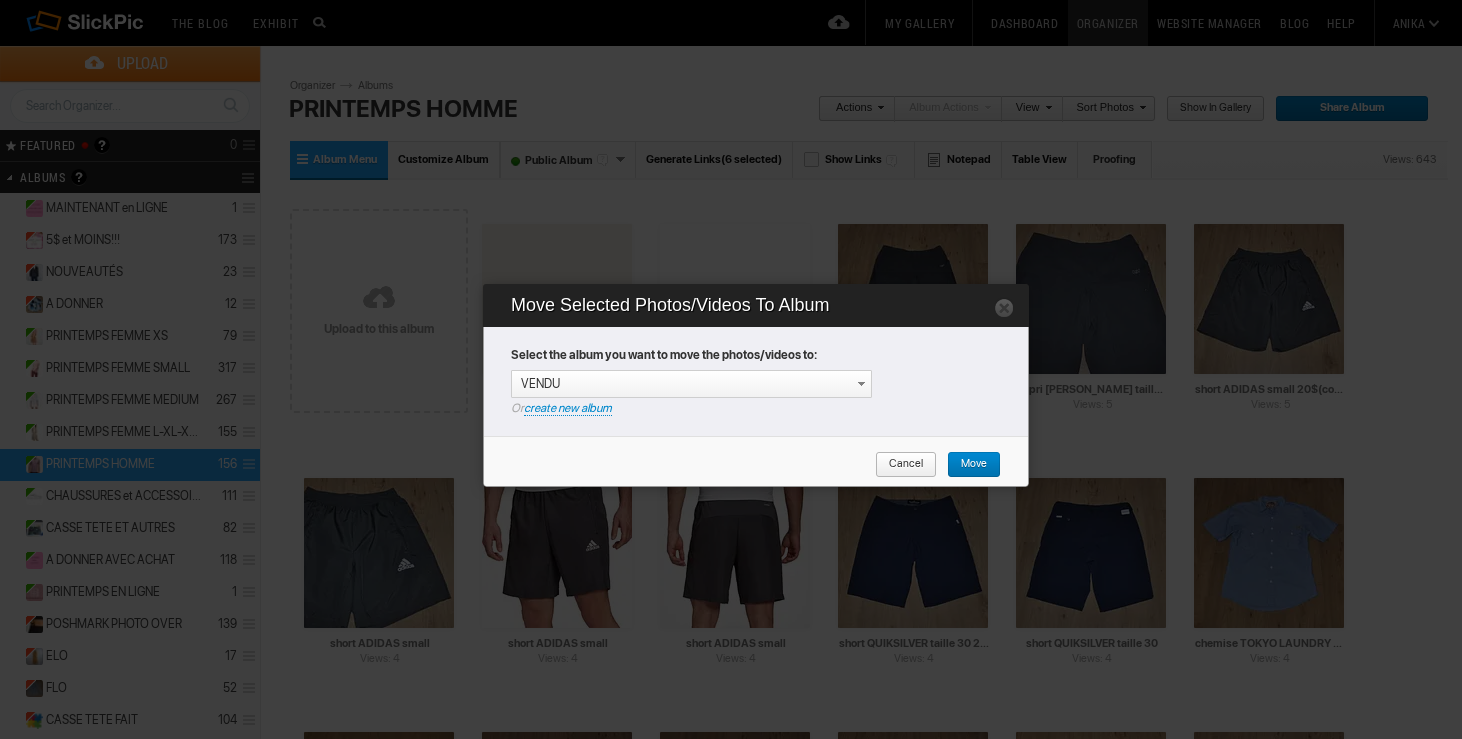 click on "Move" at bounding box center (967, 465) 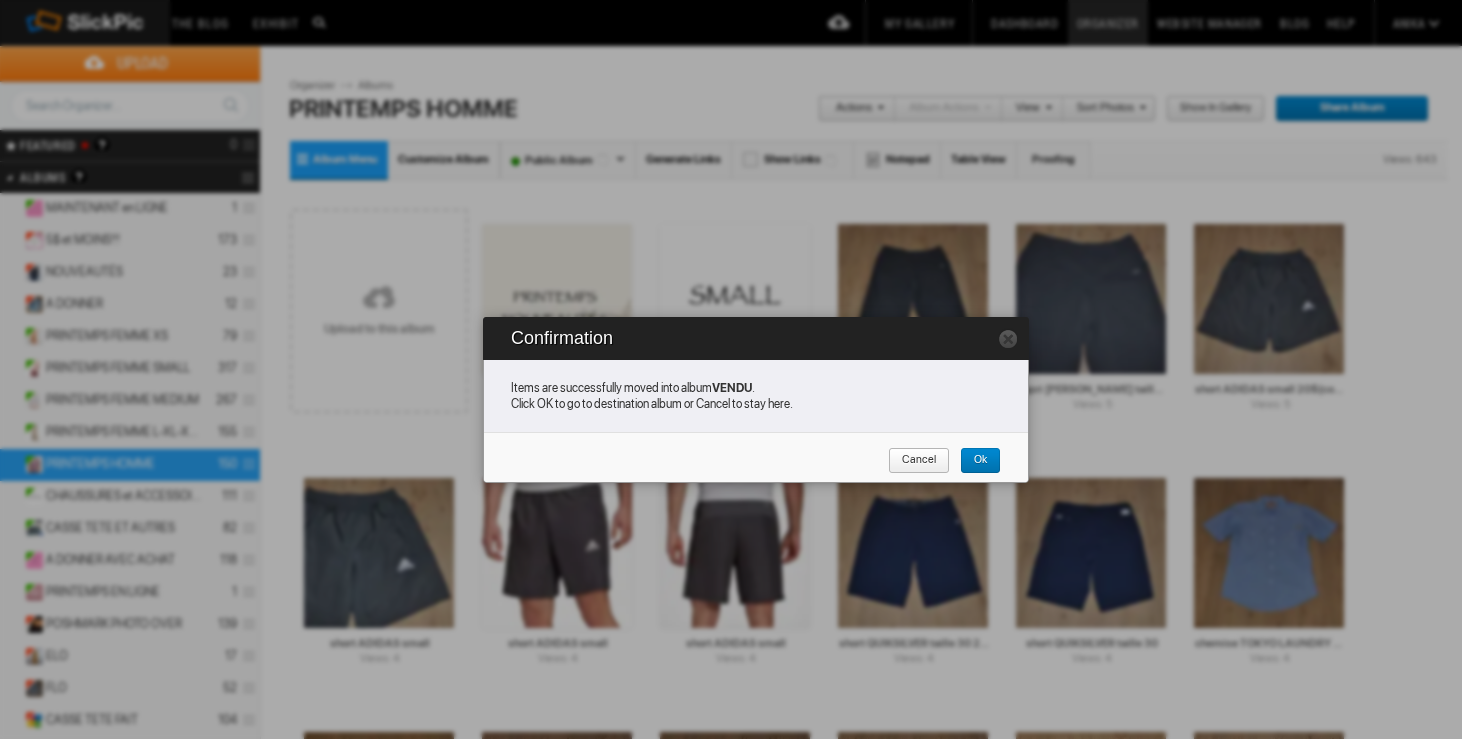 click on "Cancel" at bounding box center (919, 461) 